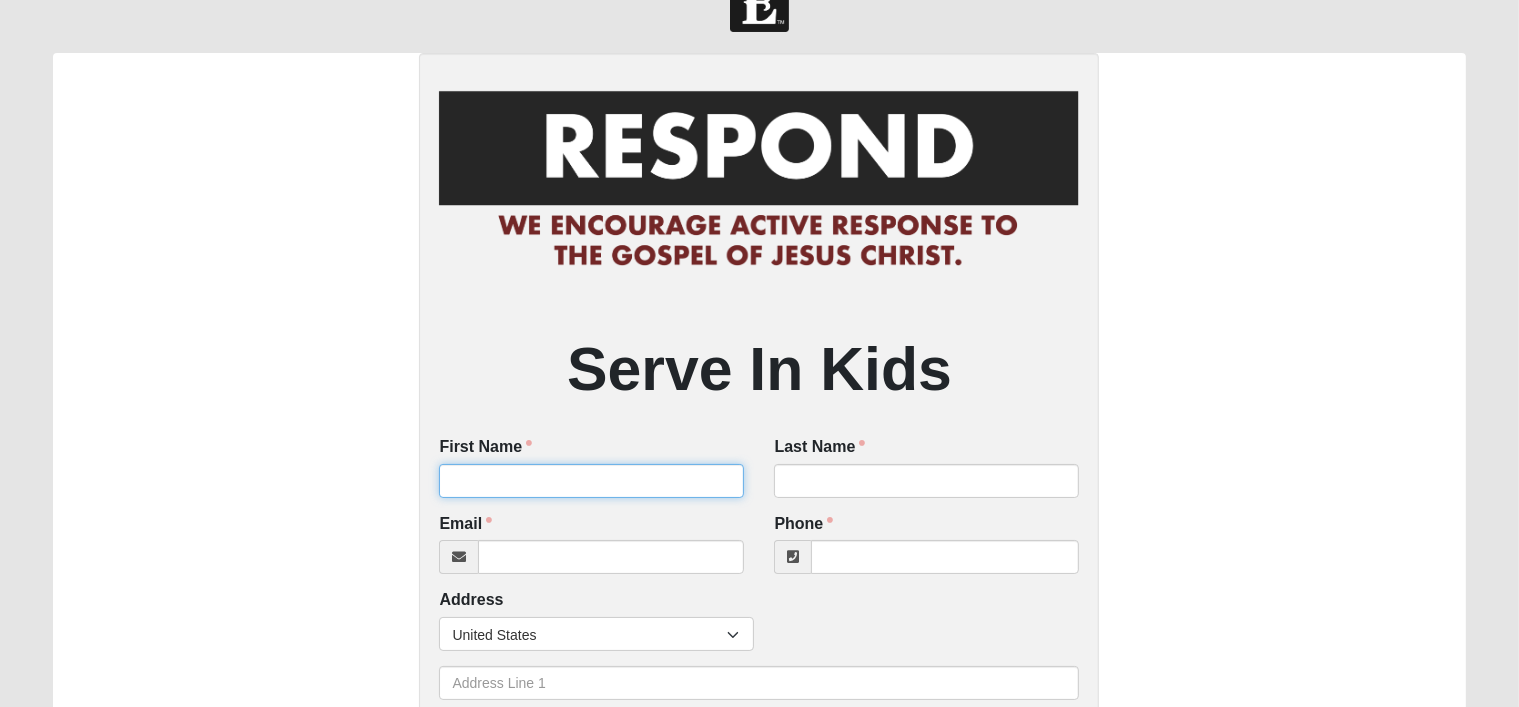 scroll, scrollTop: 52, scrollLeft: 0, axis: vertical 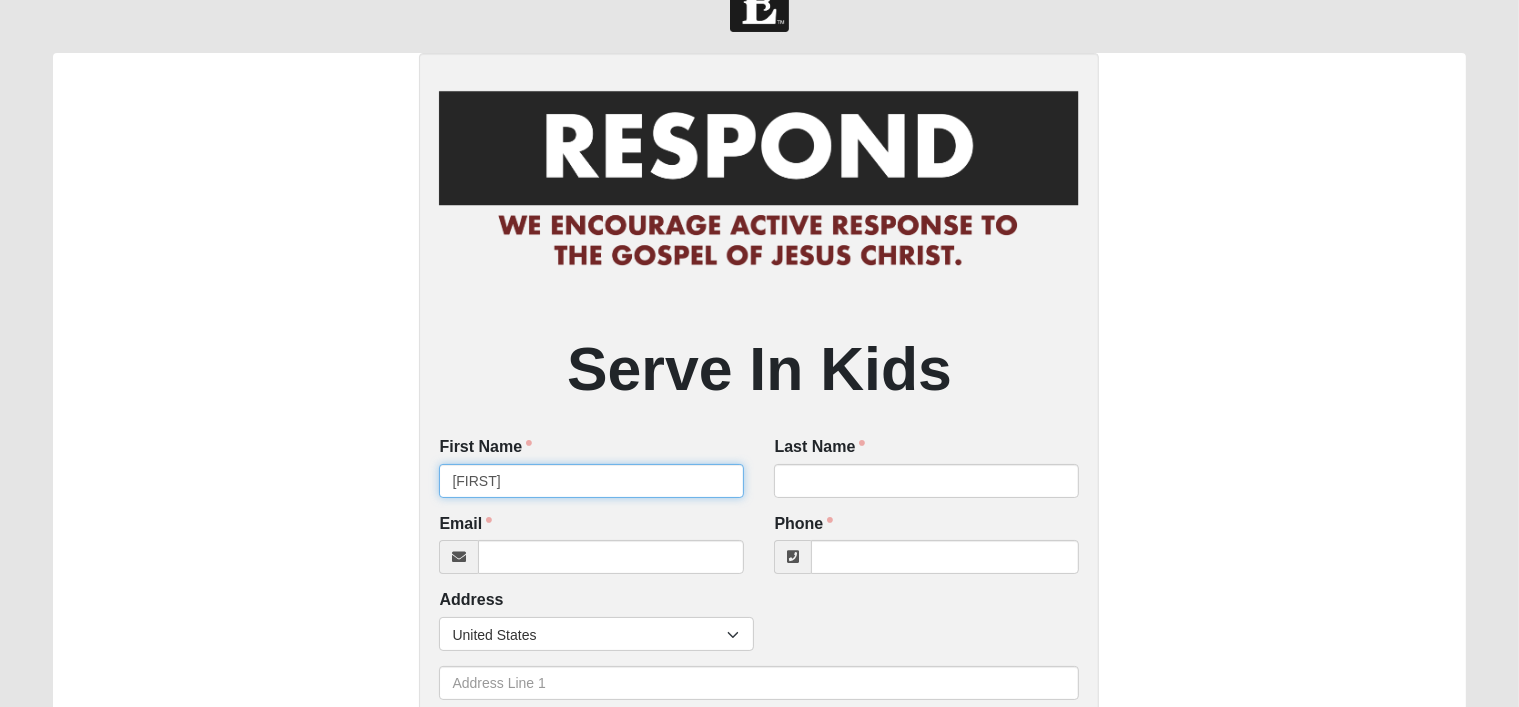 type on "[FIRST]" 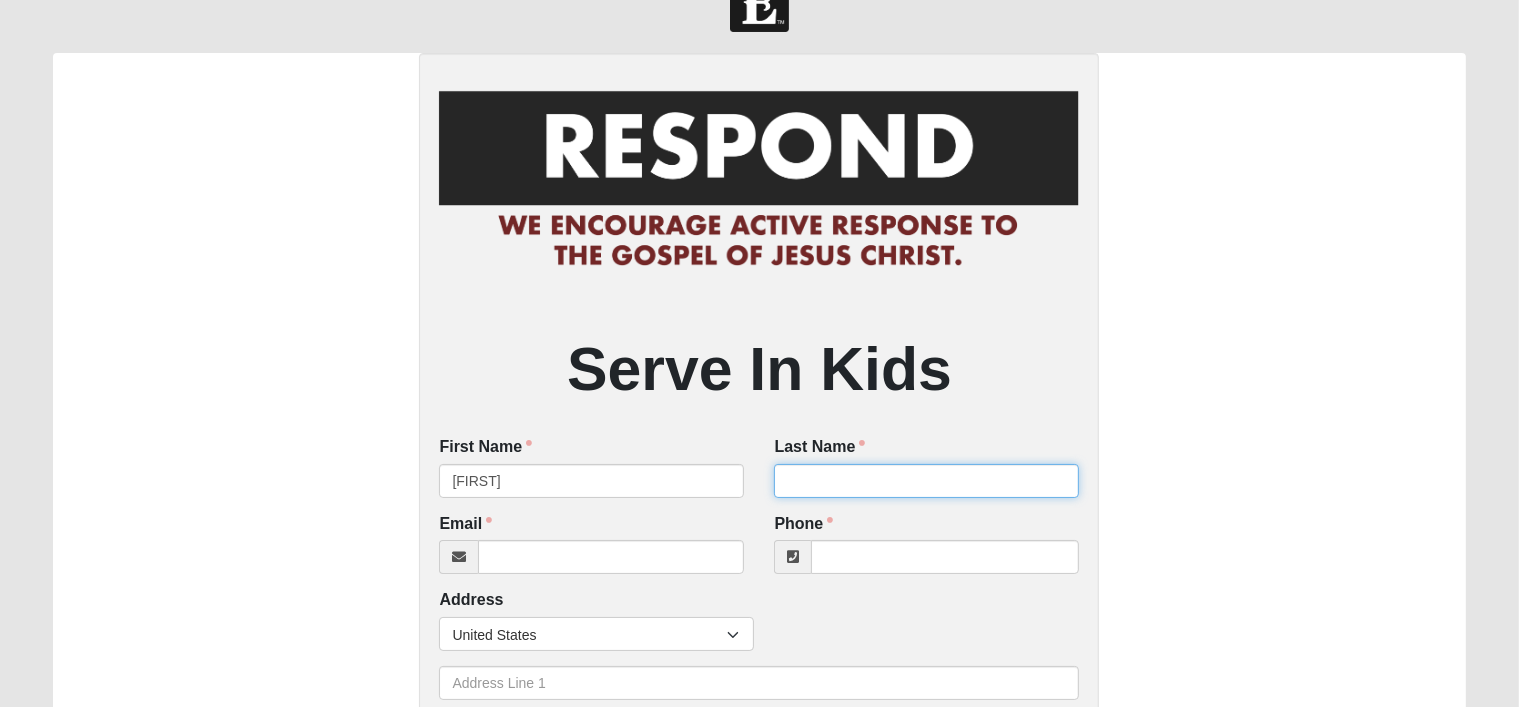 click on "Last Name" at bounding box center [926, 481] 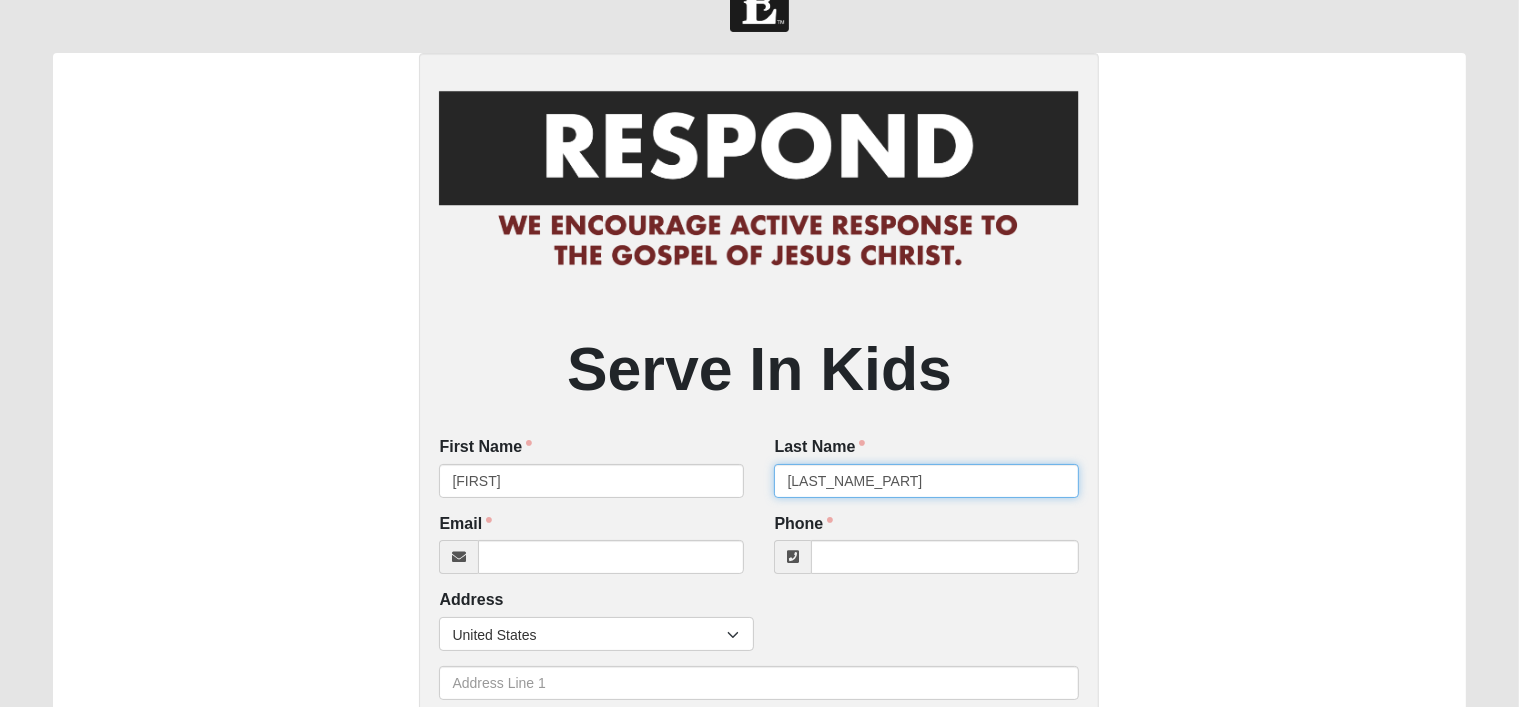click on "[LAST_NAME_PART]" at bounding box center [926, 481] 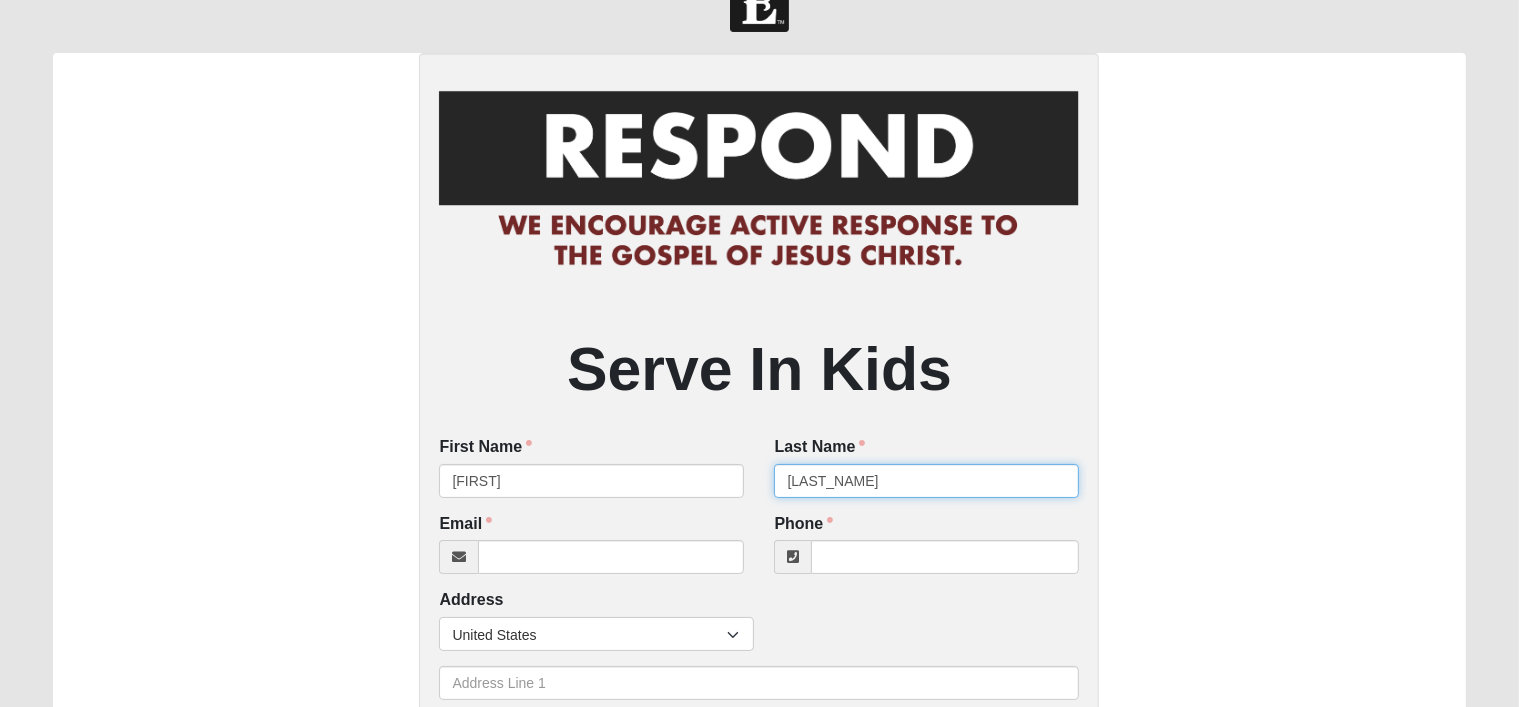 type on "[LAST_NAME]" 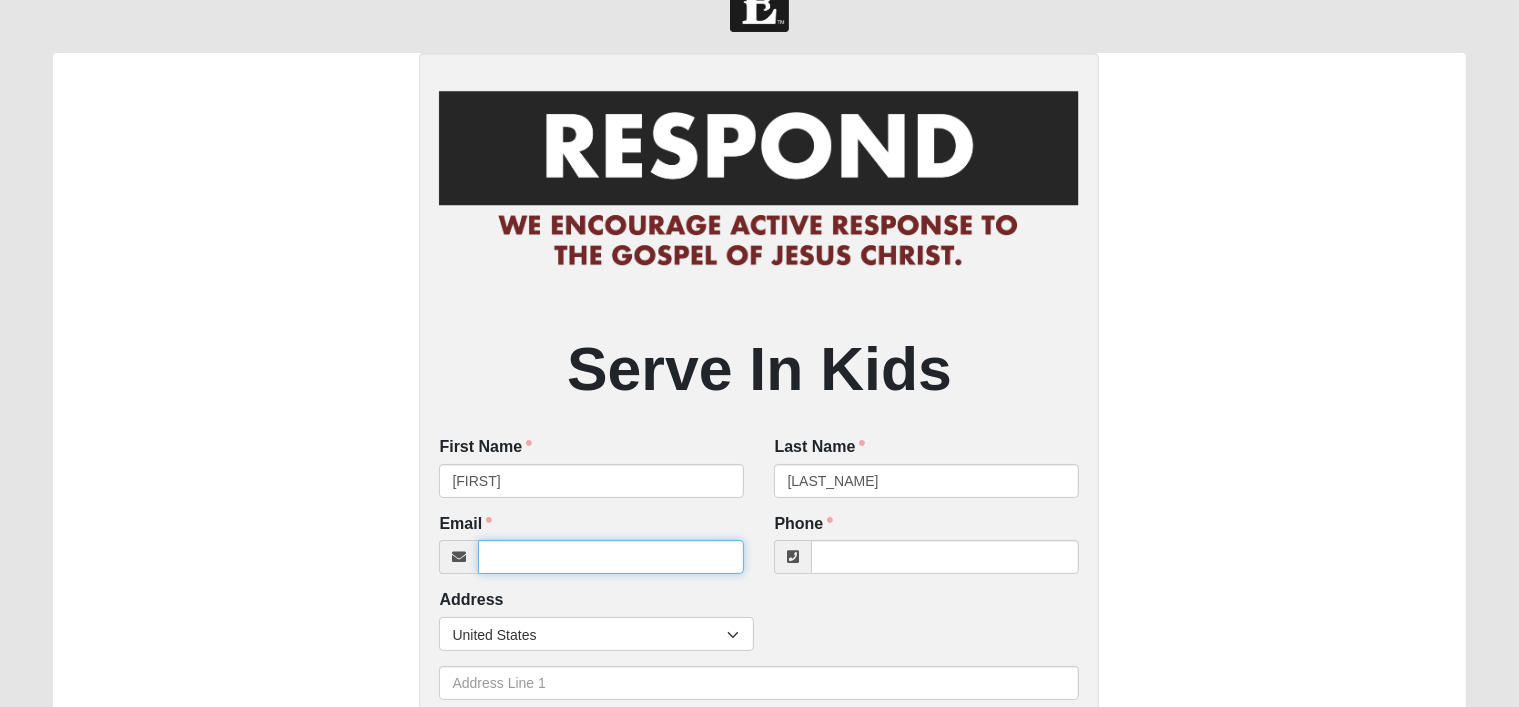 click on "Email" at bounding box center [611, 557] 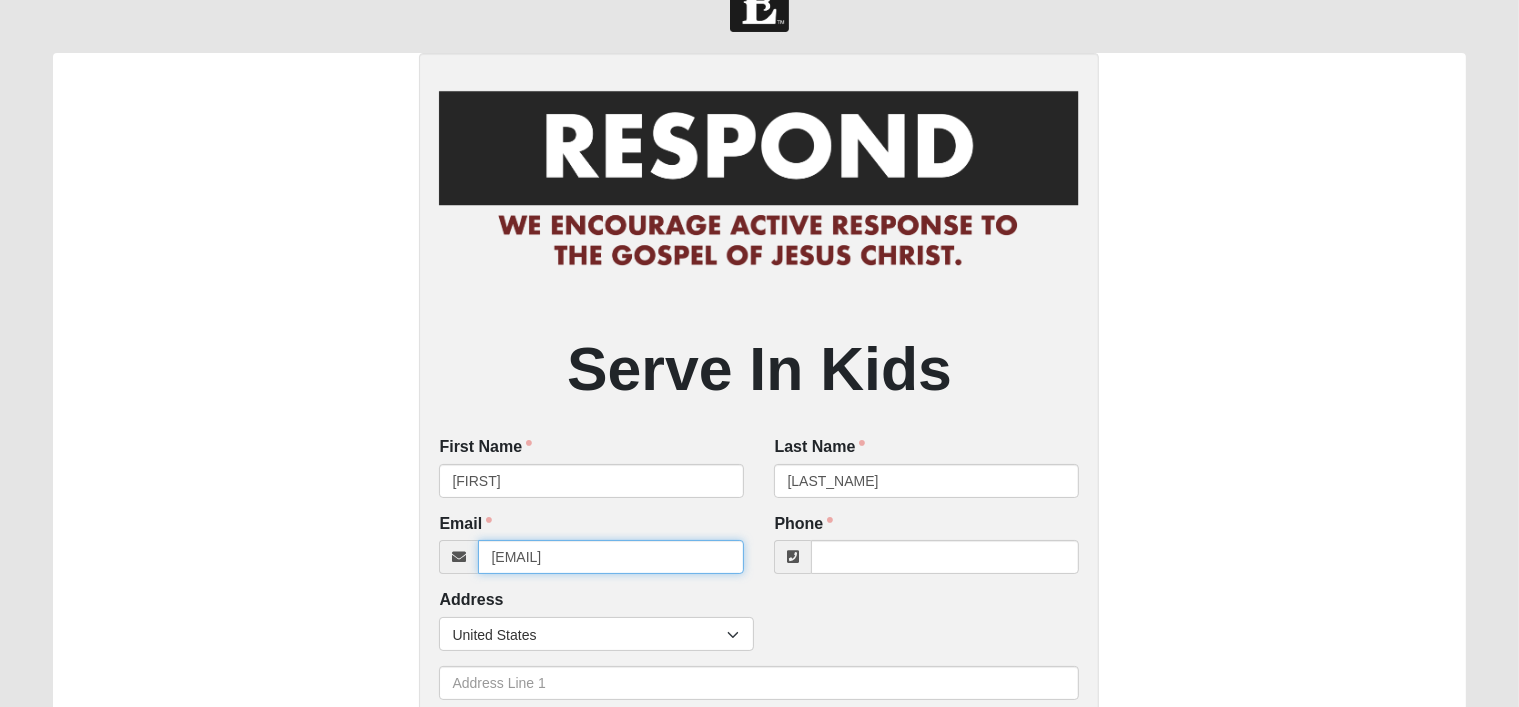 type on "[EMAIL]" 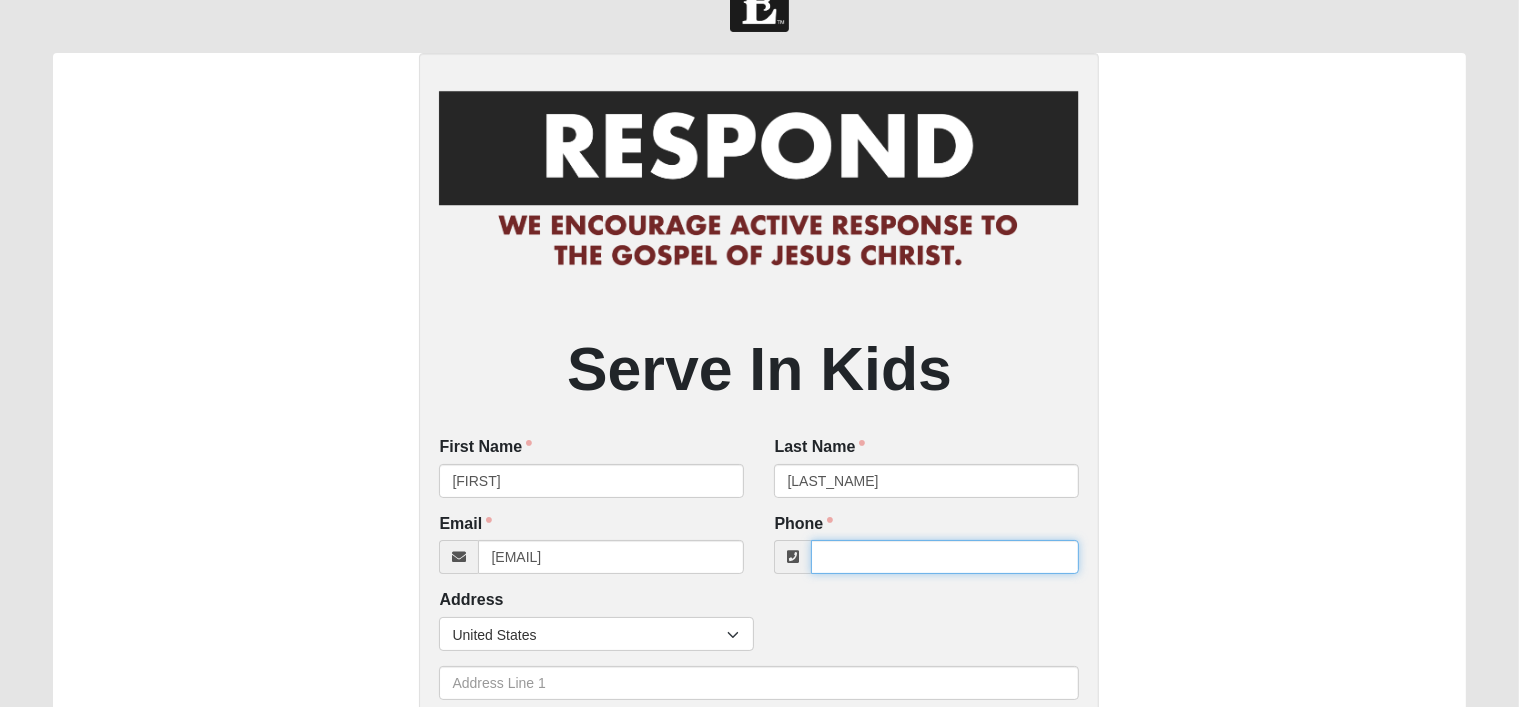 click on "Phone" at bounding box center (945, 557) 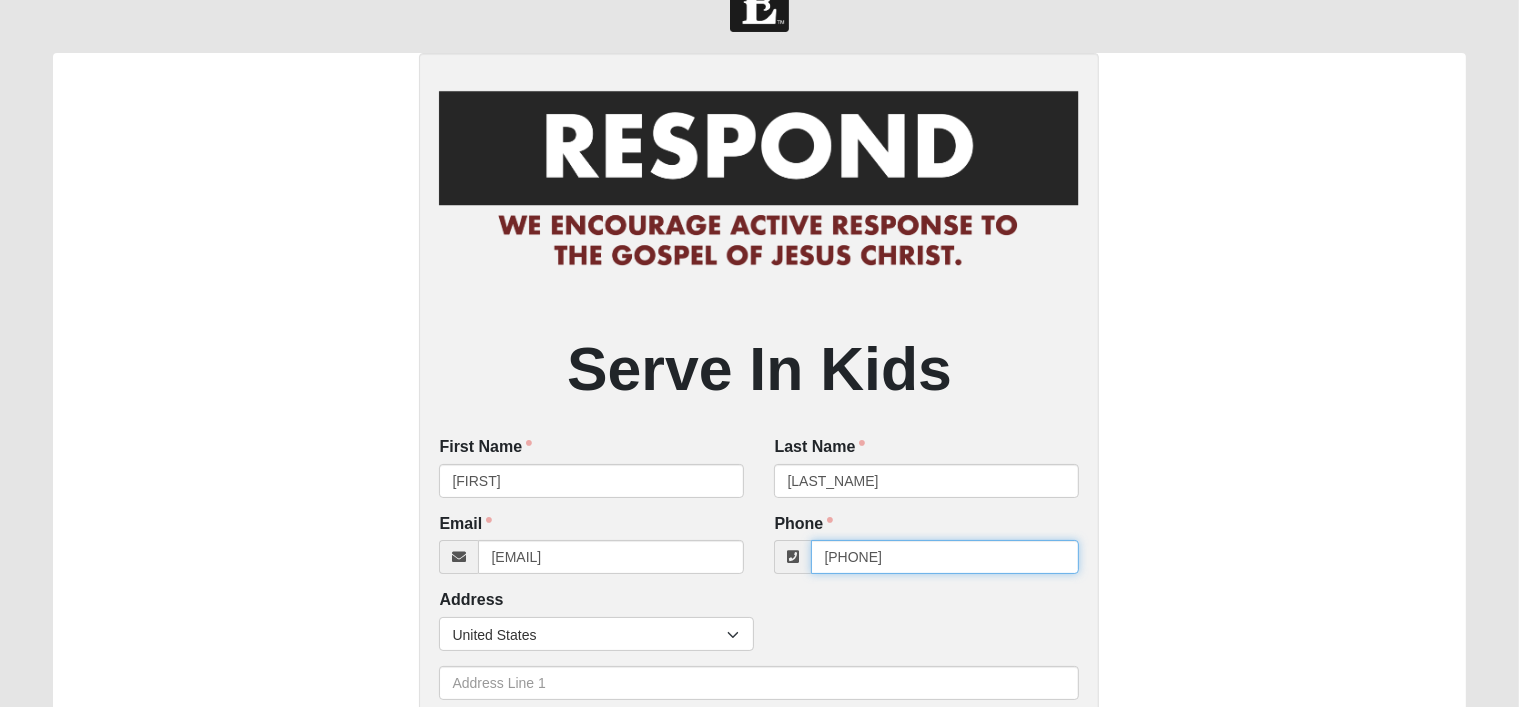 type on "[PHONE]" 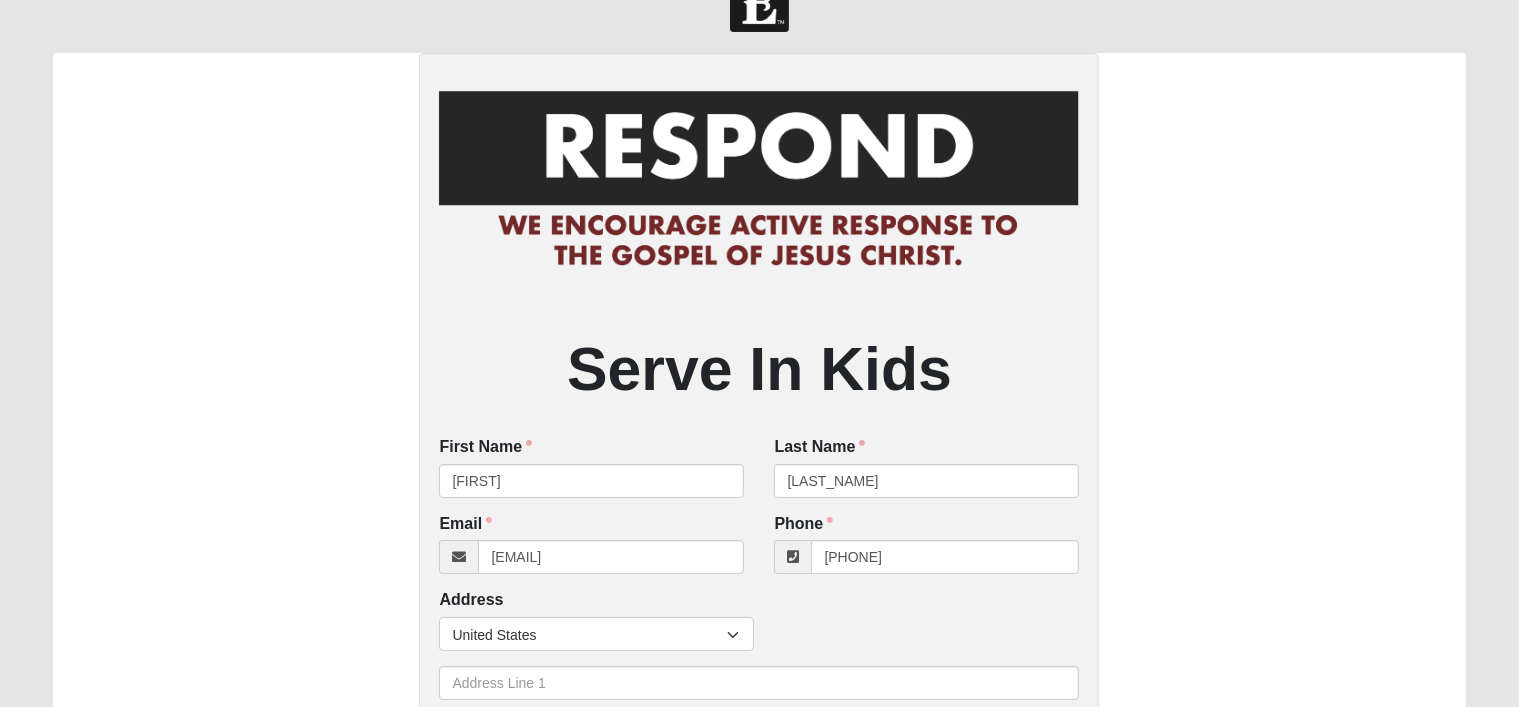 type on "[NUMBER] [STREET_NAME] [STREET_NAME_PART]" 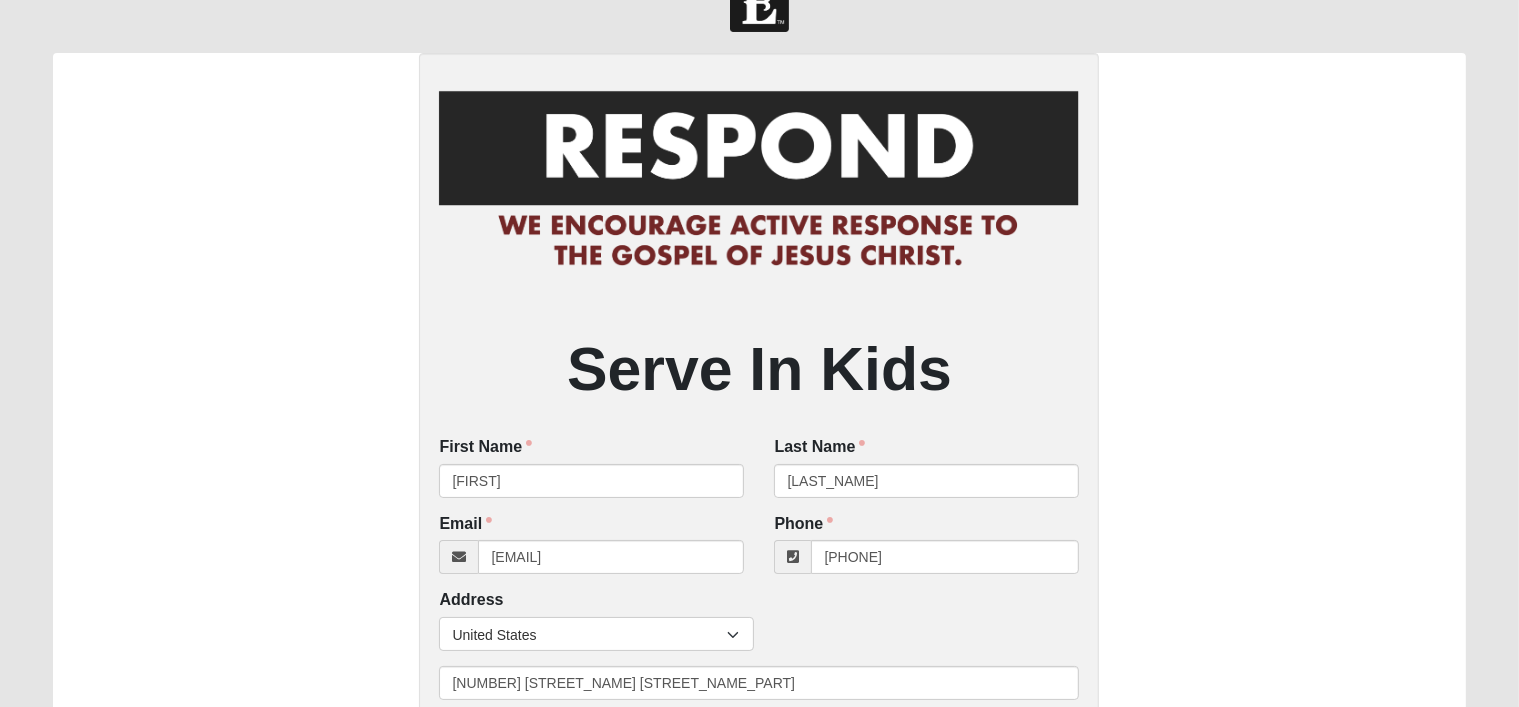 type on "[CITY] [STATE]" 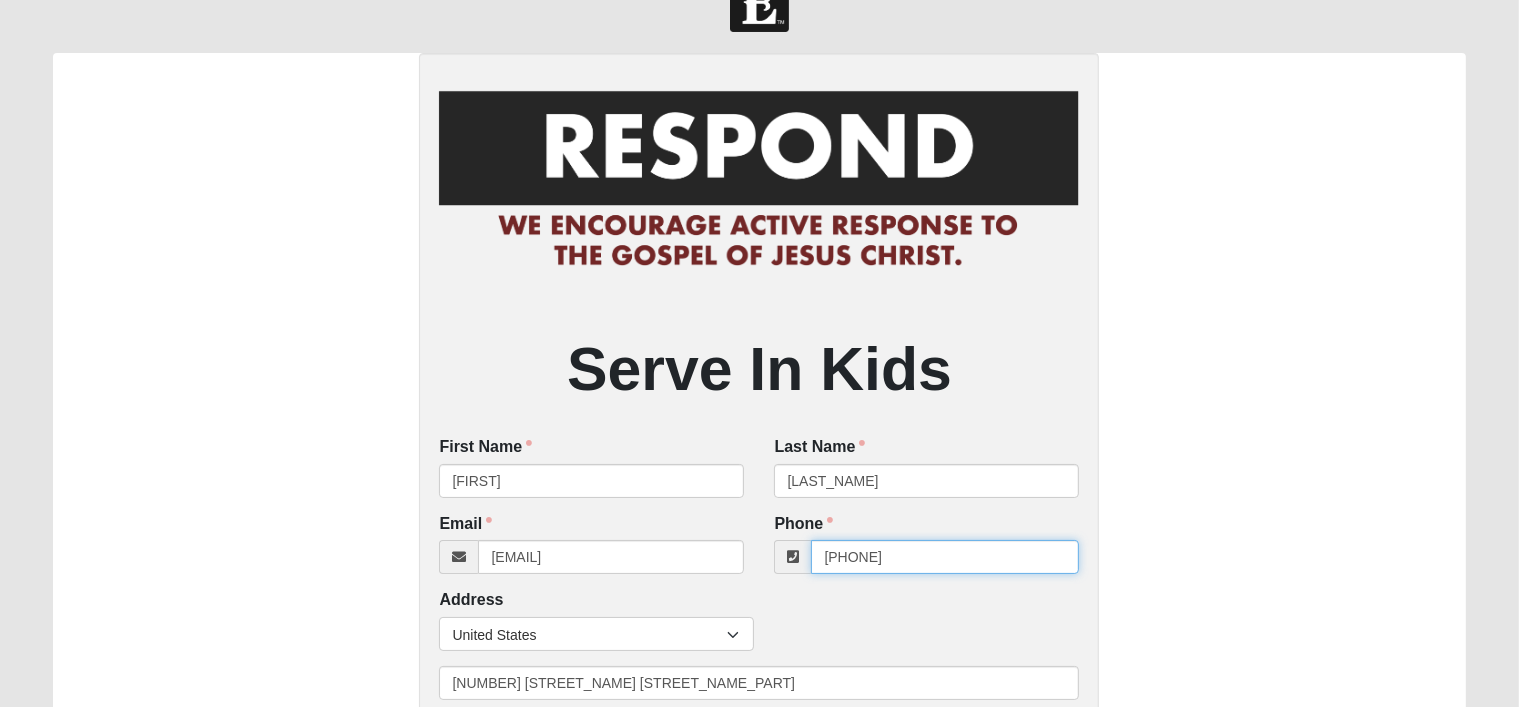 type on "[PHONE]" 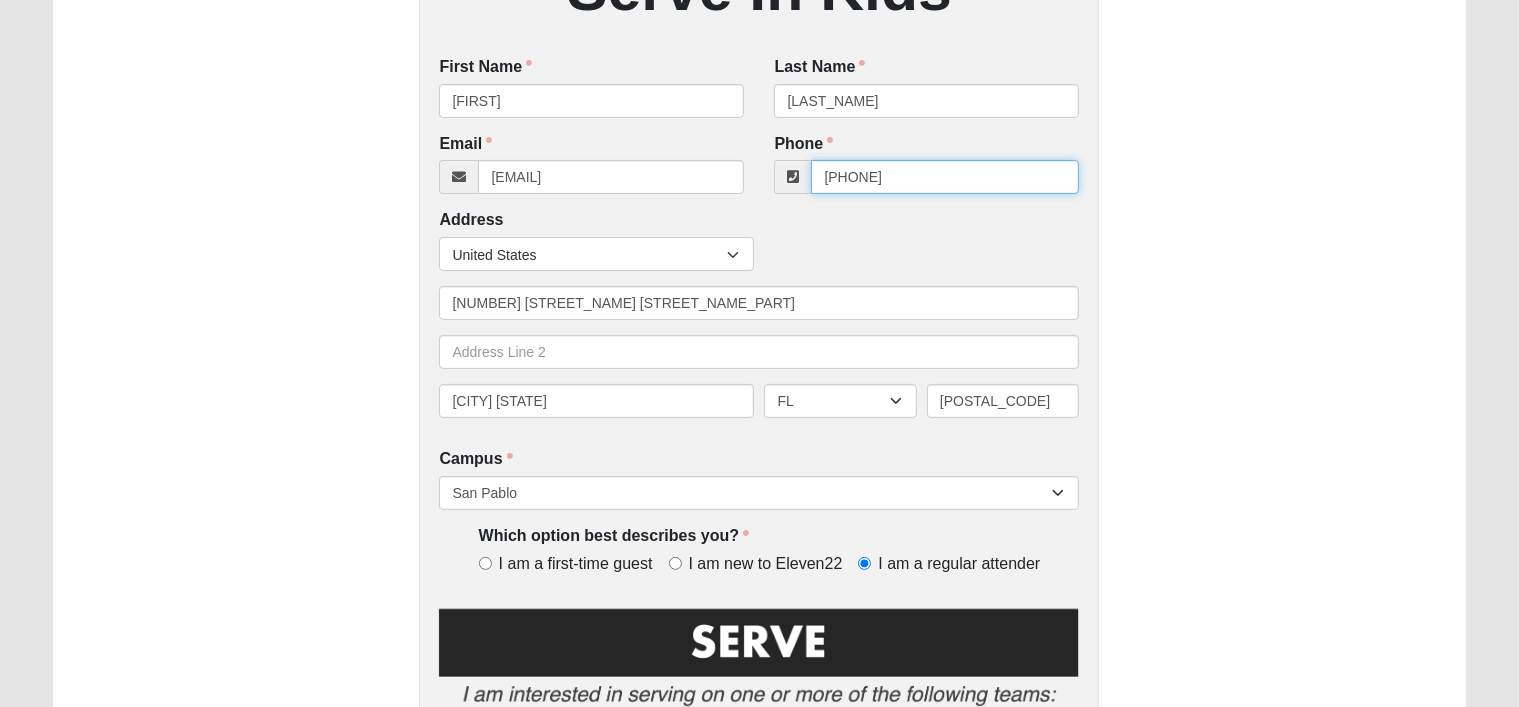 scroll, scrollTop: 452, scrollLeft: 0, axis: vertical 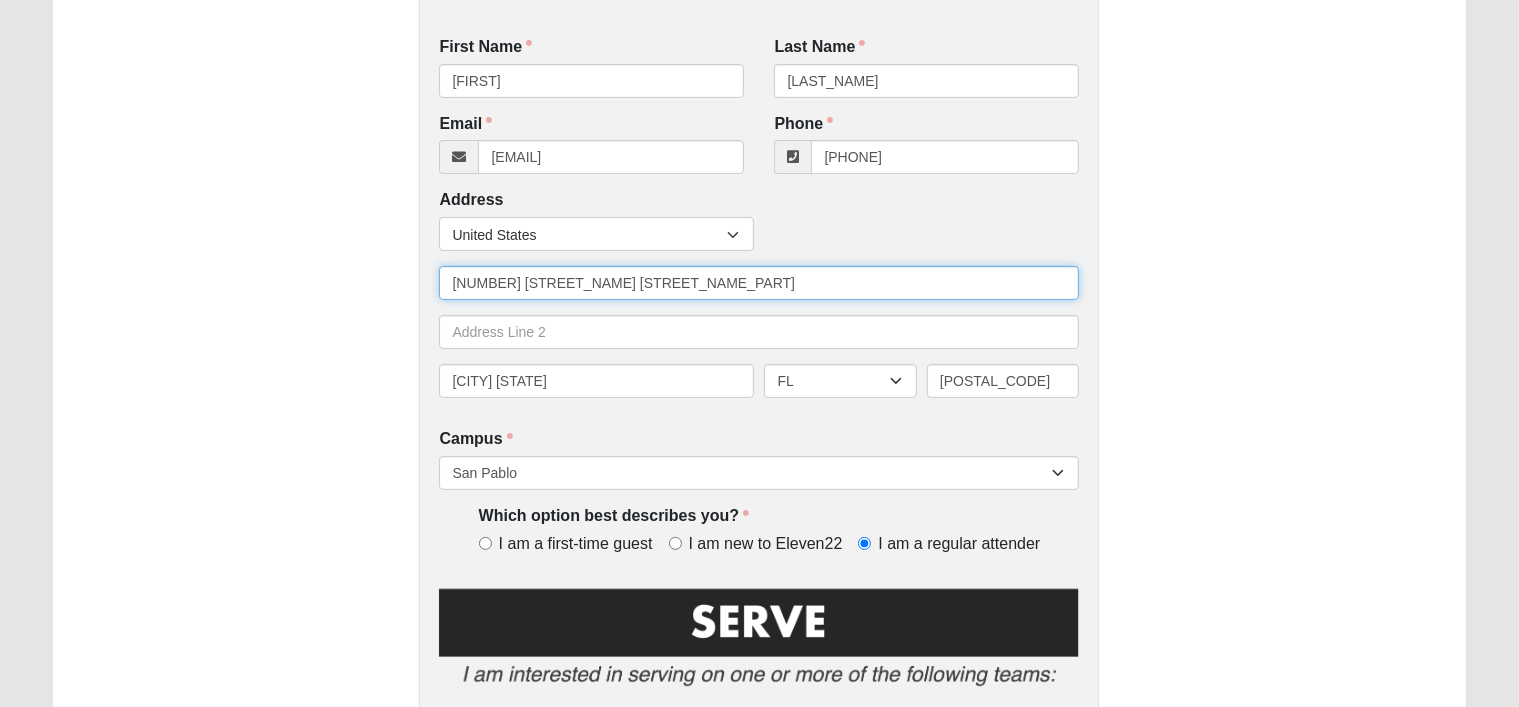 drag, startPoint x: 592, startPoint y: 287, endPoint x: 321, endPoint y: 294, distance: 271.0904 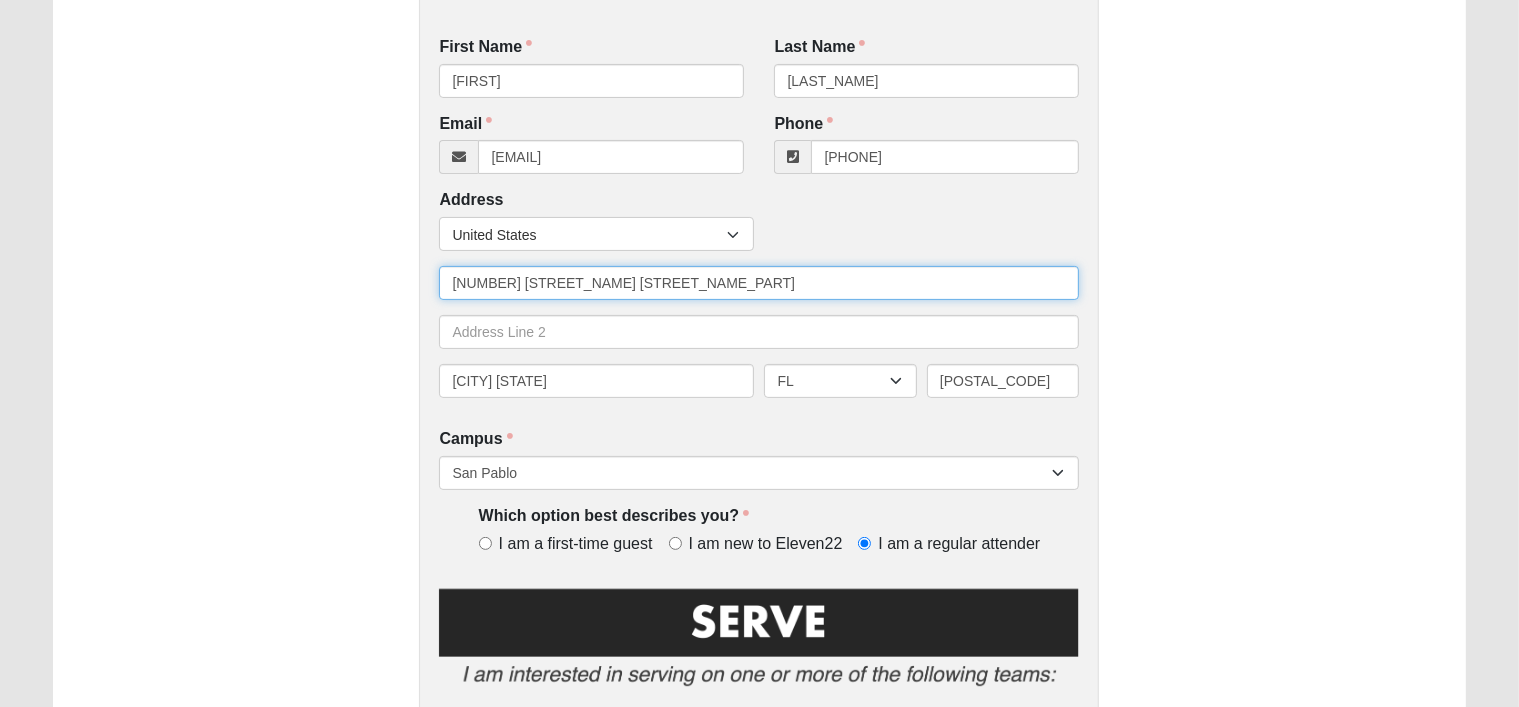 click on "Serve In Kids
First Name
[FIRST]
First Name is required.
Last Name
[LAST]
Last Name is required.
Email
[EMAIL]
Email address is not valid
Email is required.
Phone
[PHONE]
Phone is required.
Address
Countries
[COUNTRY]
------------------------
Afghanistan
Aland Islands
Albania
Algeria
American Samoa
Andorra
Angola
Anguilla
Antarctica
Antigua and Barbuda
Argentina
Armenia
Aruba
Australia
Austria
Azerbaijan
Bahamas
Bahrain
Bangladesh Barbados" at bounding box center [759, 276] 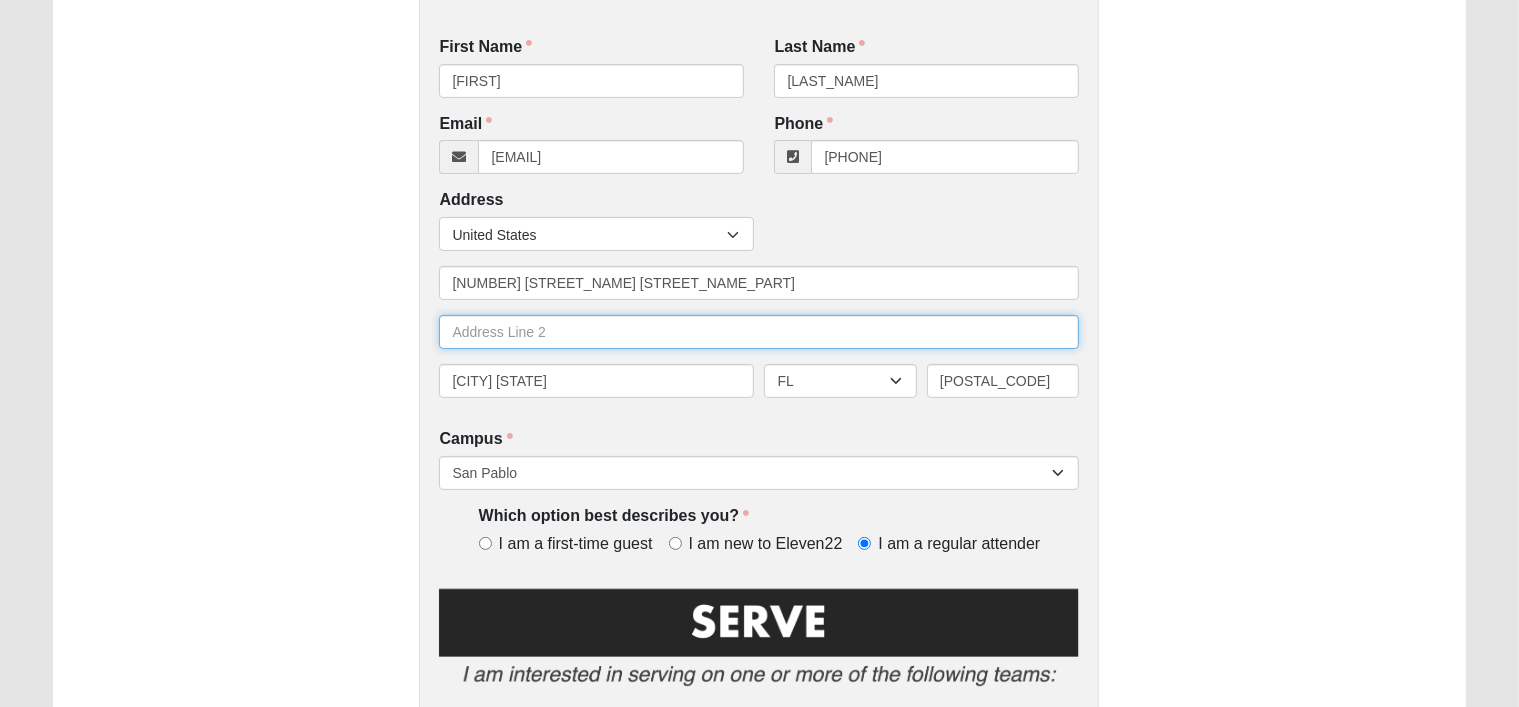 click at bounding box center [759, 332] 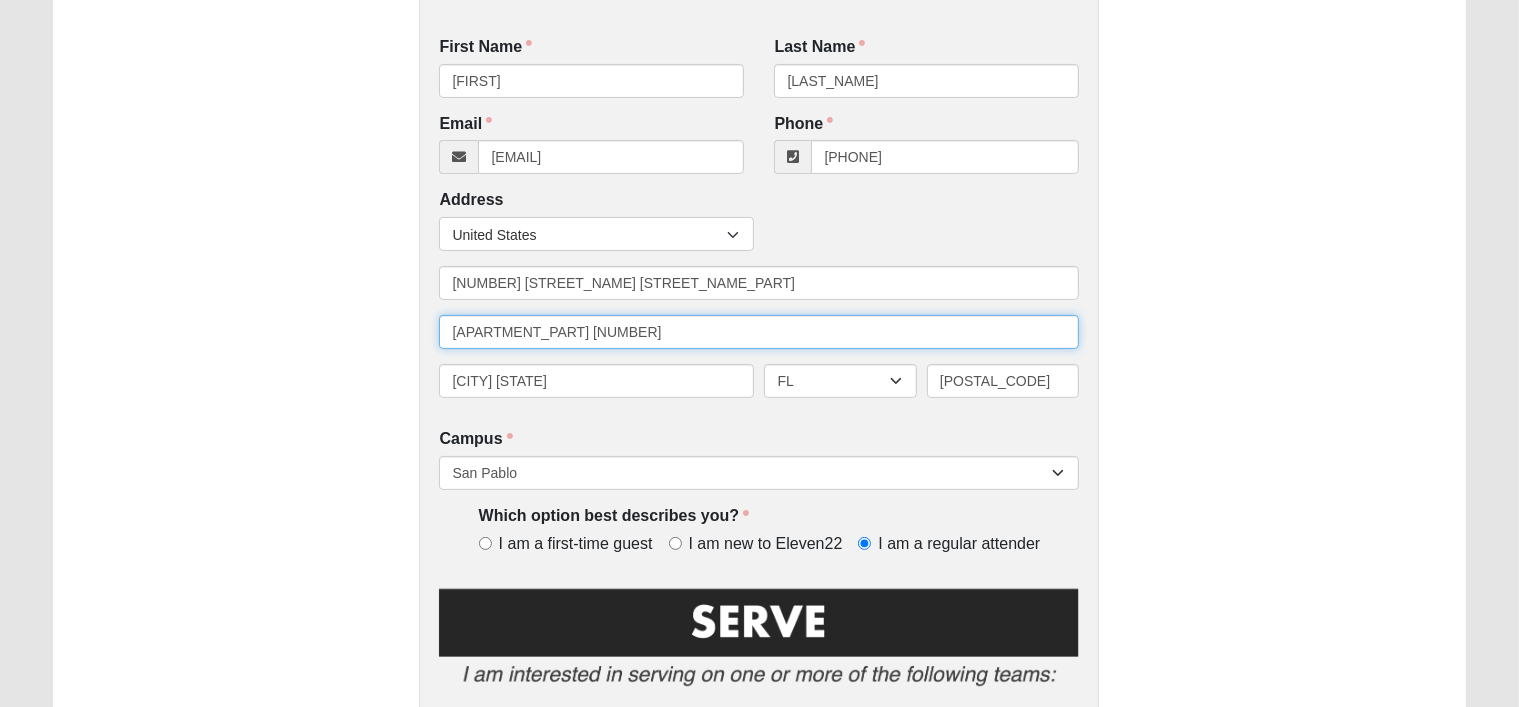 click on "[APARTMENT_PART] [NUMBER]" at bounding box center (759, 332) 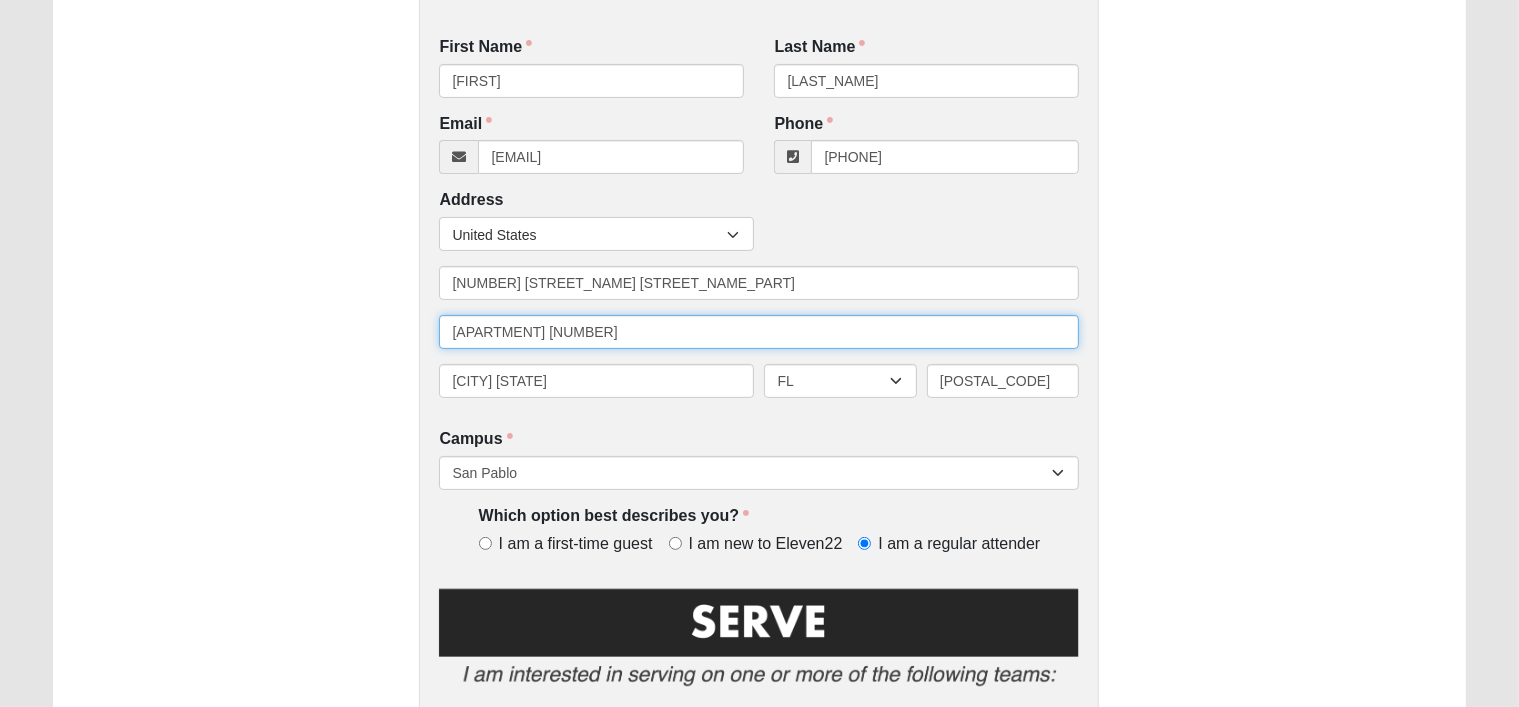type on "[APARTMENT] [NUMBER]" 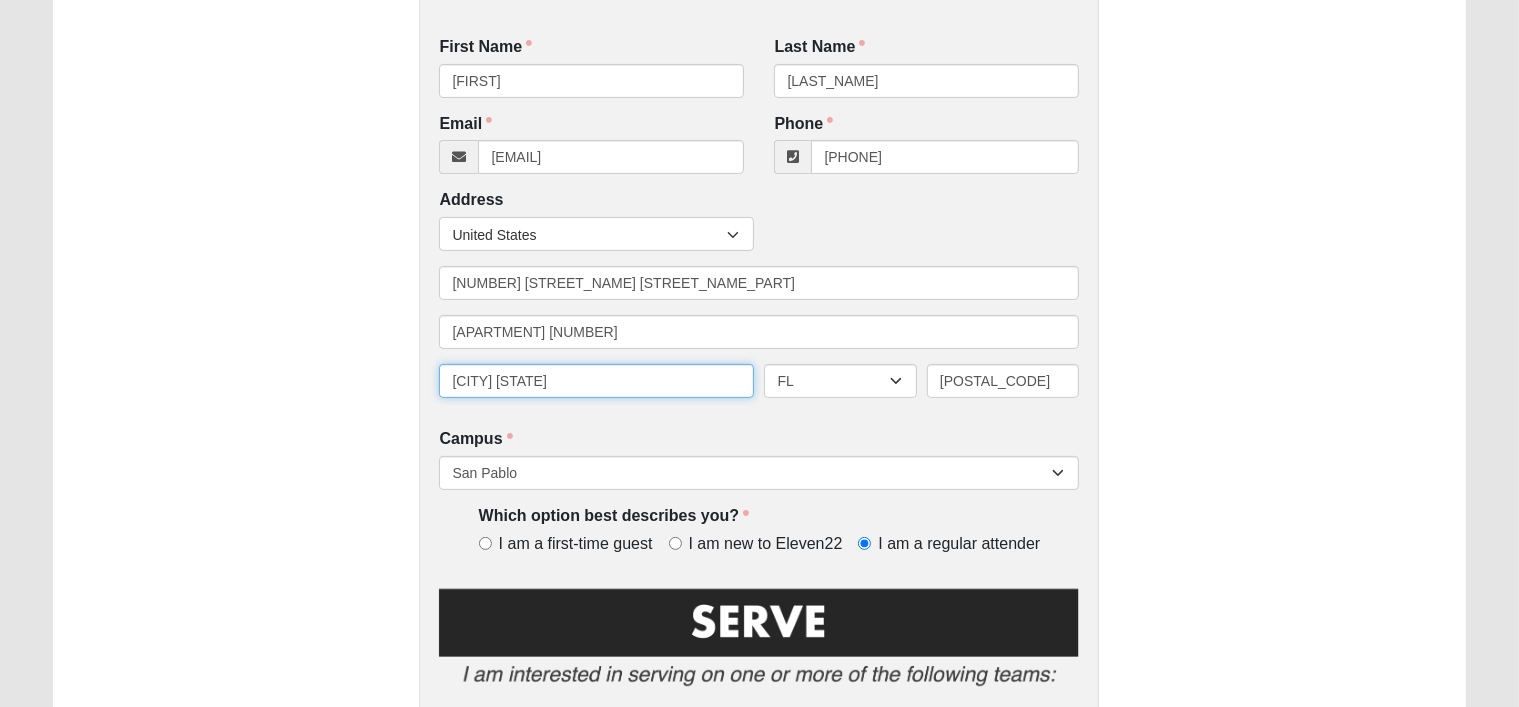 click on "[CITY] [STATE]" at bounding box center [596, 381] 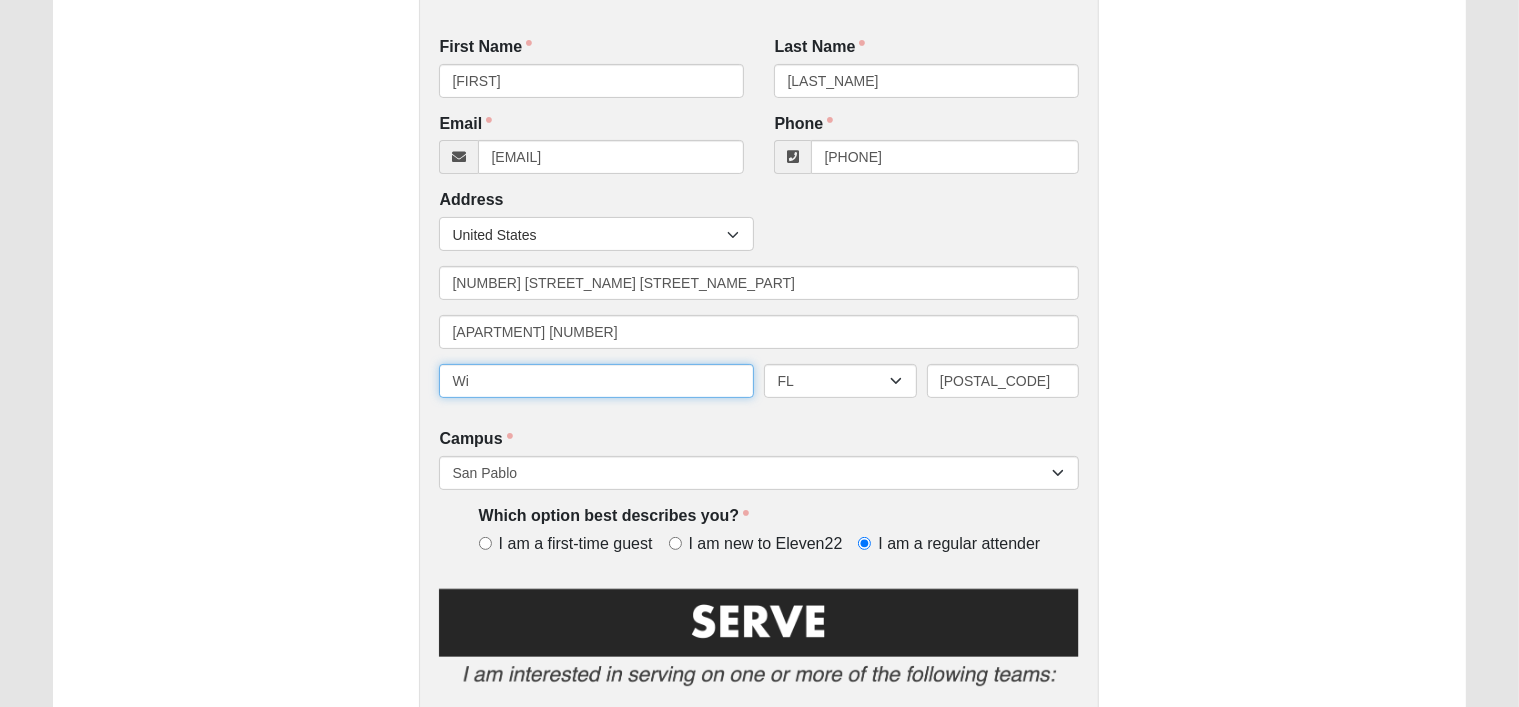 type on "W" 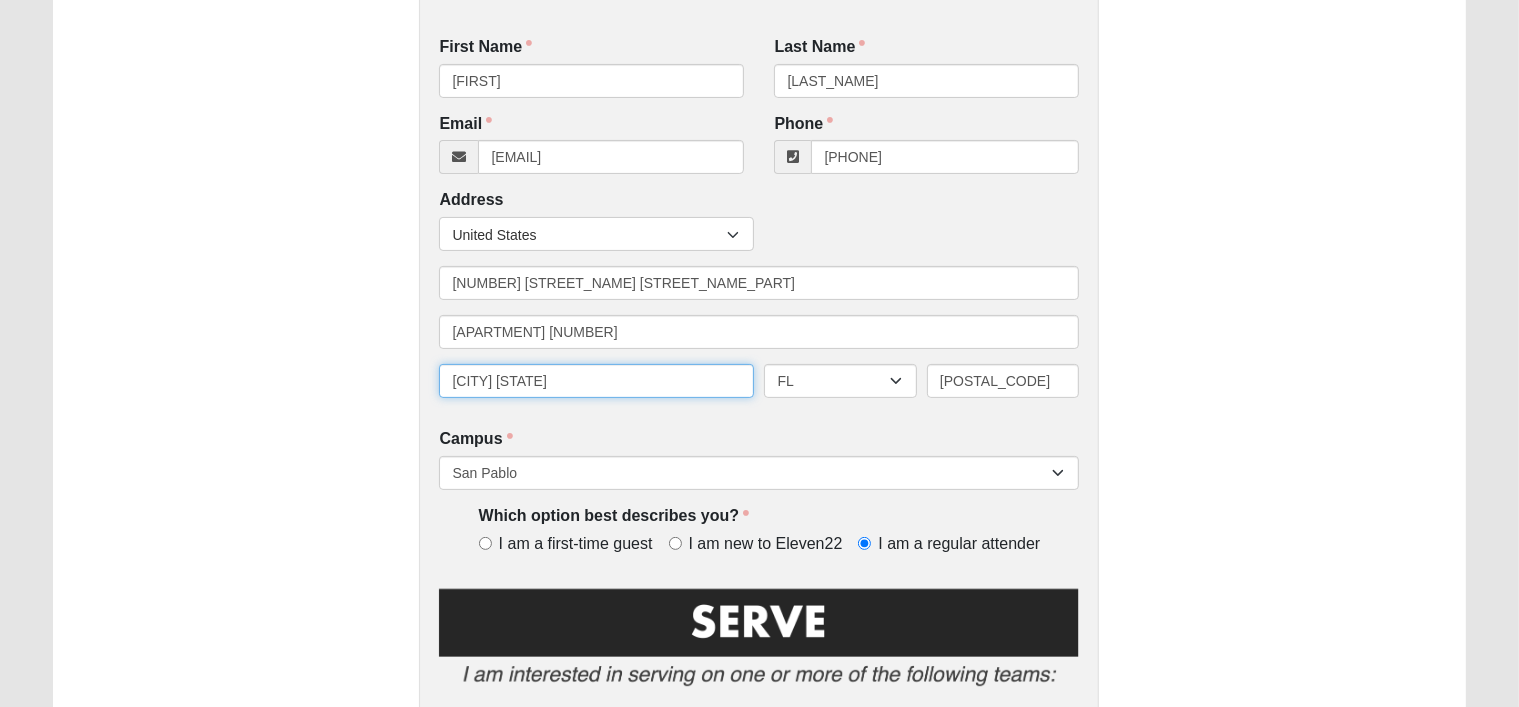 drag, startPoint x: 528, startPoint y: 383, endPoint x: 632, endPoint y: 371, distance: 104.69002 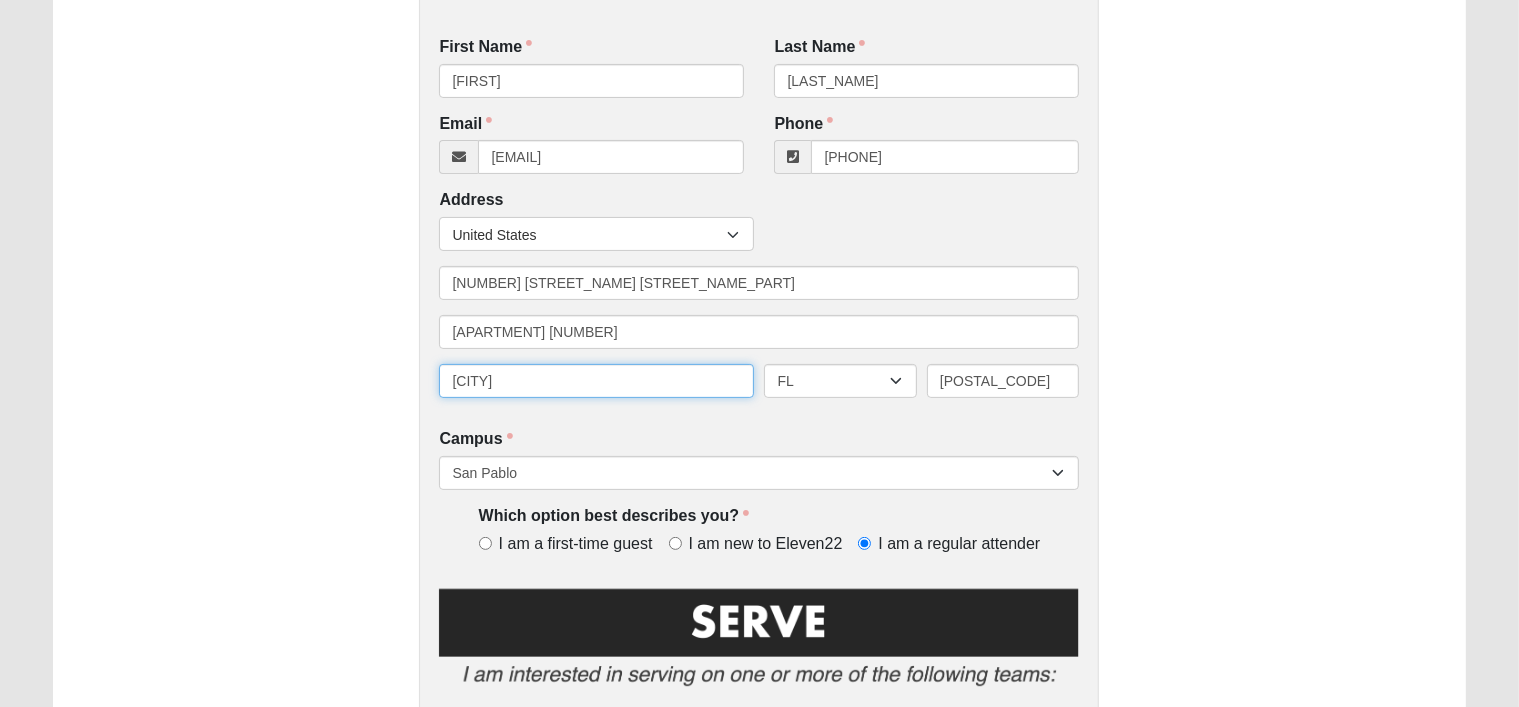 type on "[CITY]" 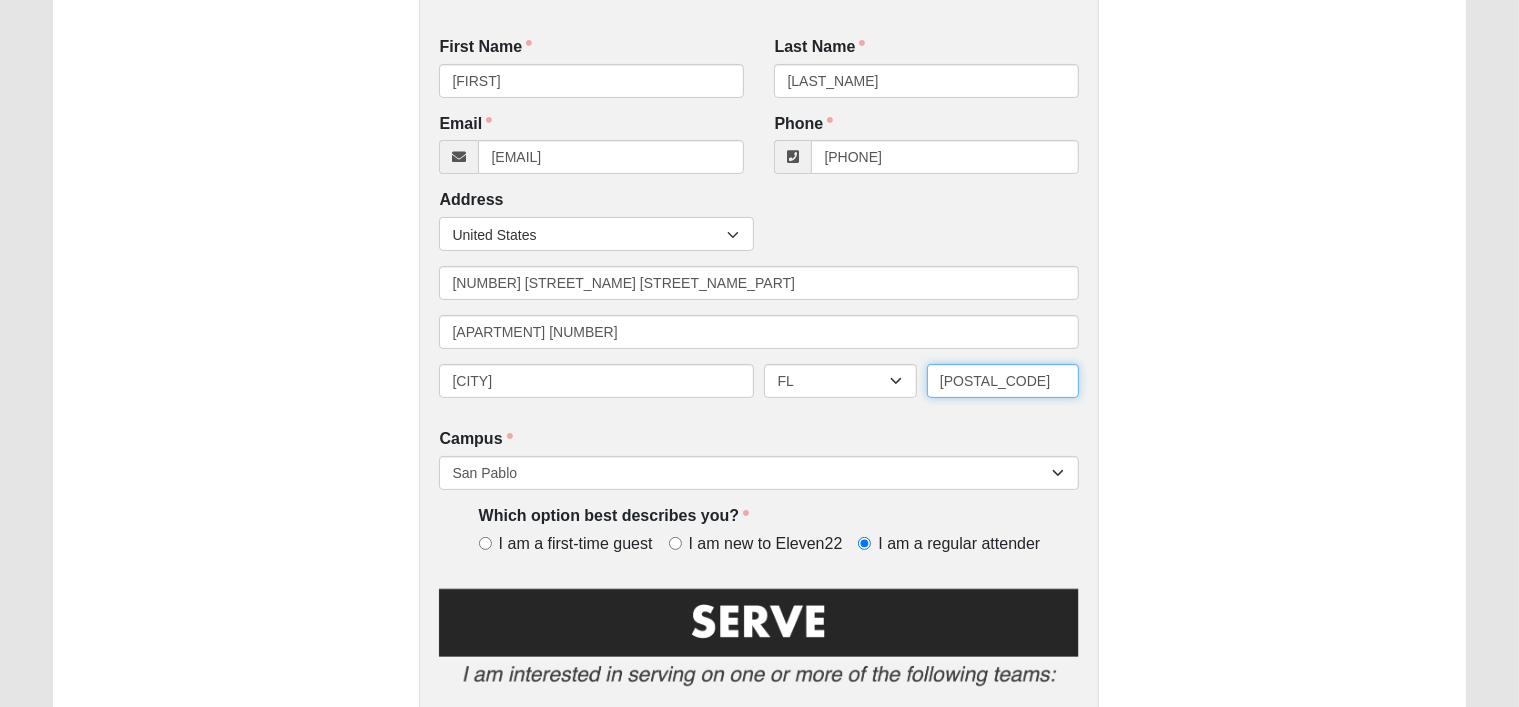 click on "[POSTAL_CODE]" at bounding box center (1003, 381) 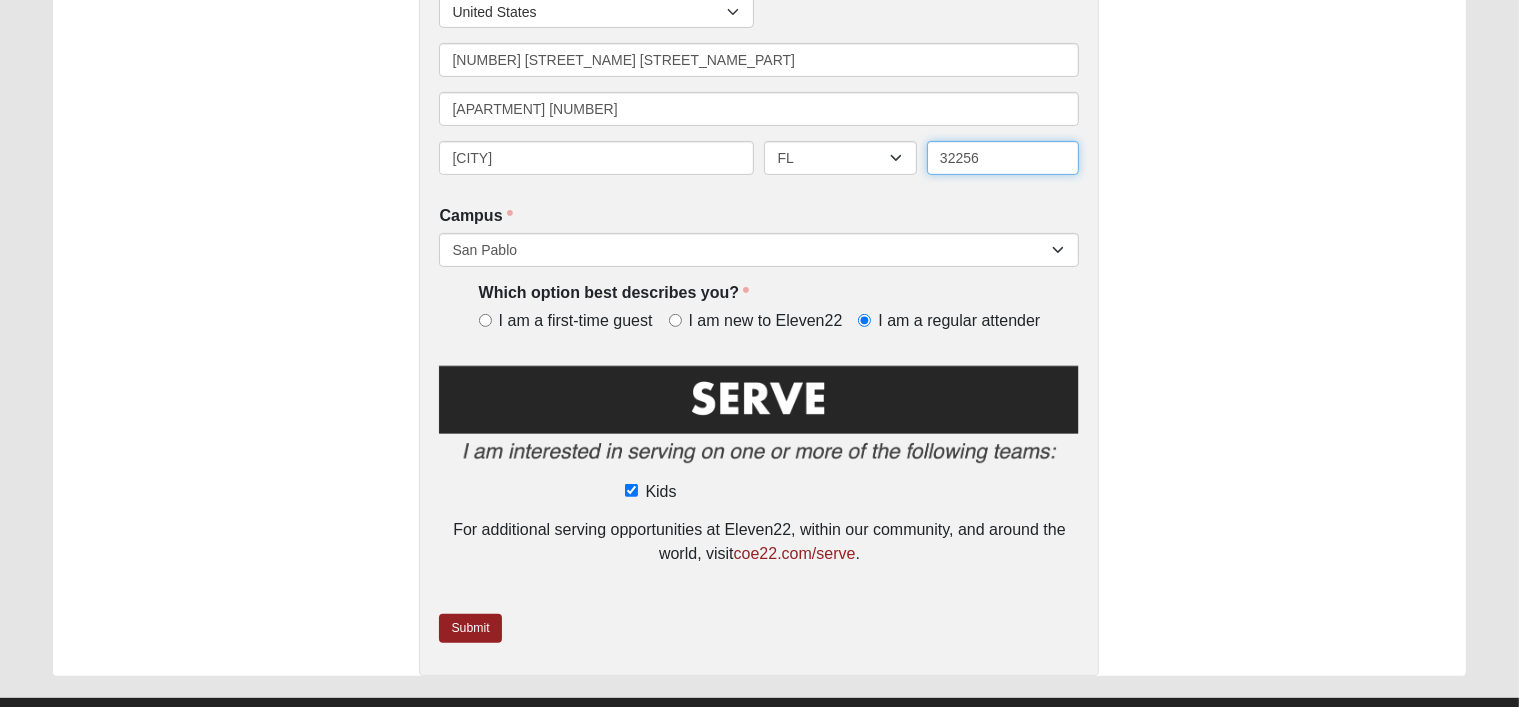 scroll, scrollTop: 718, scrollLeft: 0, axis: vertical 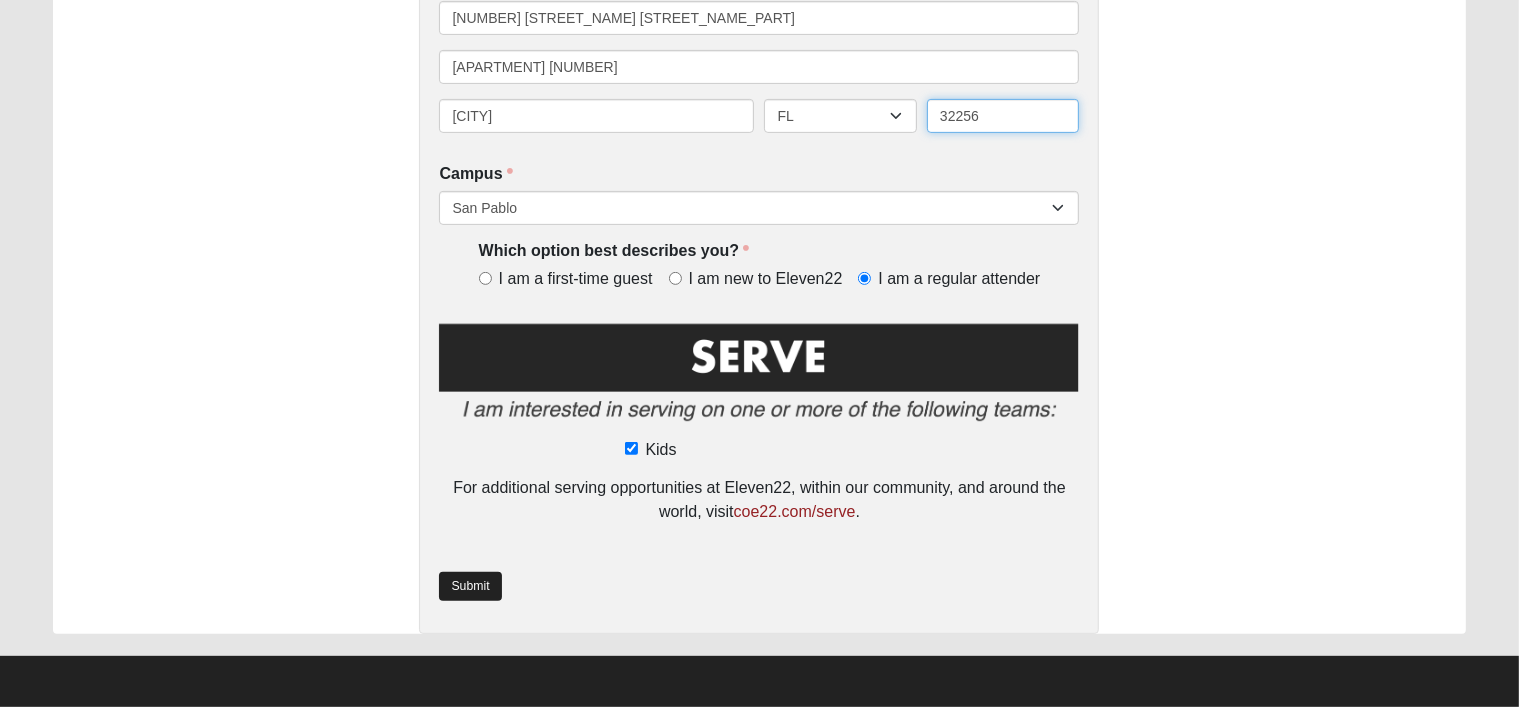 type on "32256" 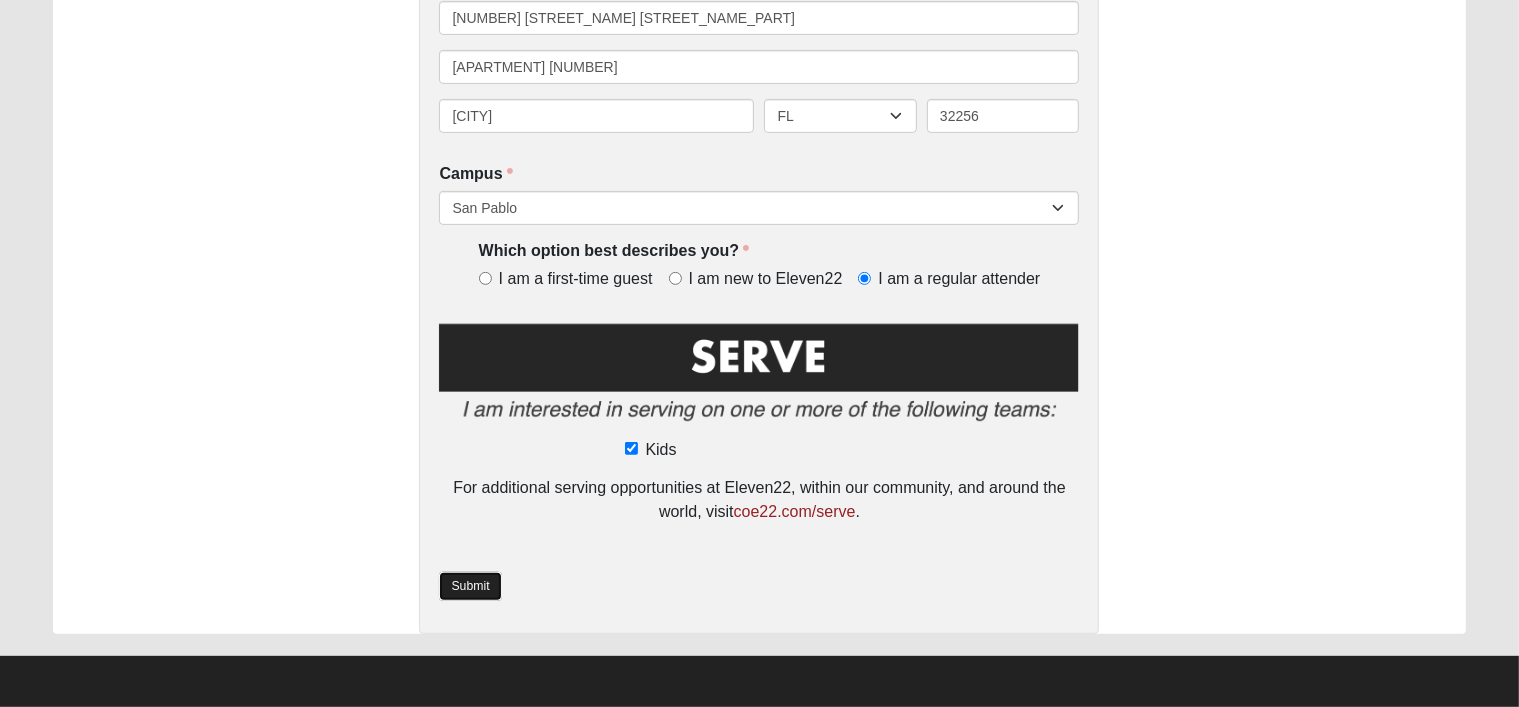 click on "Submit" at bounding box center [470, 586] 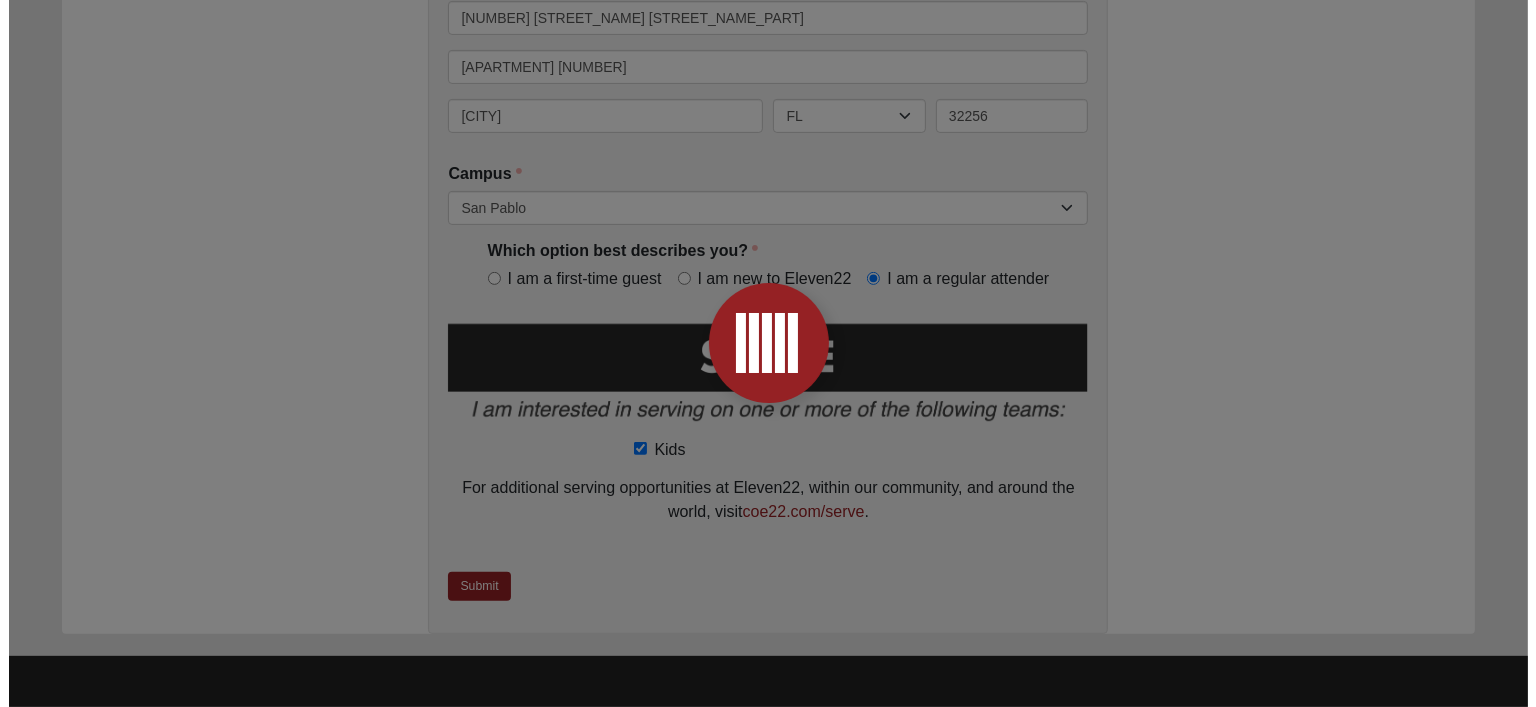 scroll, scrollTop: 0, scrollLeft: 0, axis: both 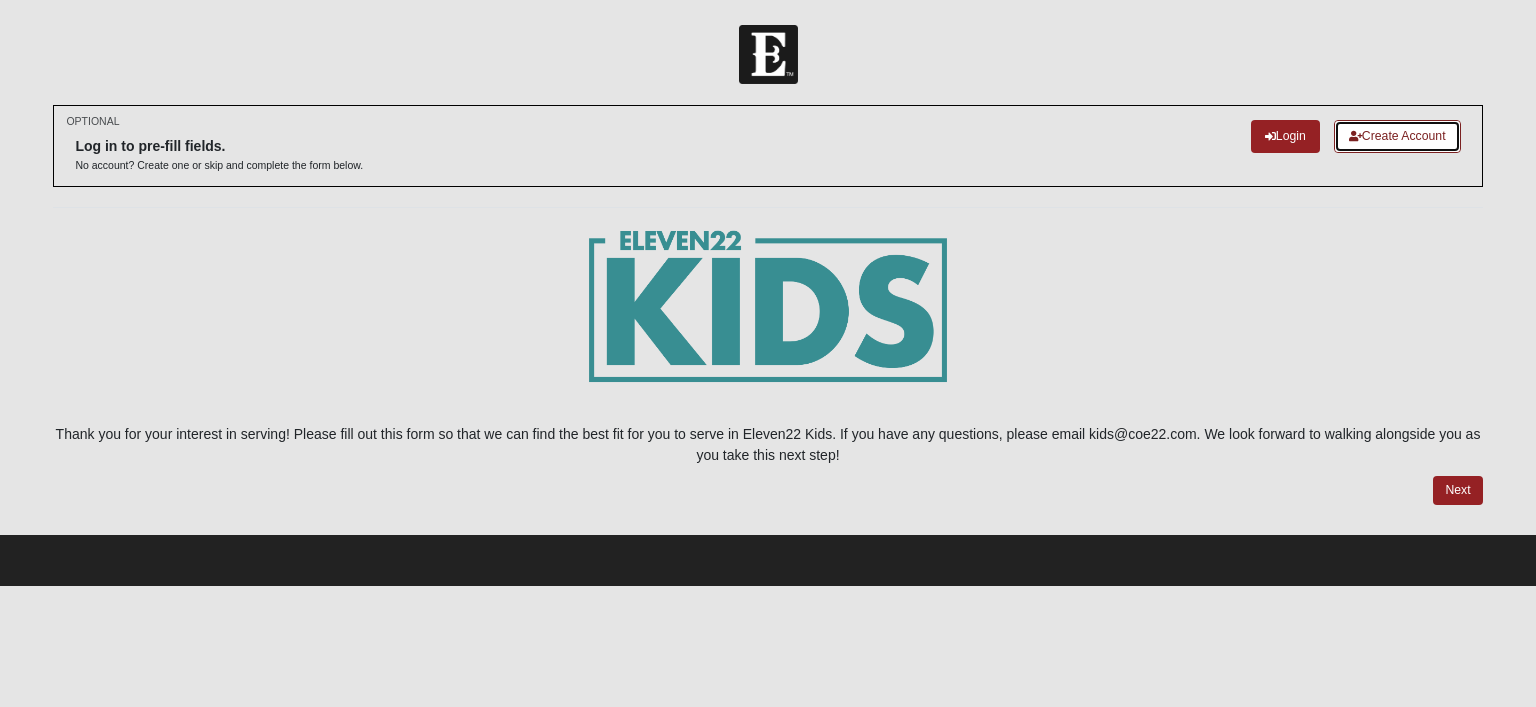 click on "Create Account" at bounding box center (1397, 136) 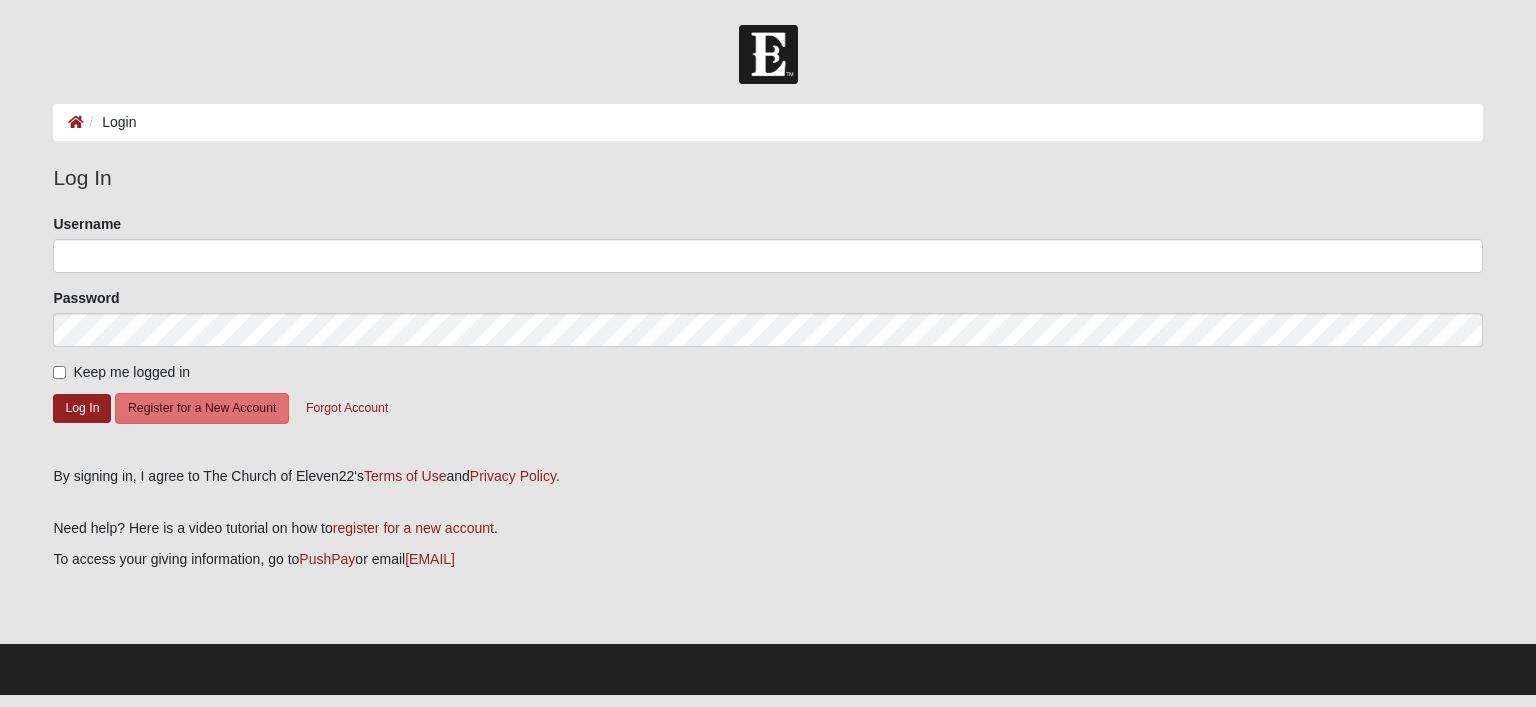 scroll, scrollTop: 0, scrollLeft: 0, axis: both 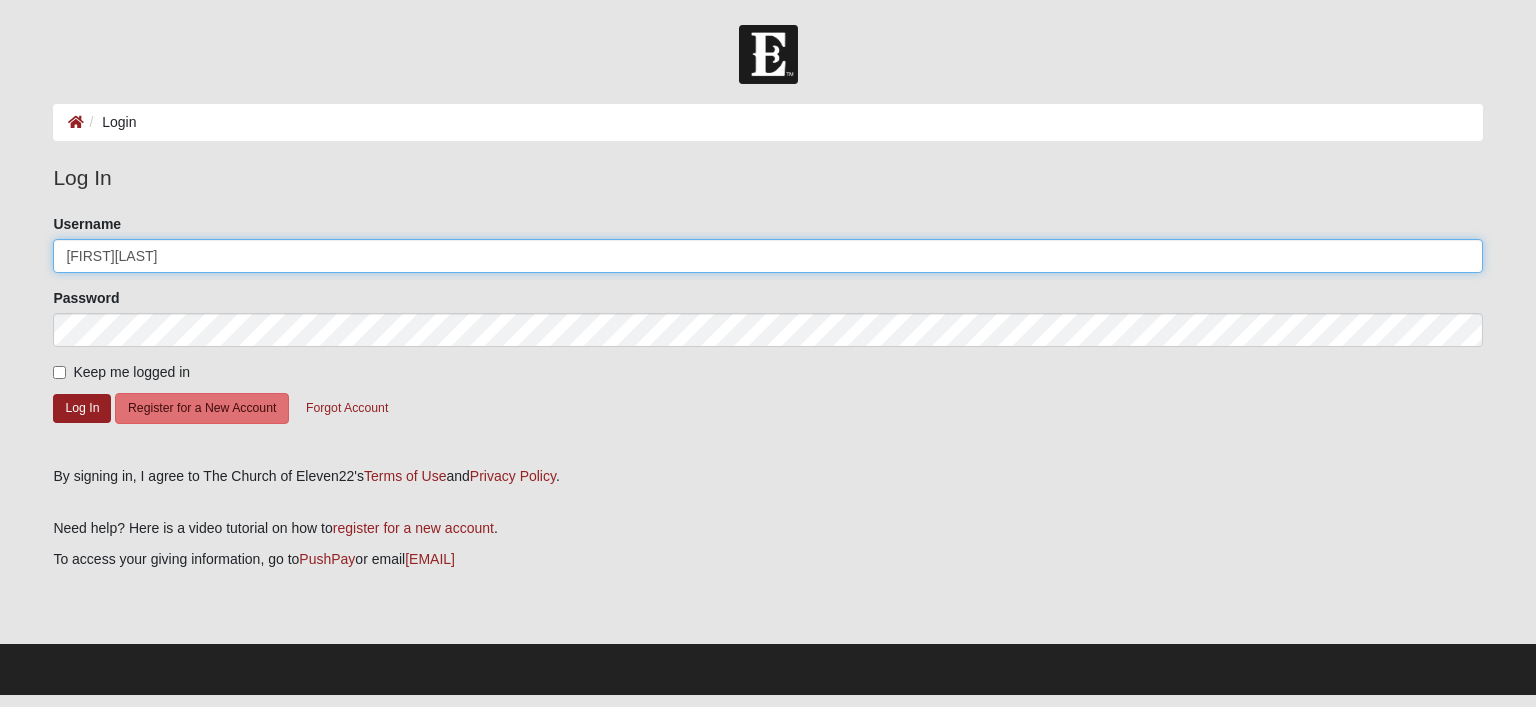 click on "[FIRST][LAST]" 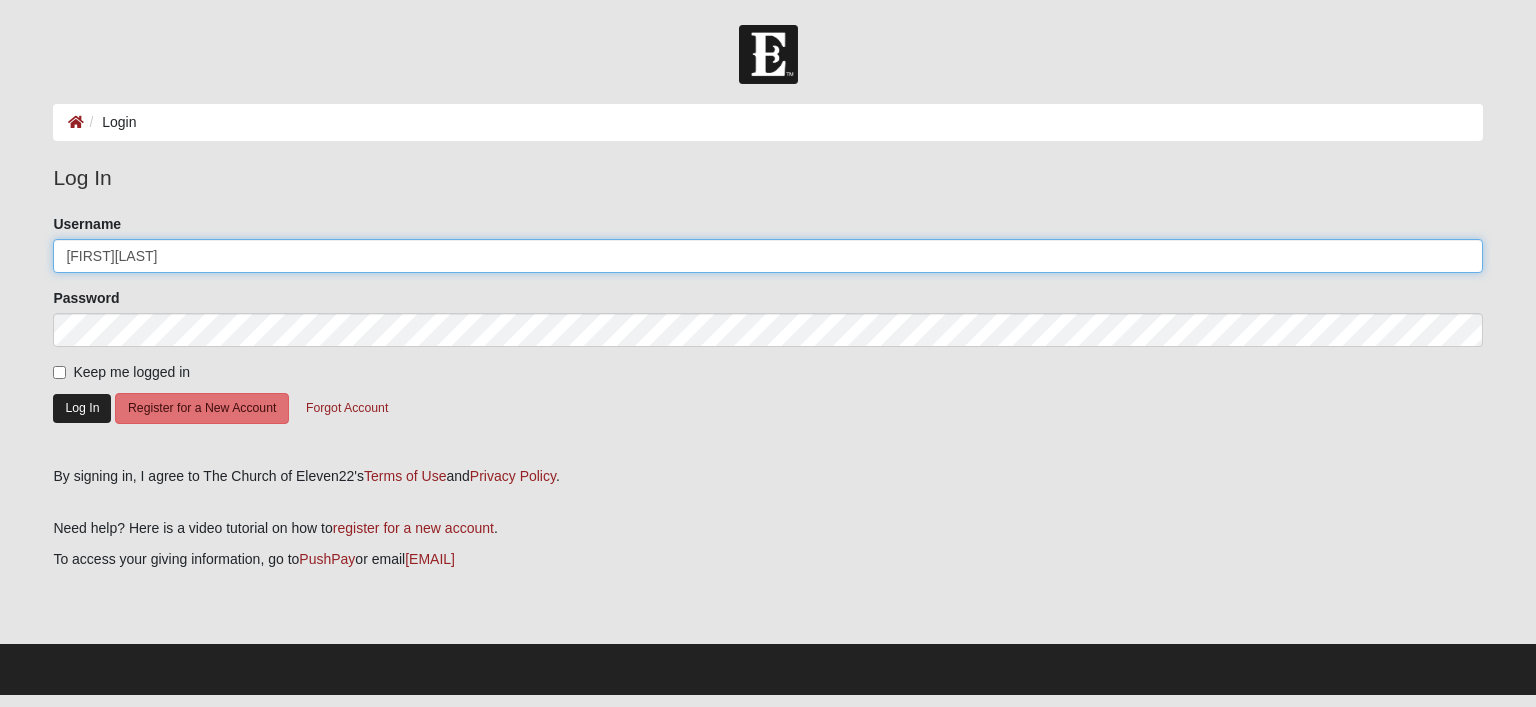 type on "[FIRST][LAST]" 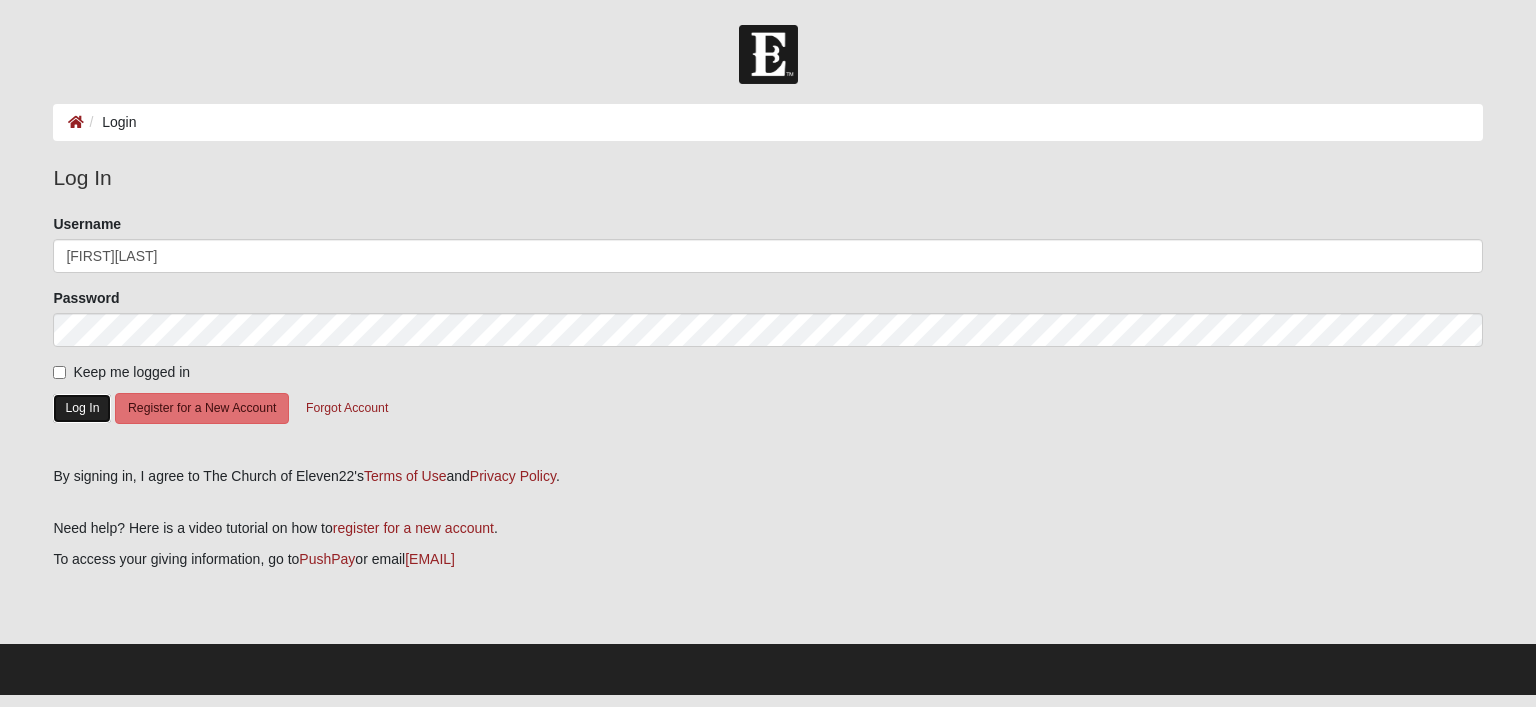 click on "Log In" 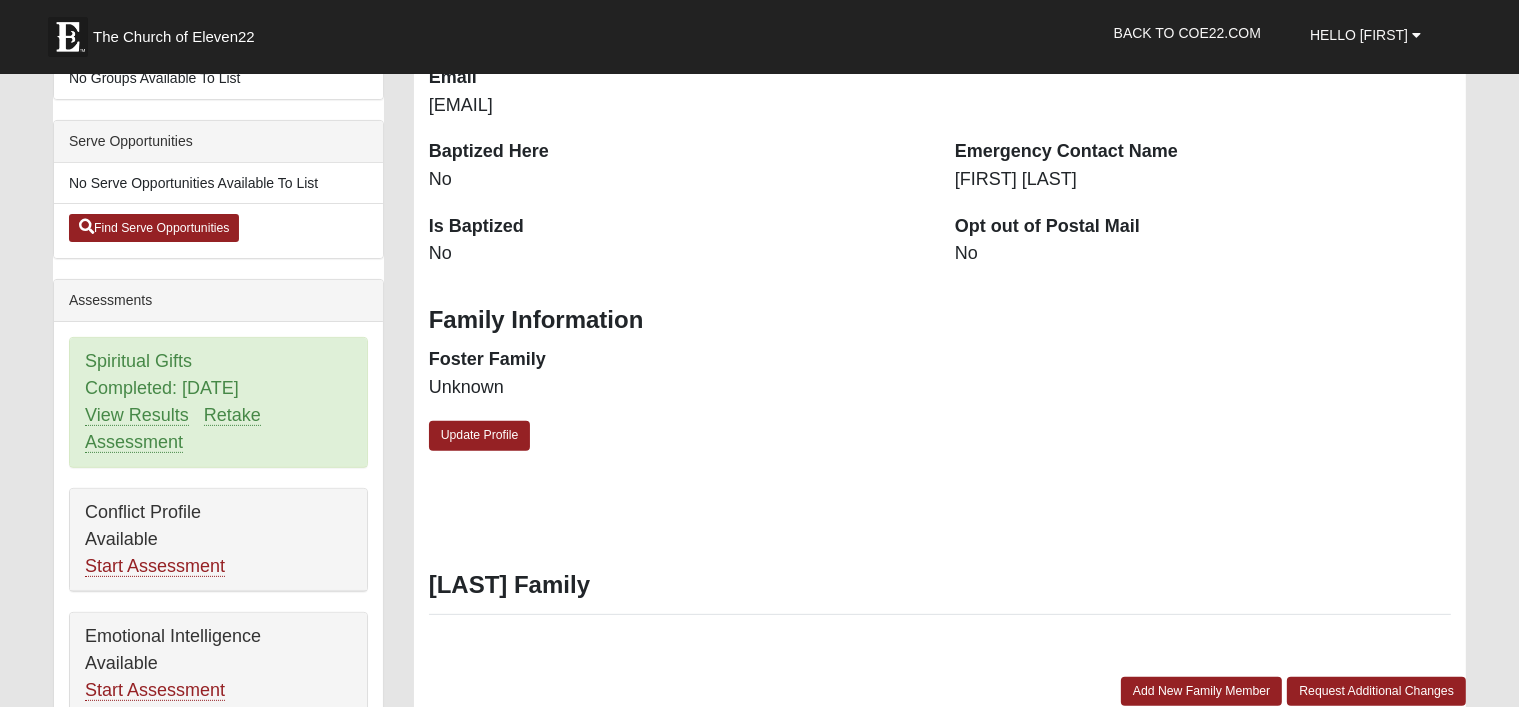 scroll, scrollTop: 500, scrollLeft: 0, axis: vertical 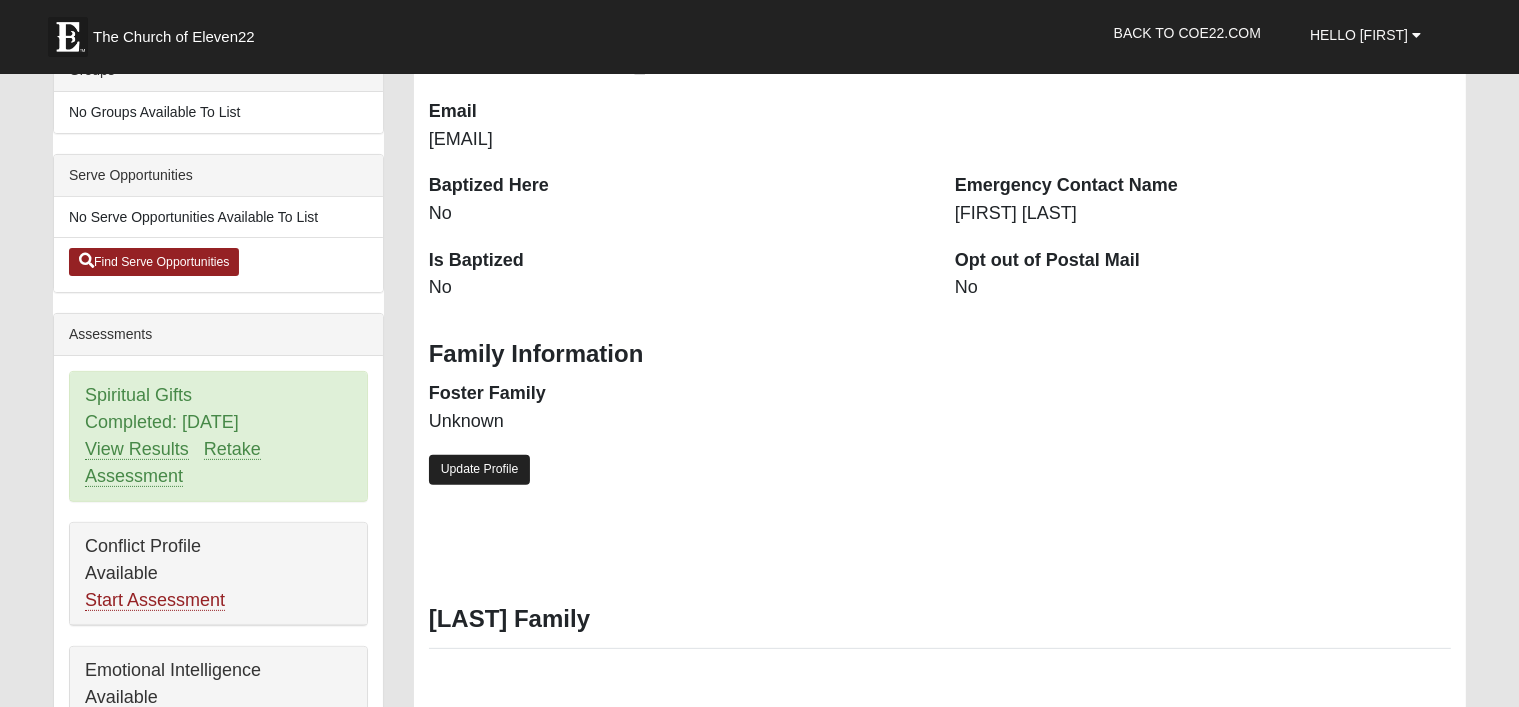 click on "Update Profile" at bounding box center (480, 469) 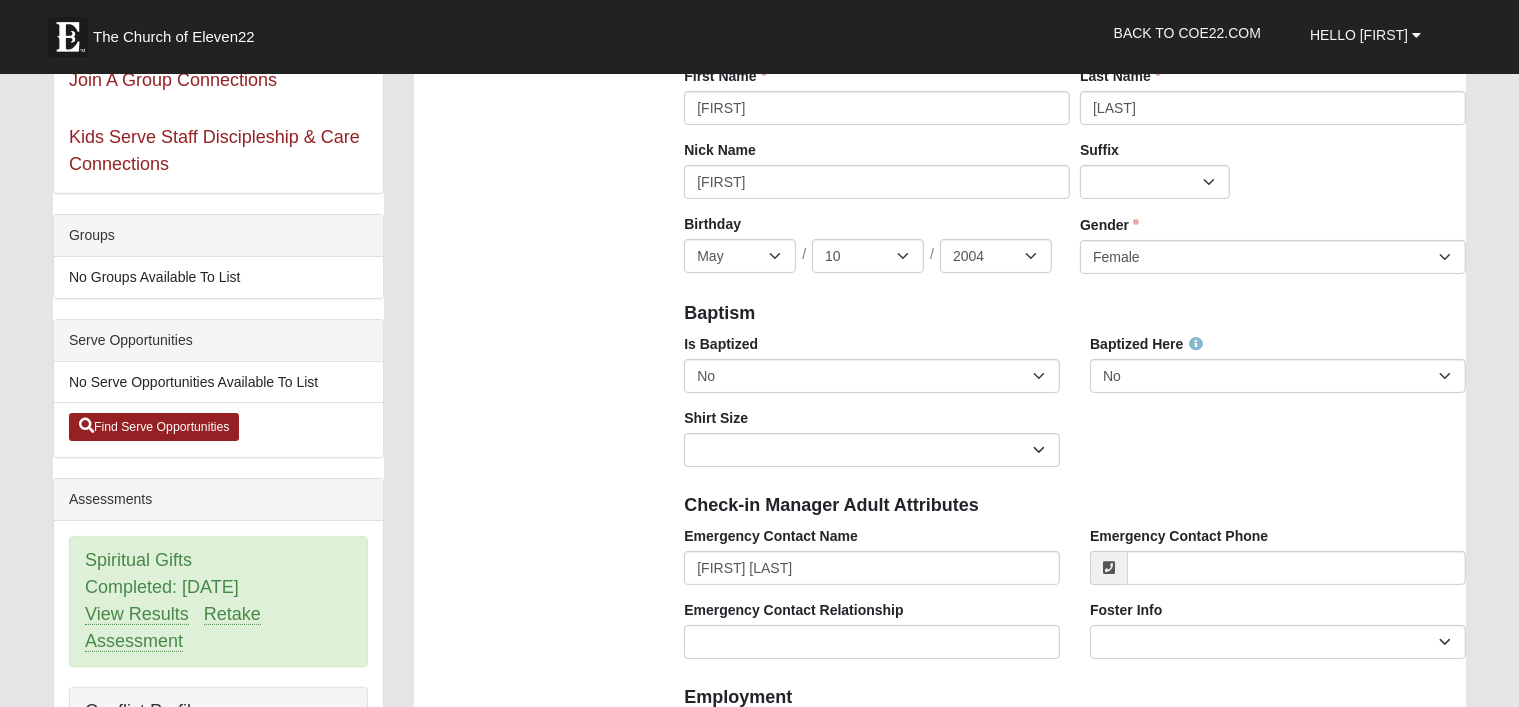 scroll, scrollTop: 300, scrollLeft: 0, axis: vertical 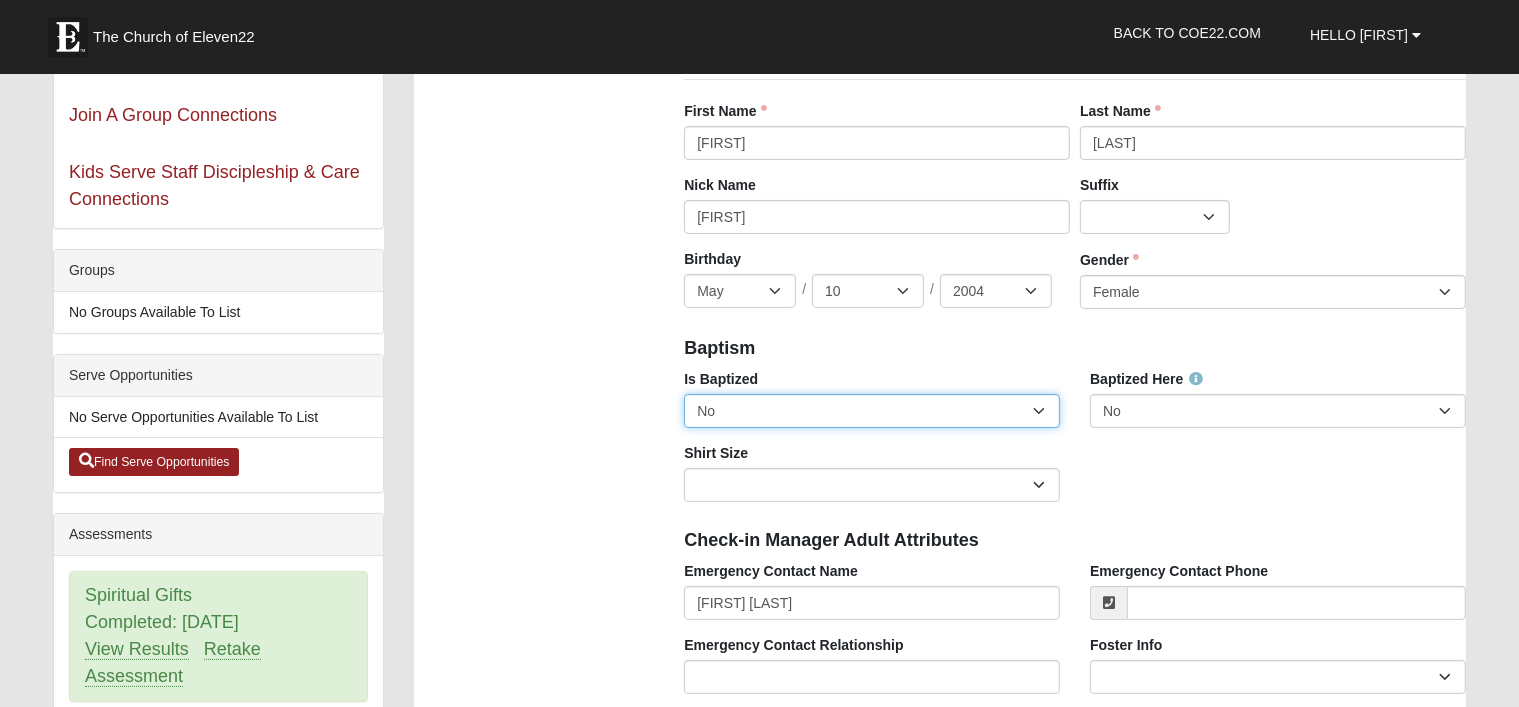 click on "No
Yes" at bounding box center (872, 411) 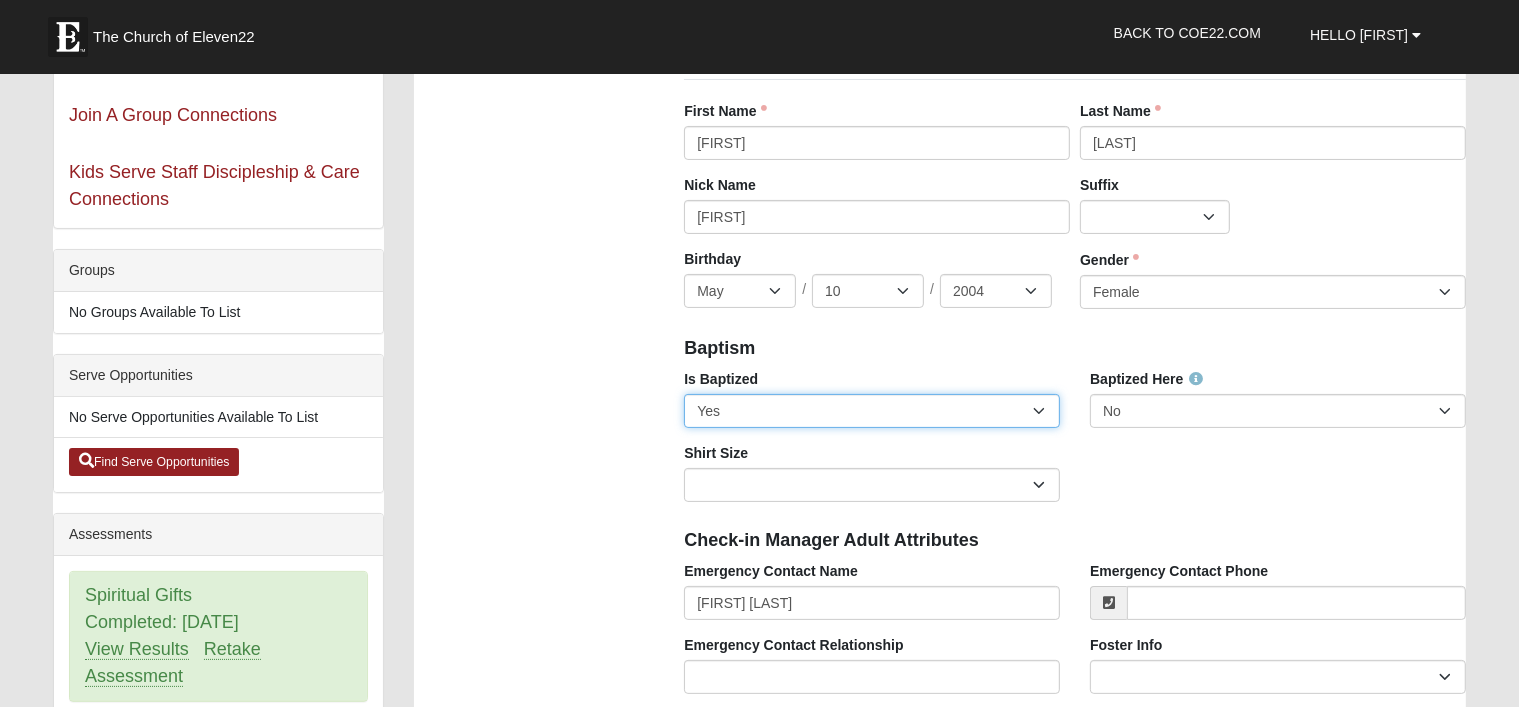 click on "No
Yes" at bounding box center (872, 411) 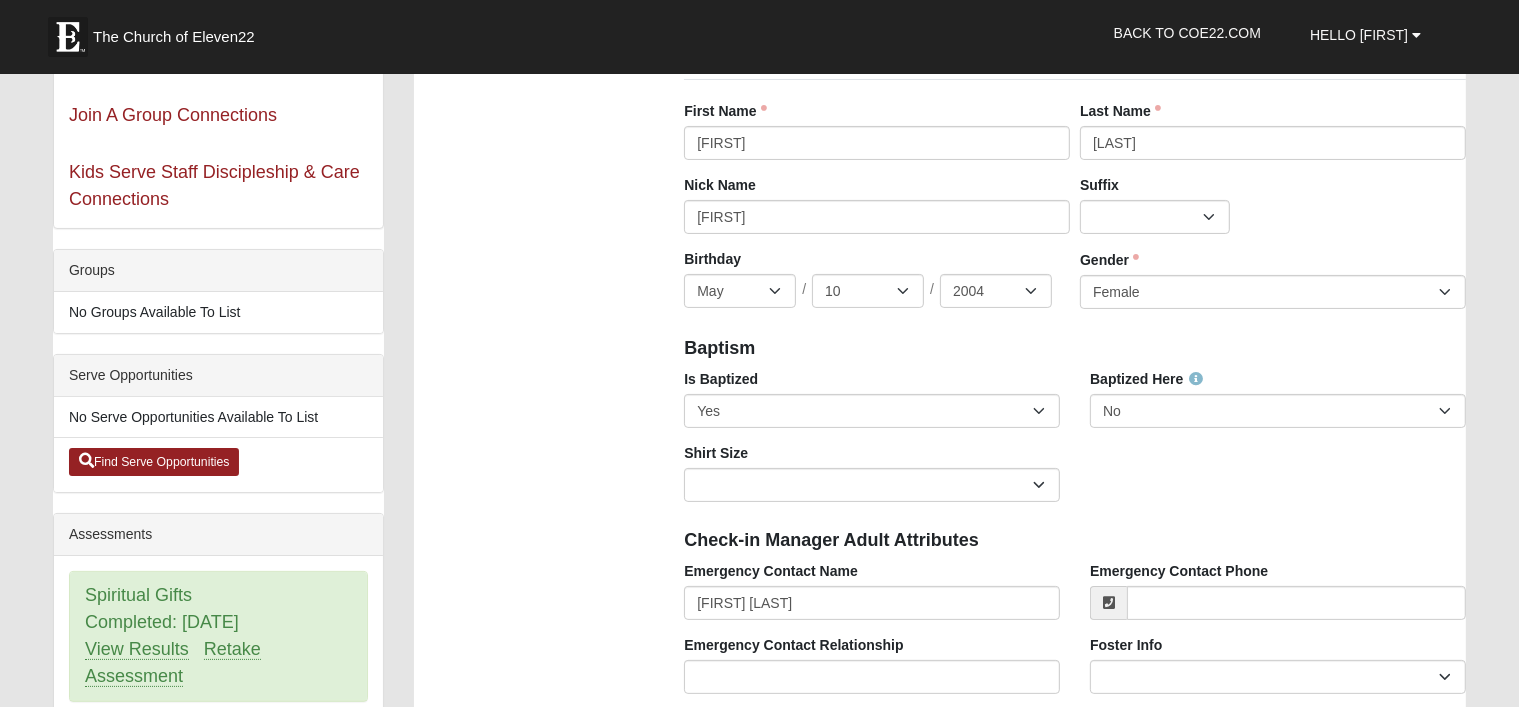 click on "Baptism" at bounding box center (1075, 349) 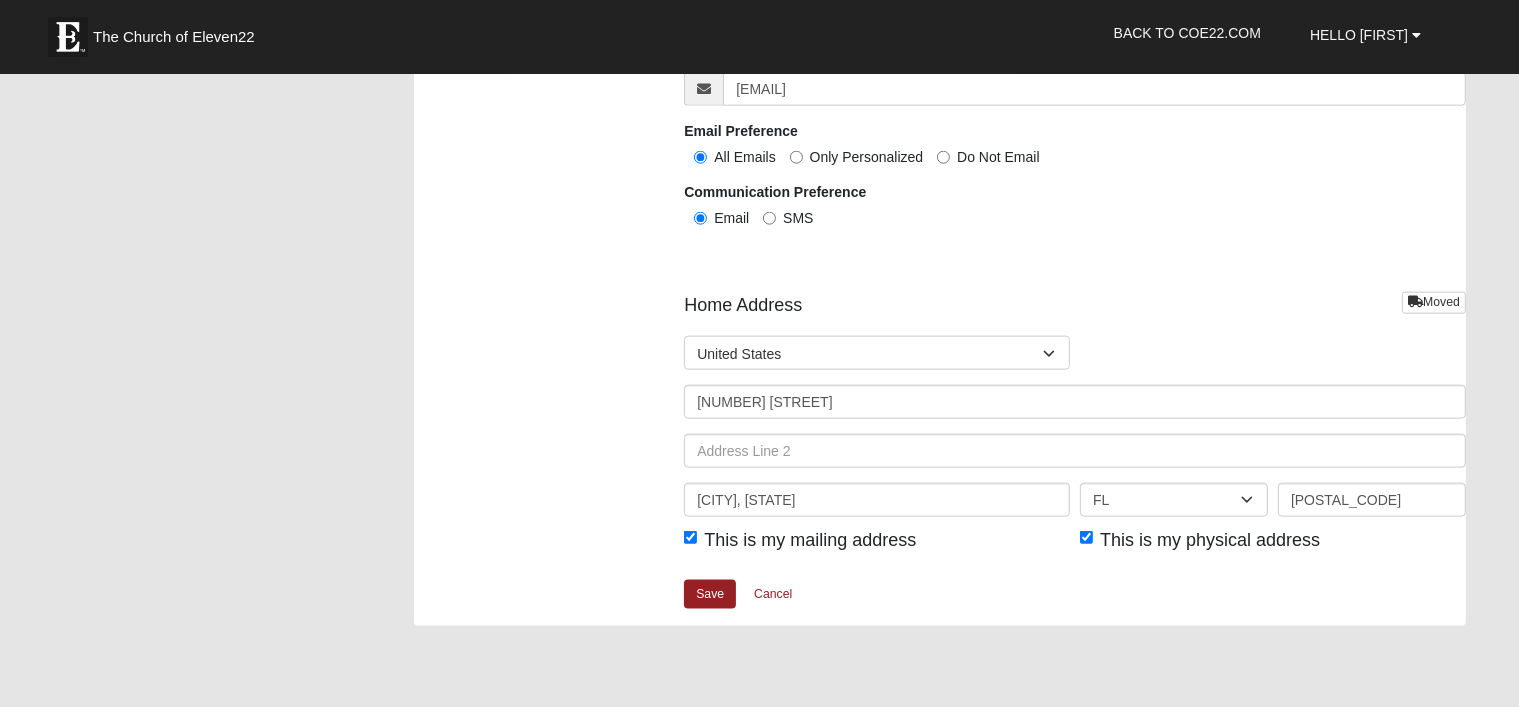 scroll, scrollTop: 2300, scrollLeft: 0, axis: vertical 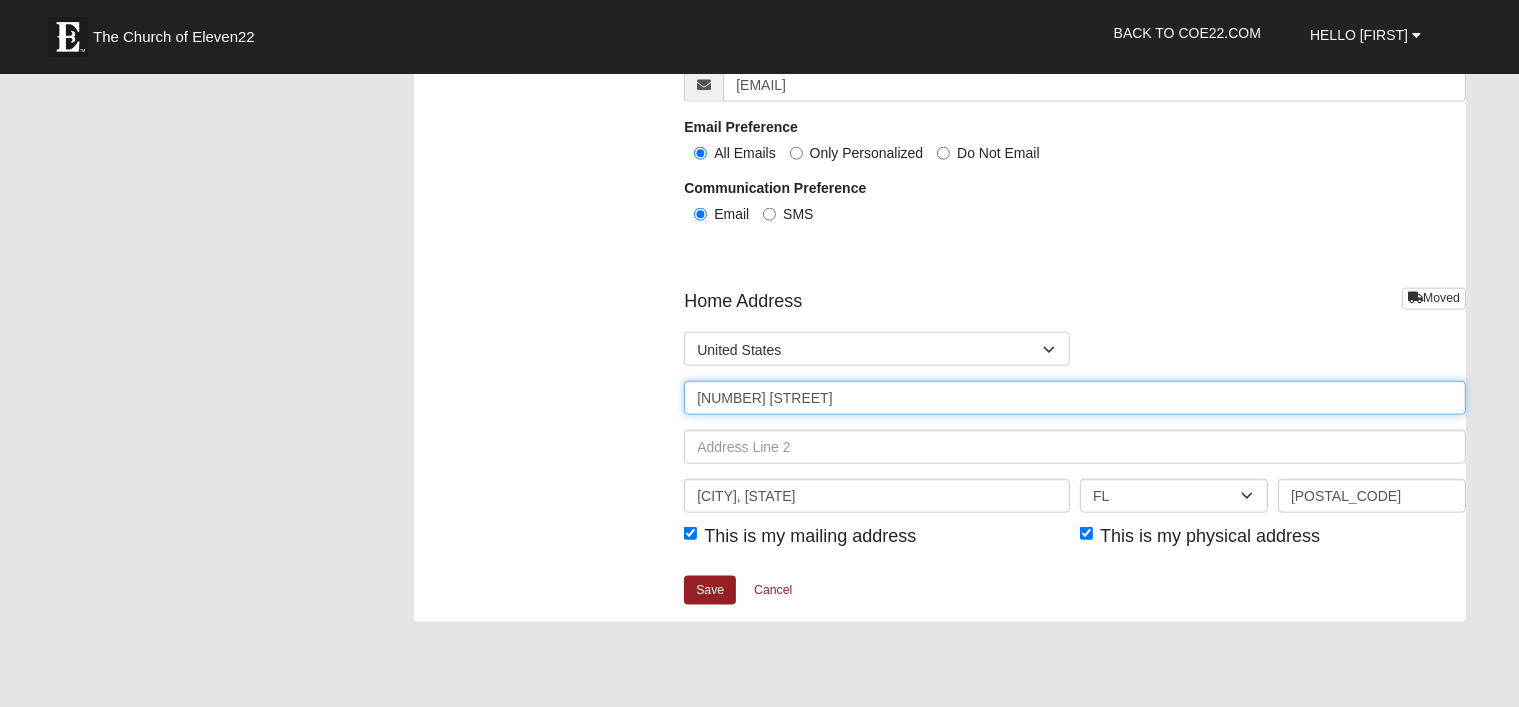 drag, startPoint x: 835, startPoint y: 384, endPoint x: 518, endPoint y: 439, distance: 321.73593 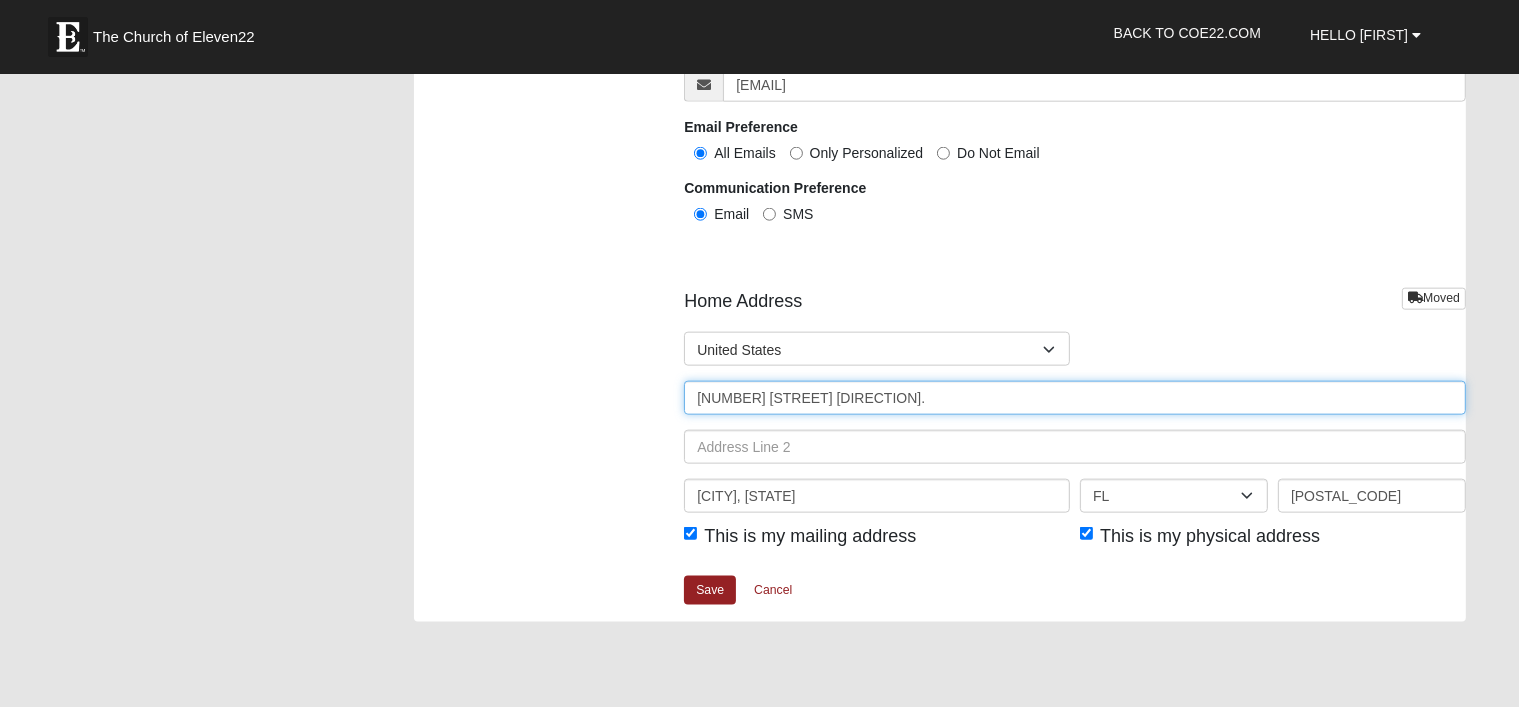 type on "7820 Baymeadows Rd. E." 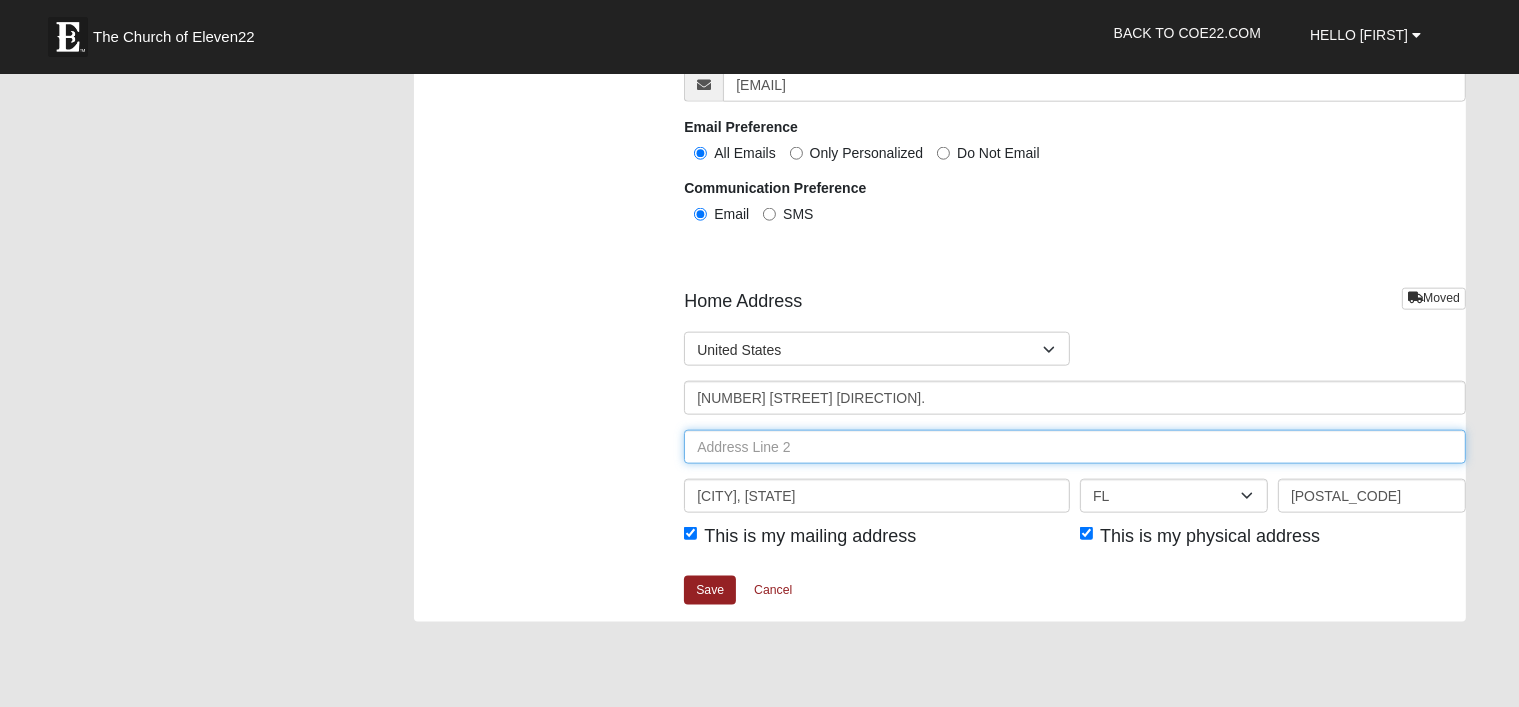 click at bounding box center (1075, 447) 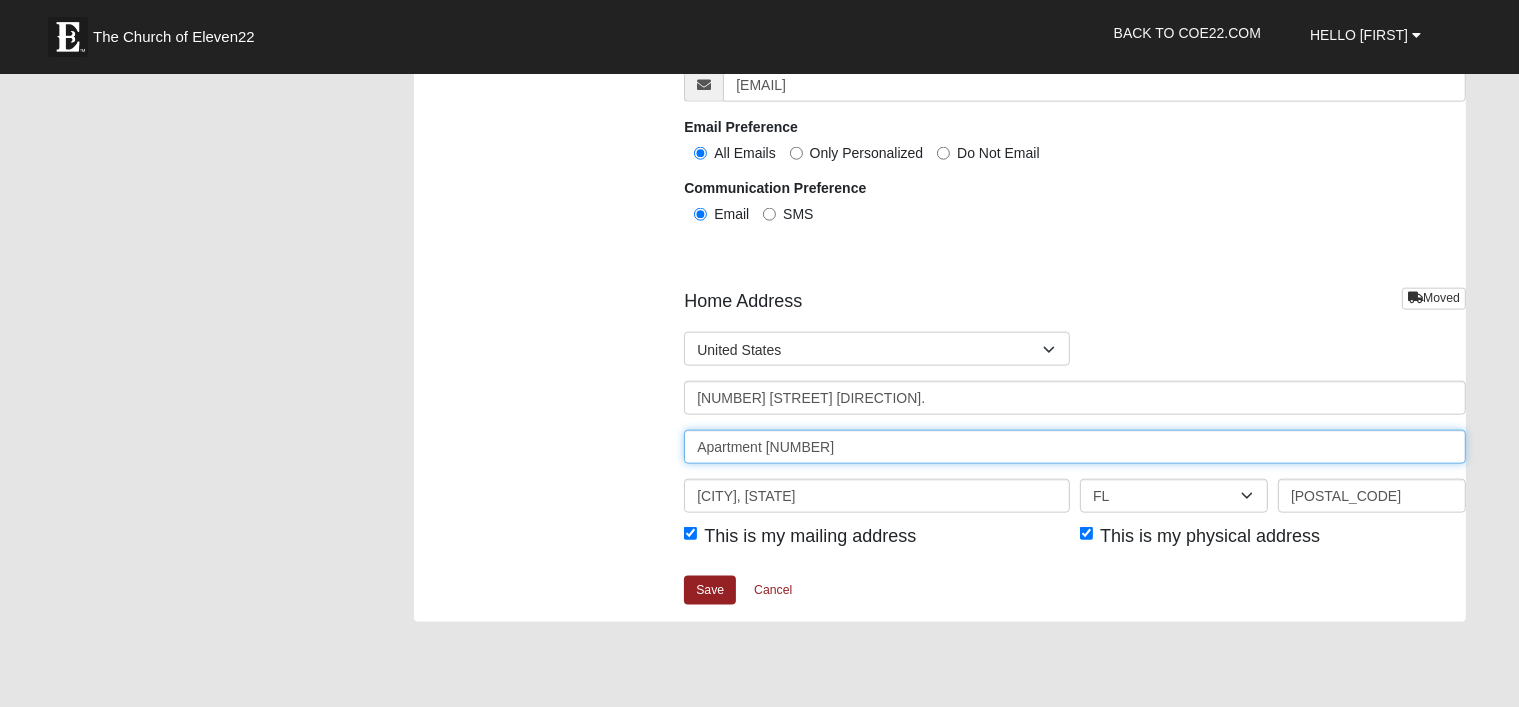 type on "[APARTMENT] [NUMBER]" 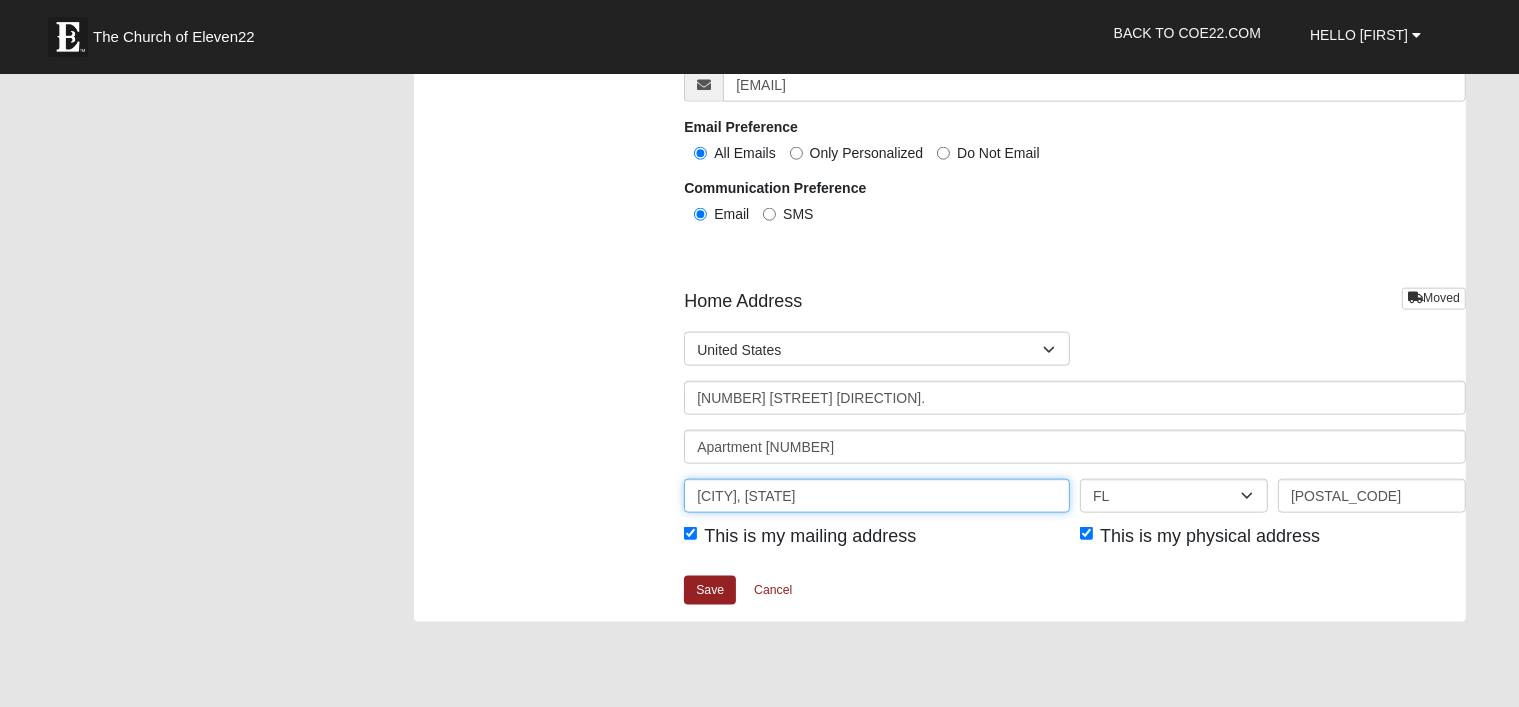 click on "[CITY] [STATE]" at bounding box center (877, 496) 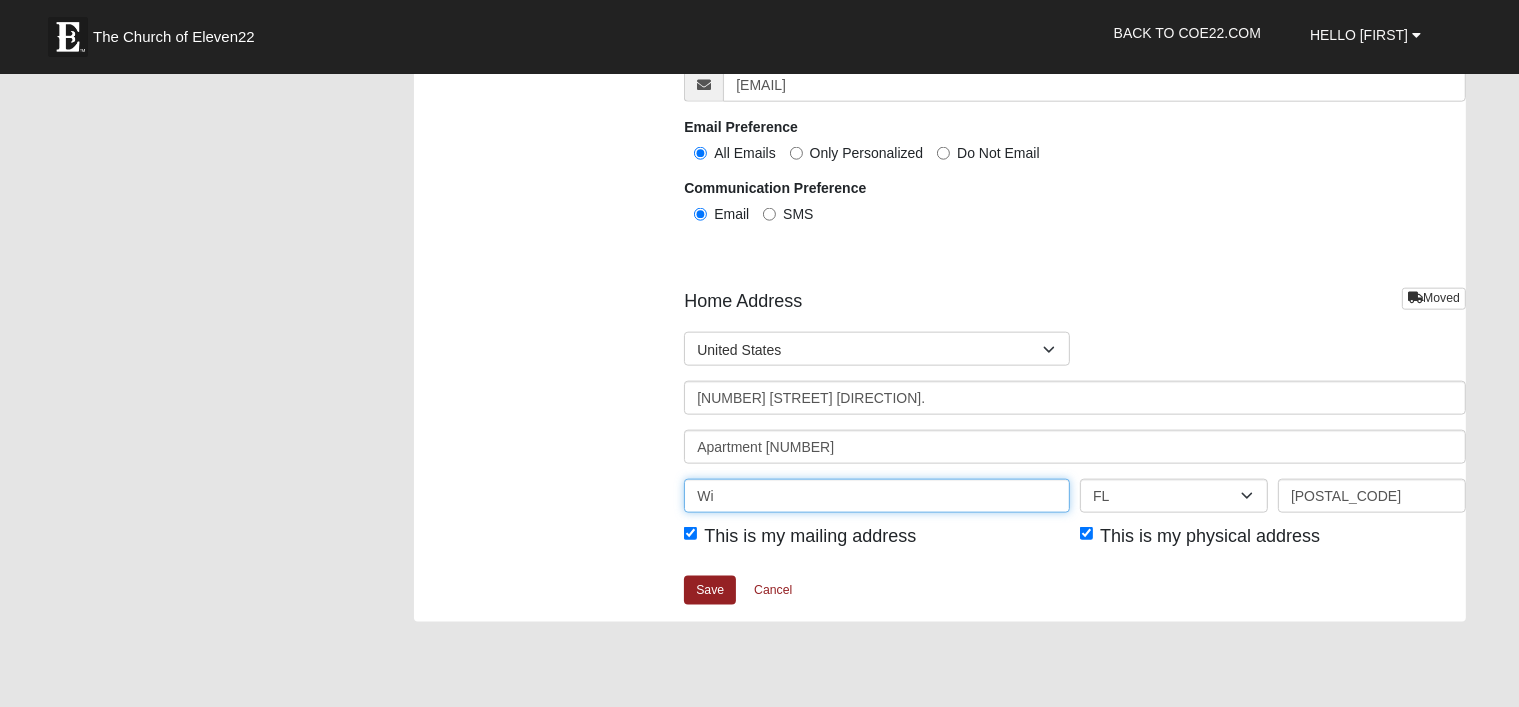 type on "W" 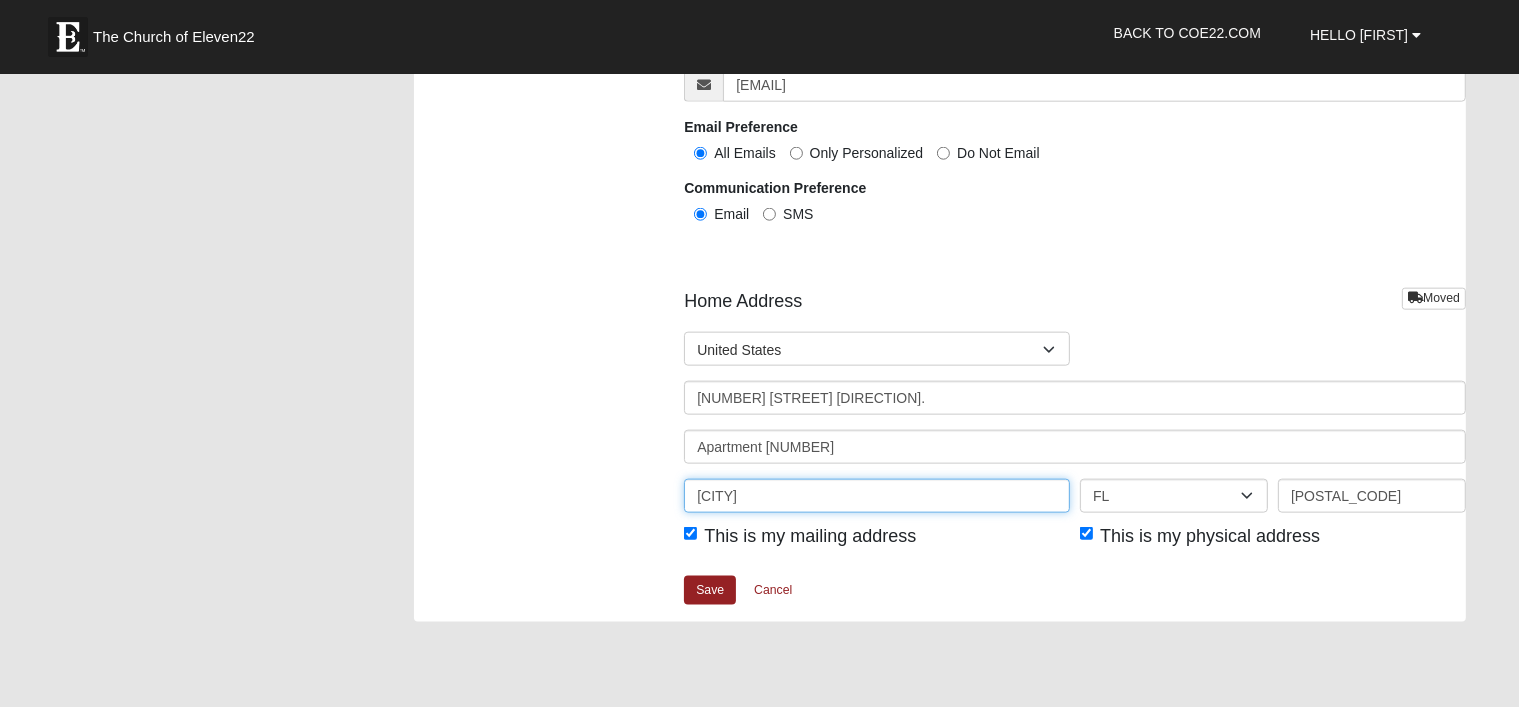type on "[CITY]" 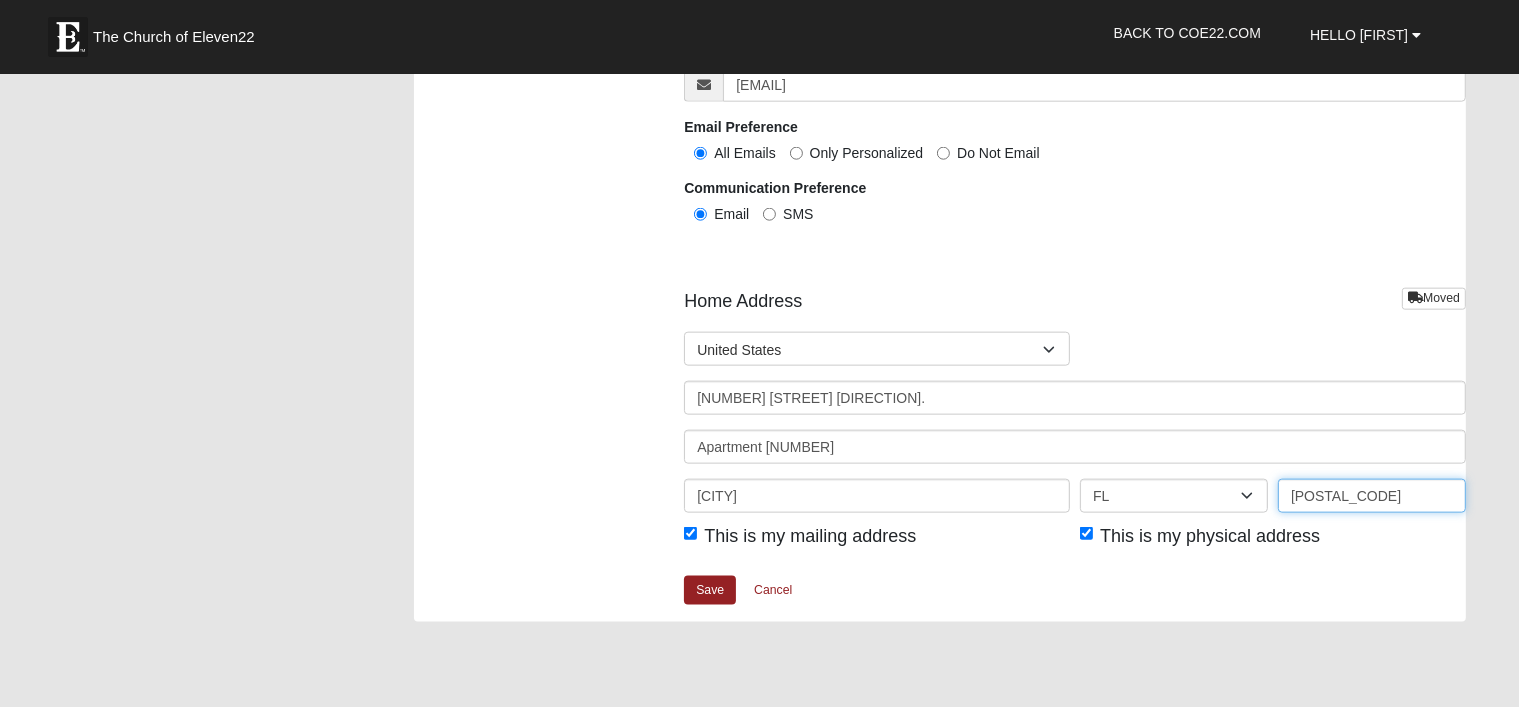drag, startPoint x: 1362, startPoint y: 491, endPoint x: 1277, endPoint y: 481, distance: 85.58621 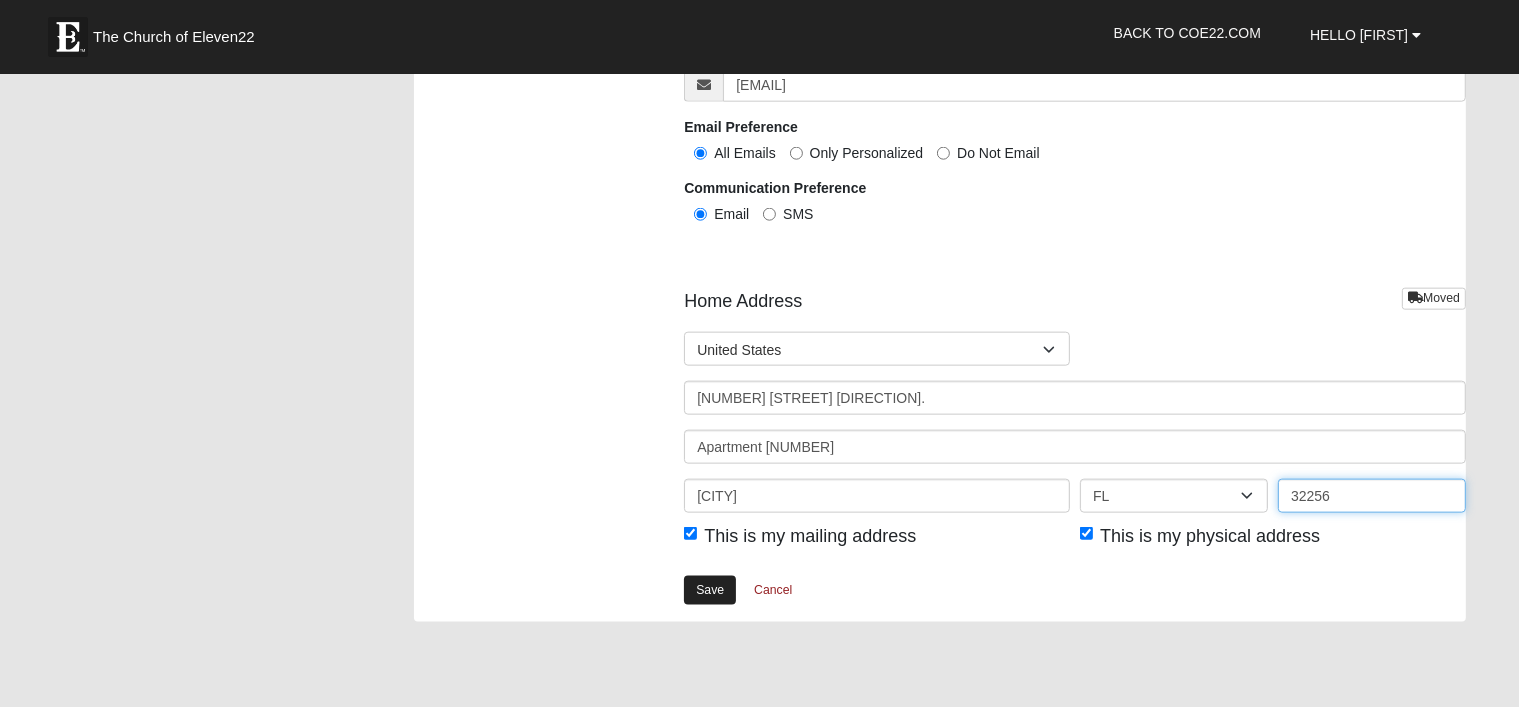 type on "32256" 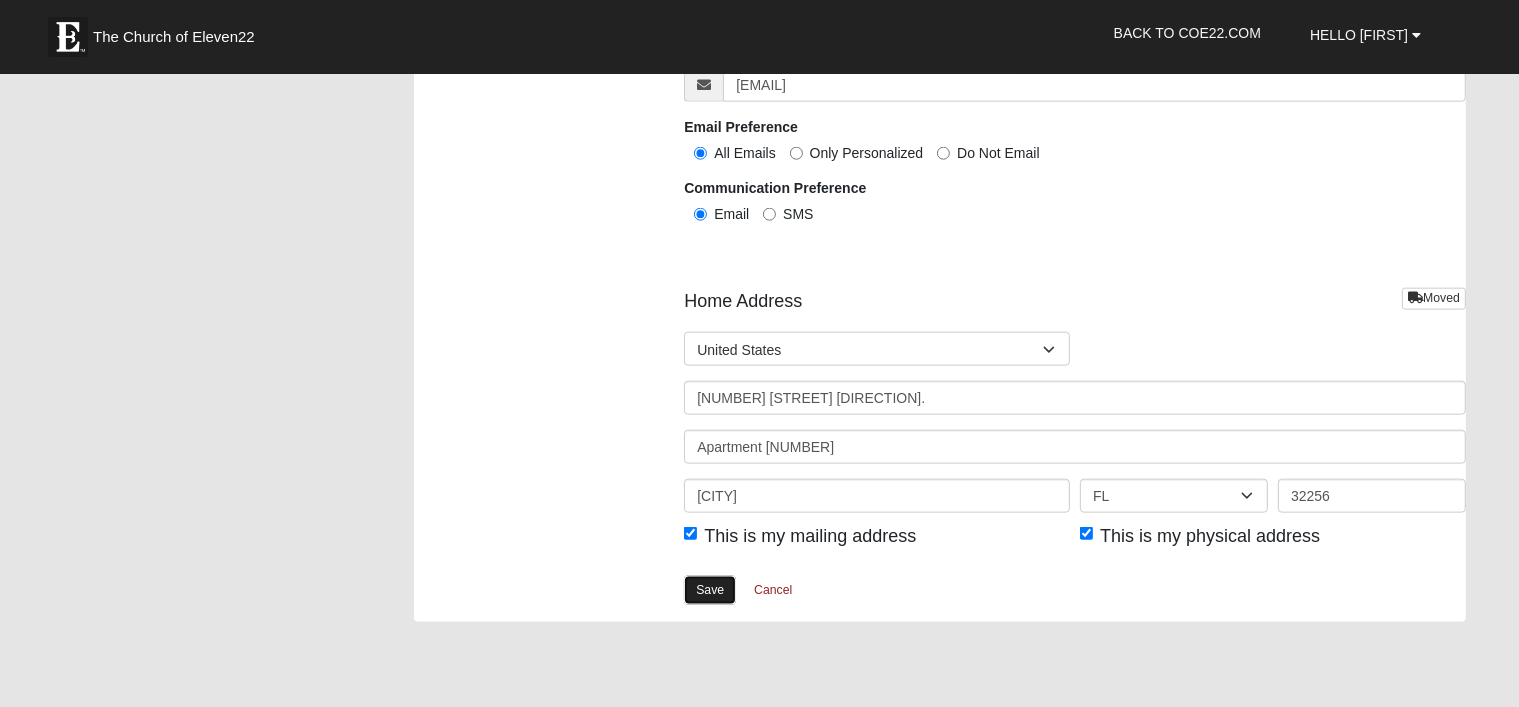click on "Save" at bounding box center [710, 590] 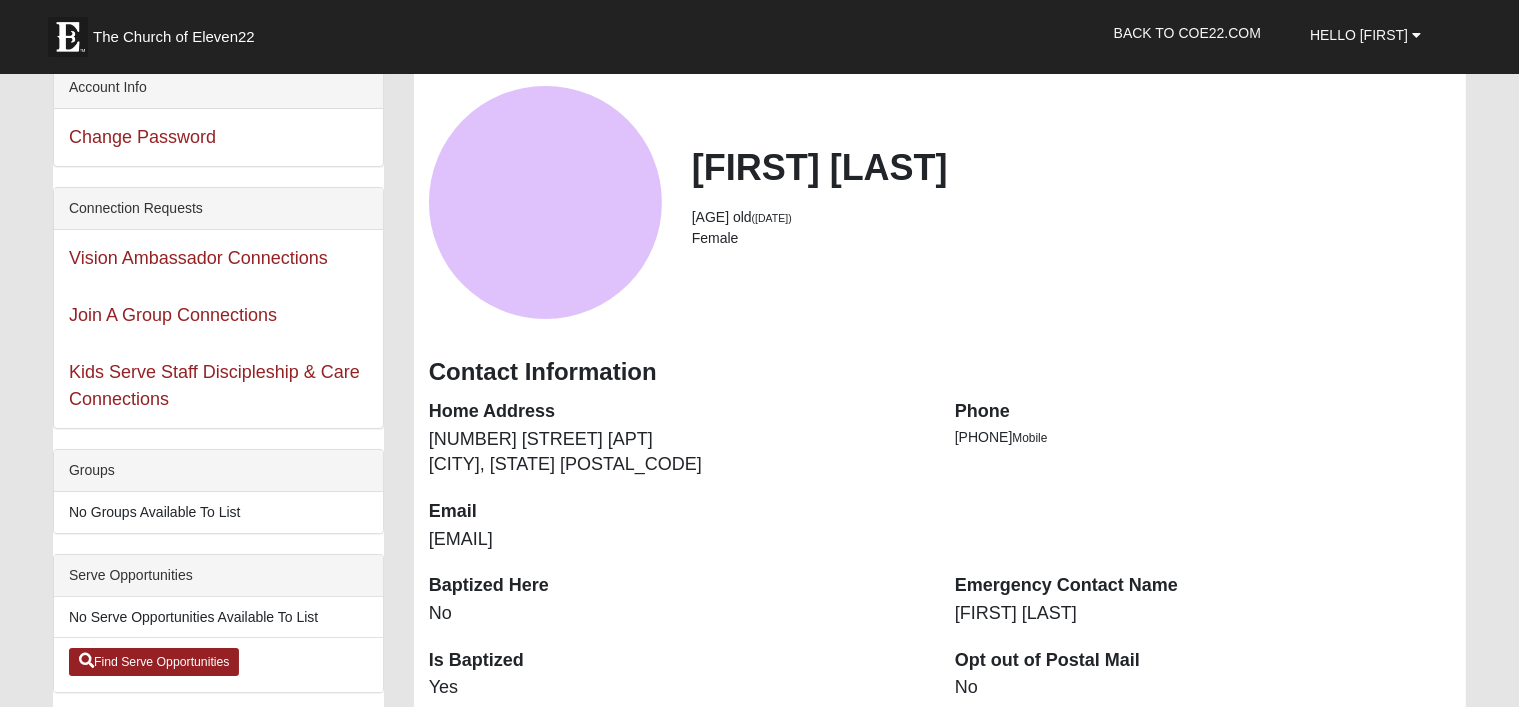 scroll, scrollTop: 0, scrollLeft: 0, axis: both 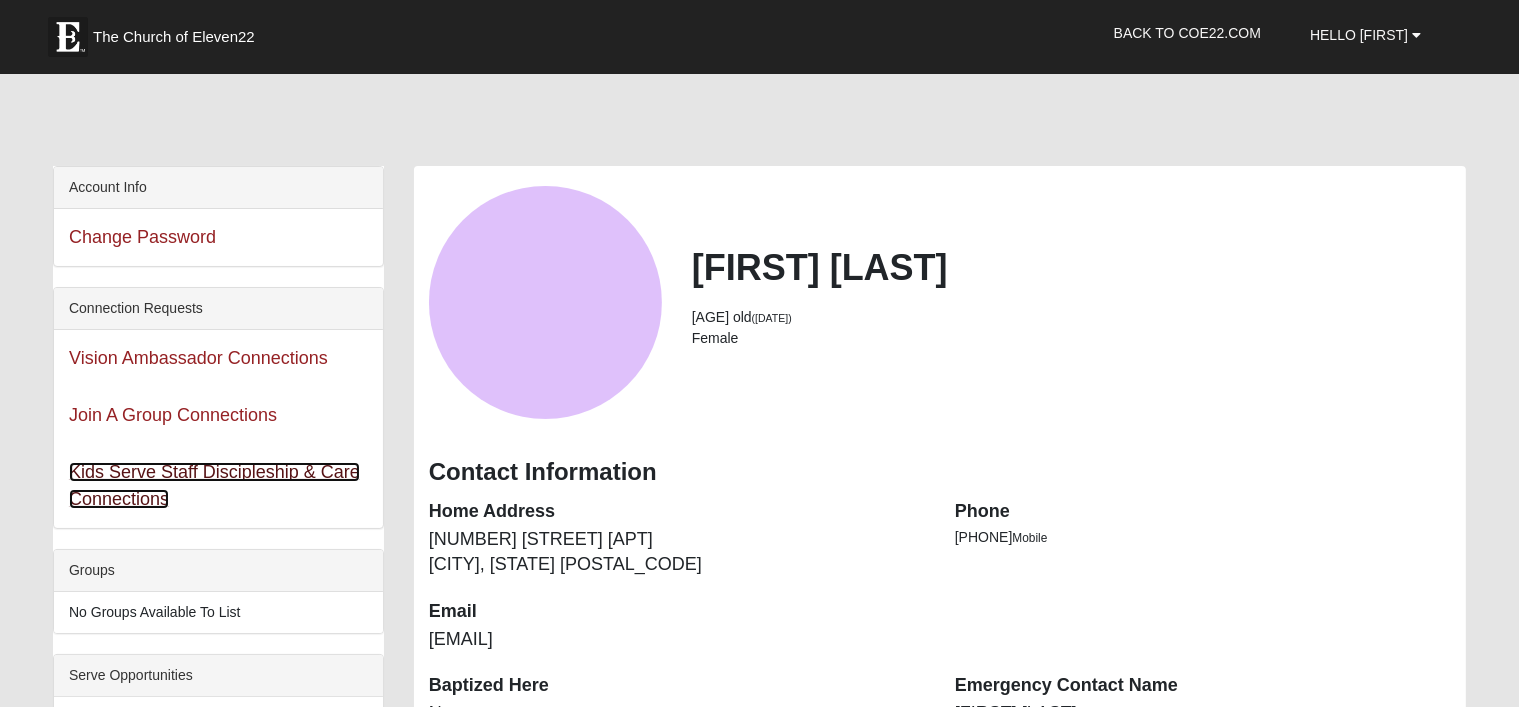 click on "Kids Serve Staff Discipleship & Care Connections" at bounding box center [214, 485] 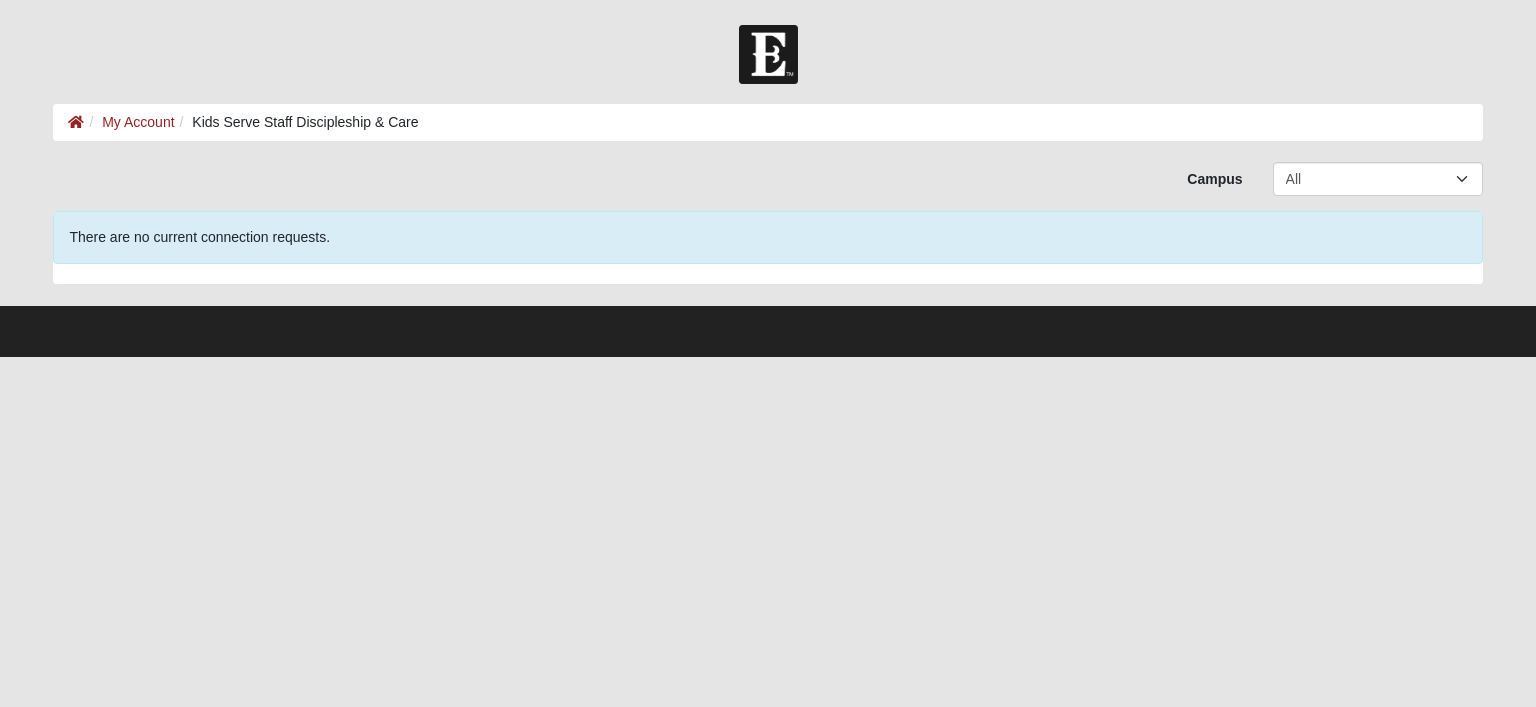 scroll, scrollTop: 0, scrollLeft: 0, axis: both 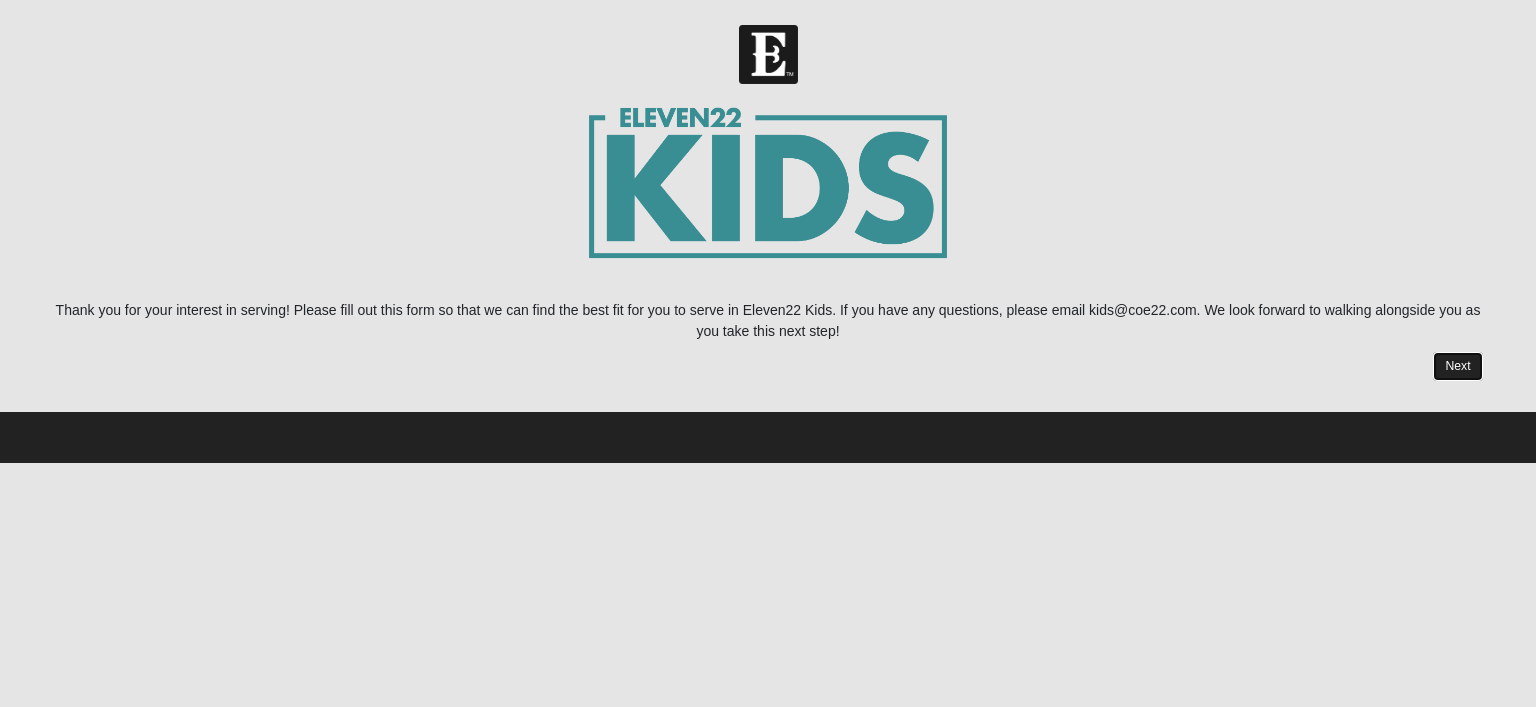 click on "Next" at bounding box center (1457, 366) 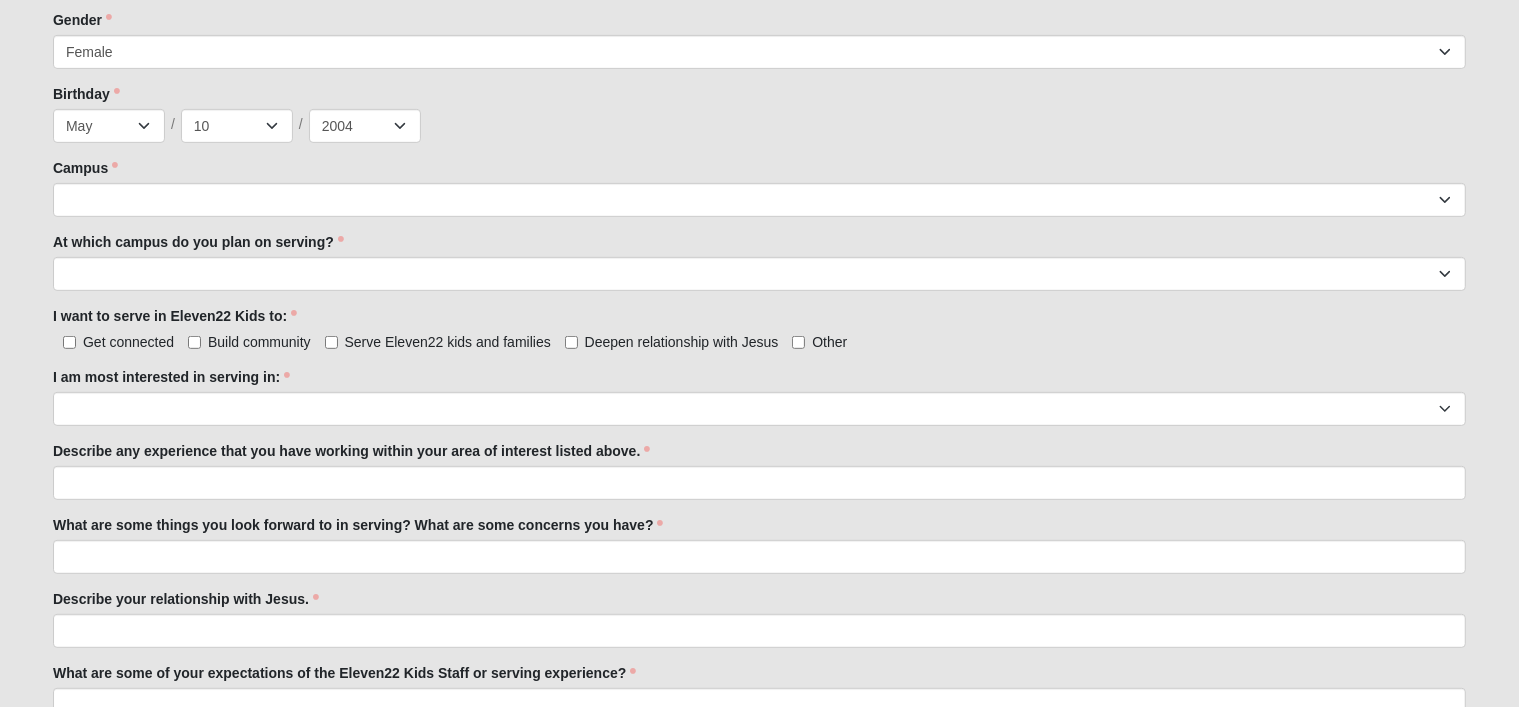 scroll, scrollTop: 900, scrollLeft: 0, axis: vertical 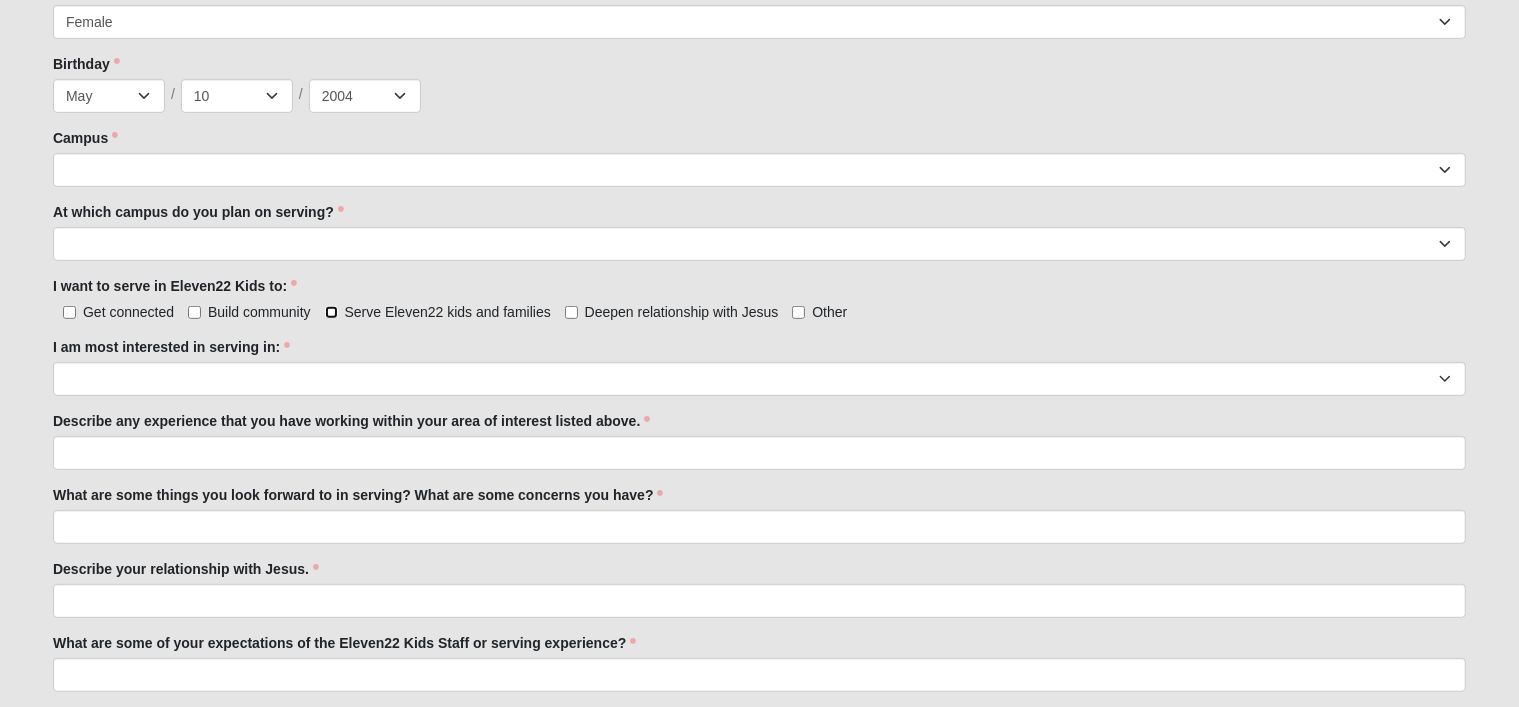 click on "Serve Eleven22 kids and families" at bounding box center [331, 312] 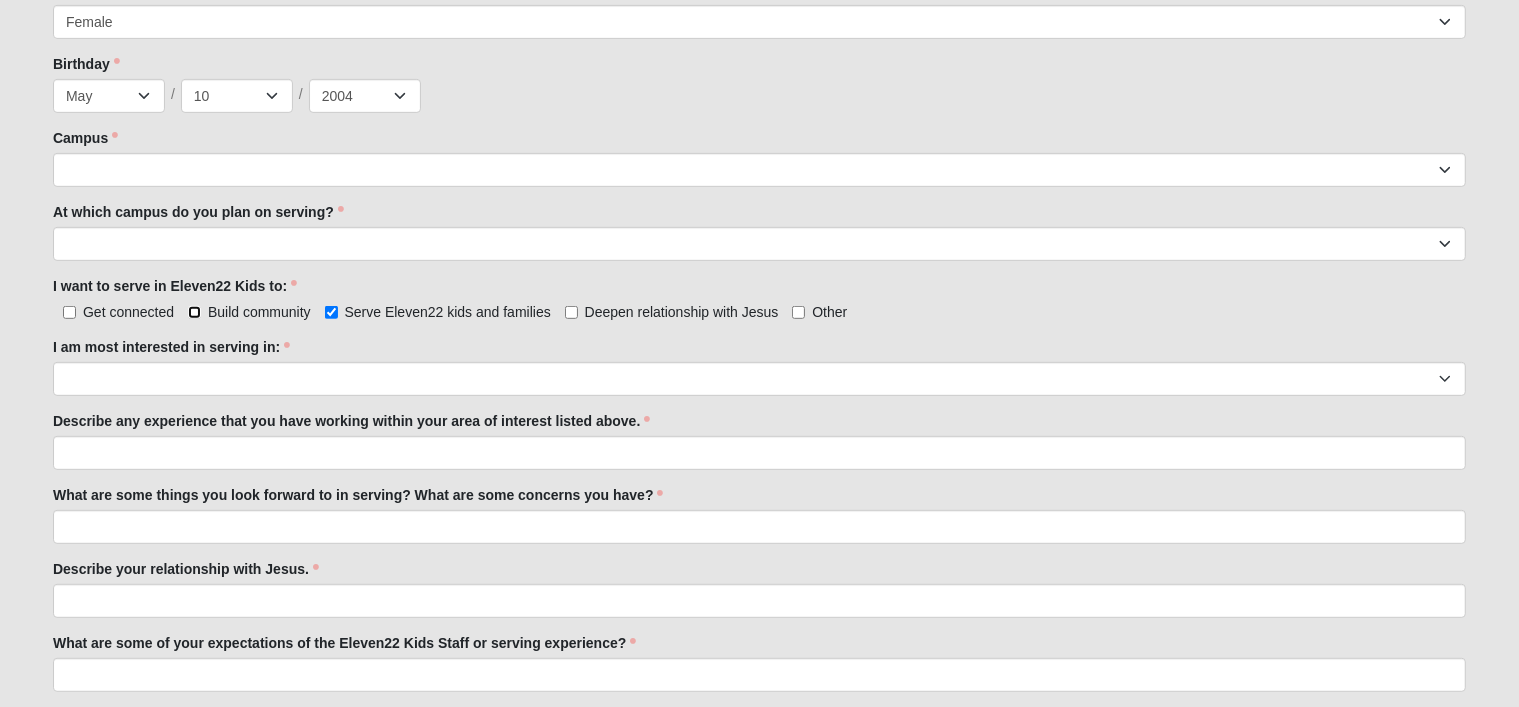 click on "Build community" at bounding box center [194, 312] 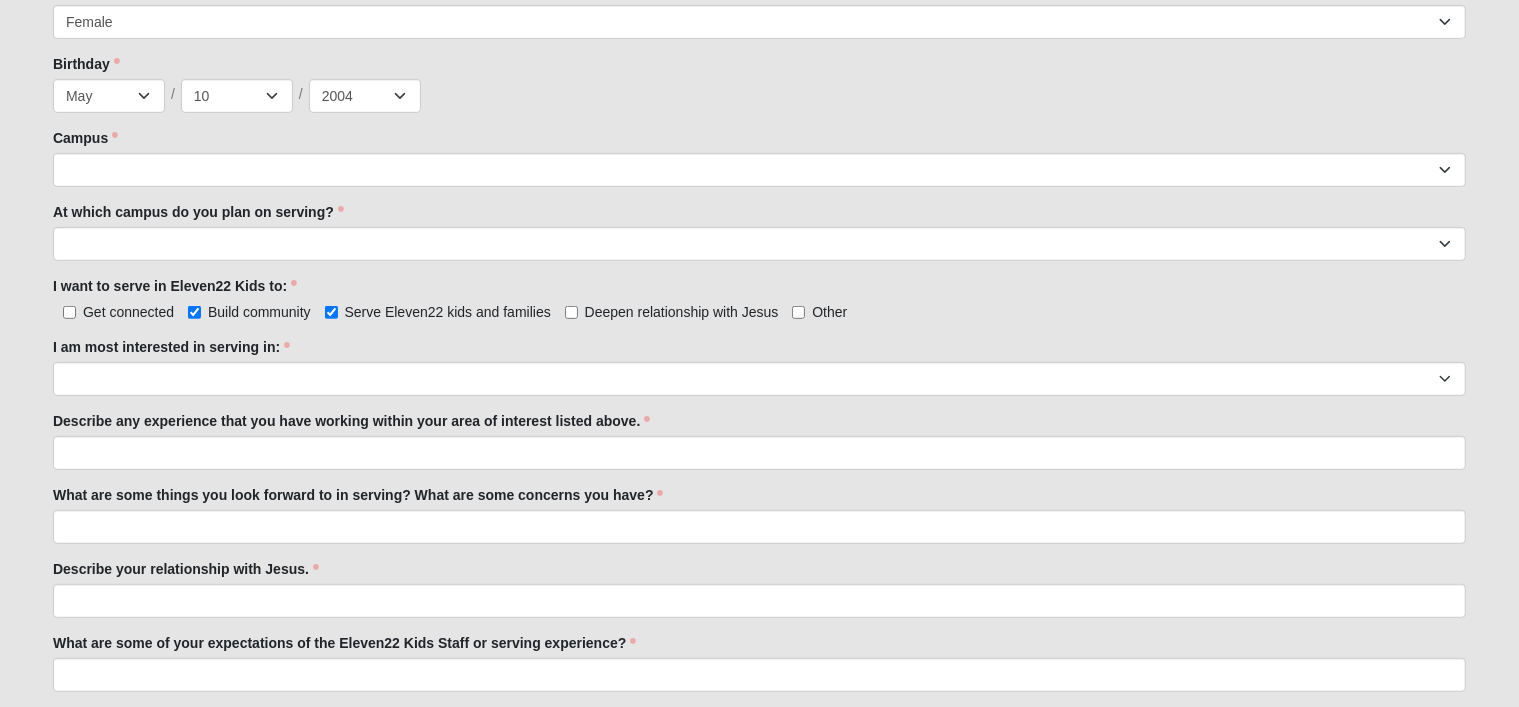 click on "Get connected" at bounding box center (113, 312) 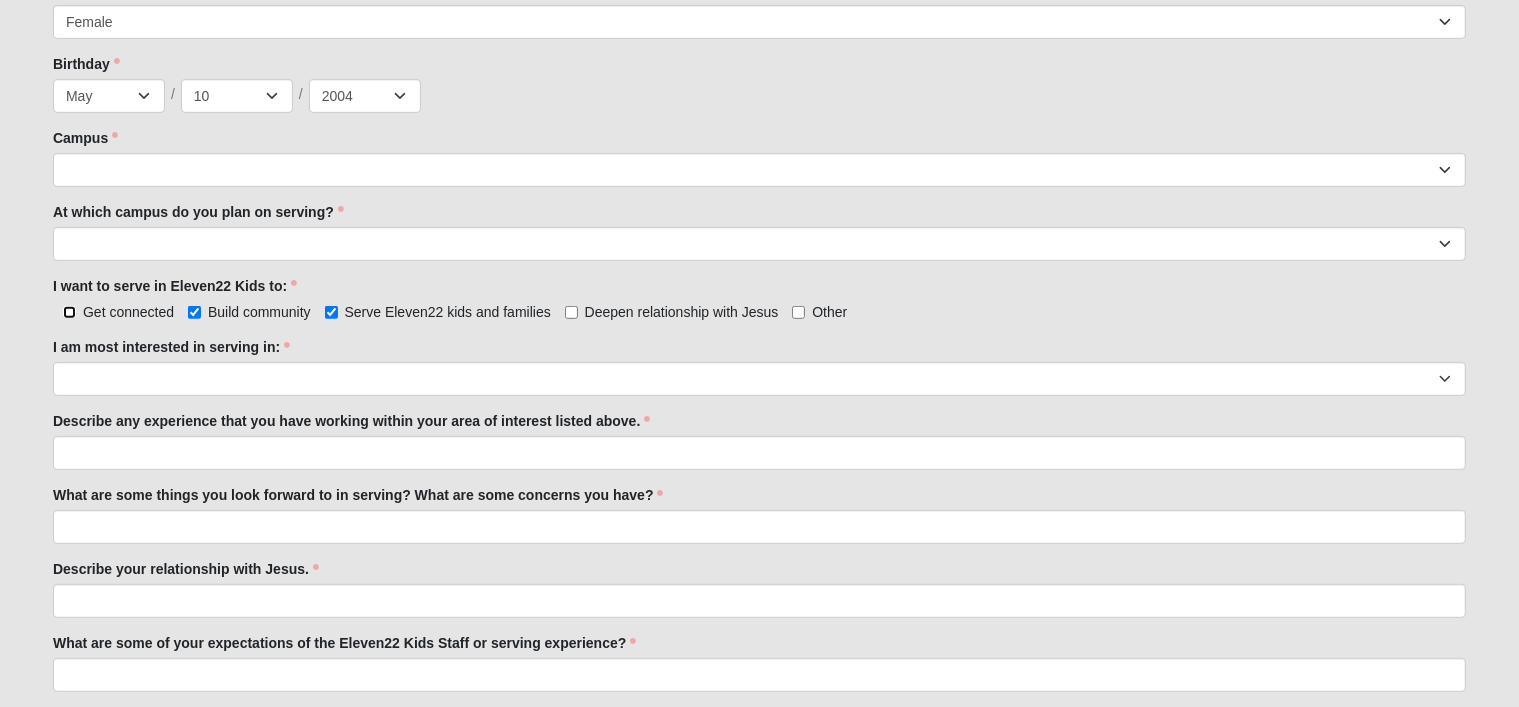 checkbox on "true" 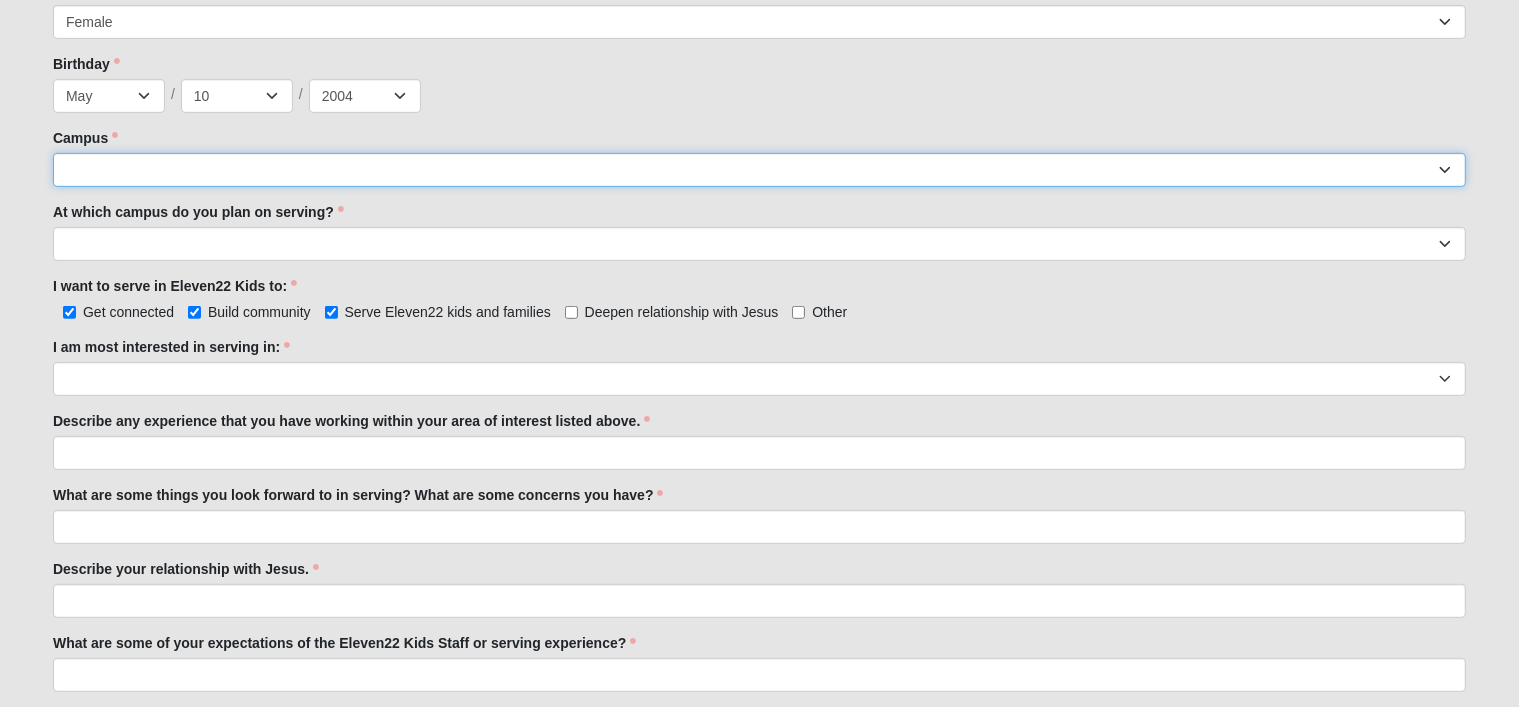 click on "Arlington
Baymeadows
Eleven22 Online
Fleming Island
Jesup
Mandarin
North Jax
Orange Park
Outpost
Palatka (Coming Soon)
Ponte Vedra
San Pablo
St. Johns
St. Augustine (Coming Soon)
Wildlight
NONE" at bounding box center [759, 170] 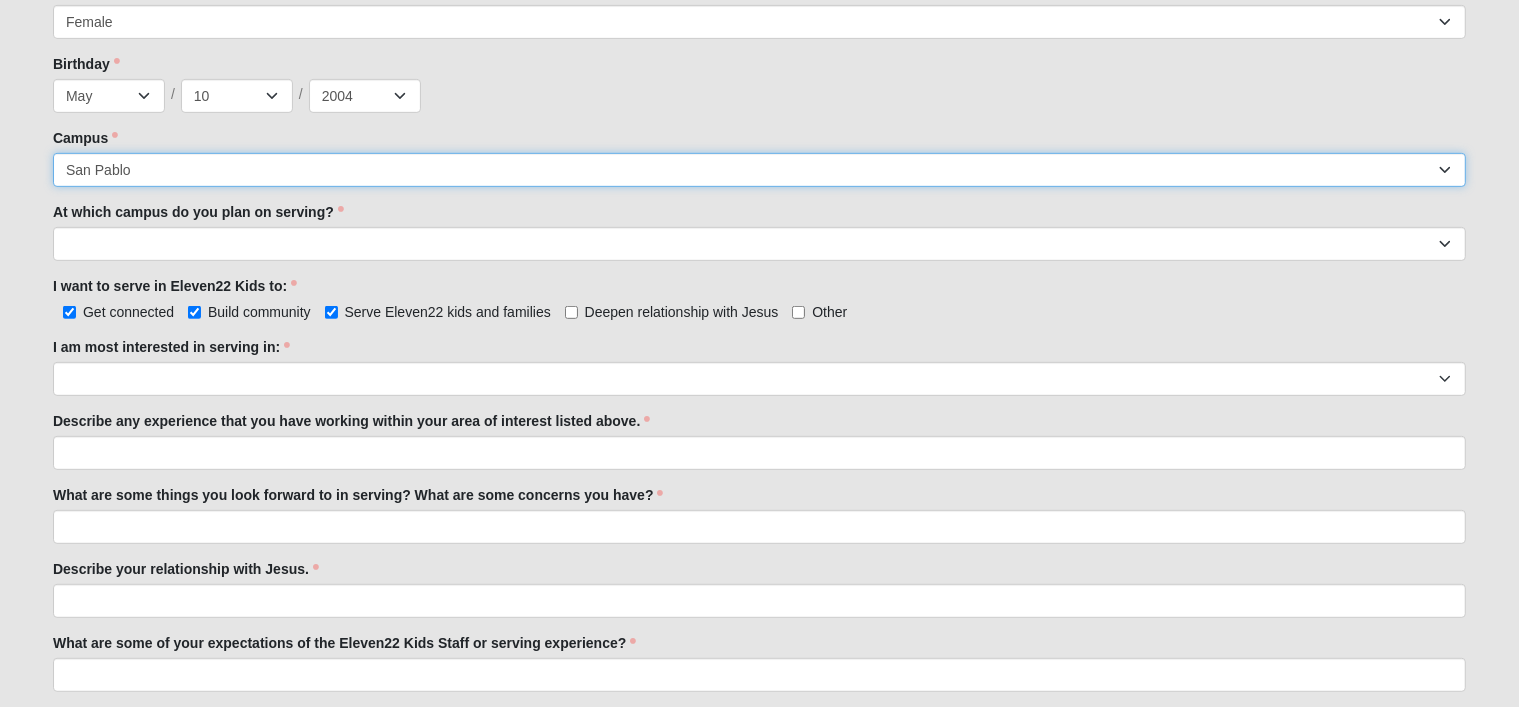 click on "Arlington
Baymeadows
Eleven22 Online
Fleming Island
Jesup
Mandarin
North Jax
Orange Park
Outpost
Palatka (Coming Soon)
Ponte Vedra
San Pablo
St. Johns
St. Augustine (Coming Soon)
Wildlight
NONE" at bounding box center [759, 170] 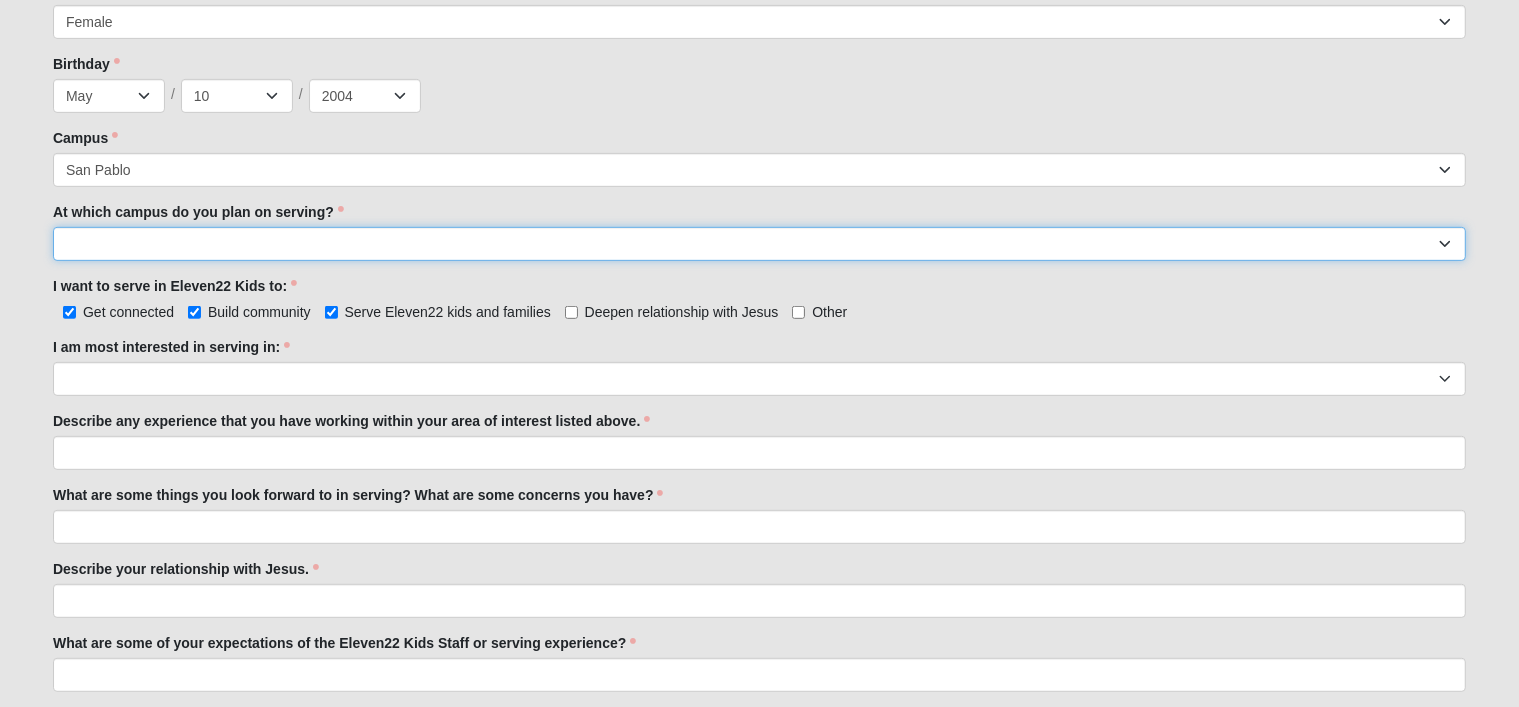 click on "Arlington
Baymeadows
Fleming Island
Jesup
Mandarin
North Jax
Orange Park
Palatka
Ponte Vedra
San Pablo
St. Augustine
St. Johns
Wildlight" at bounding box center (759, 244) 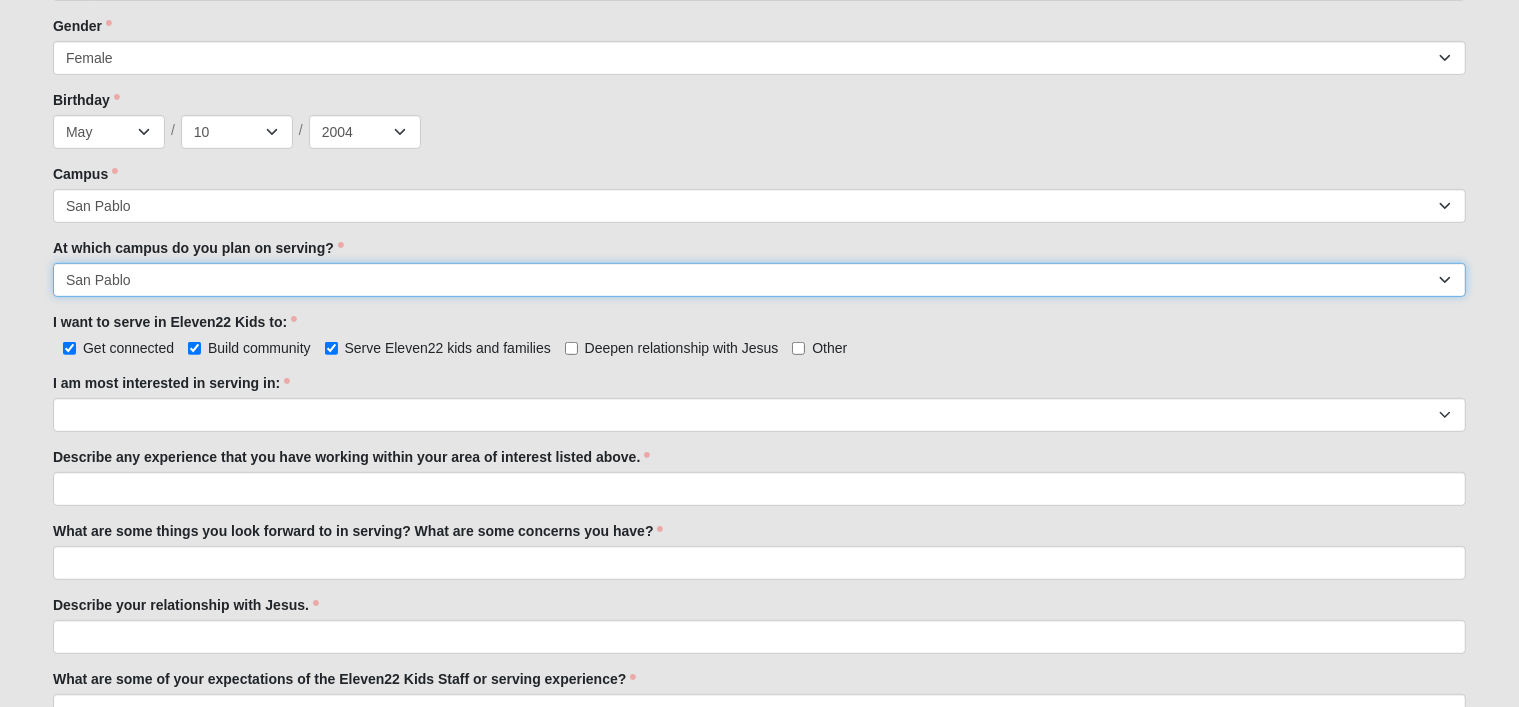 scroll, scrollTop: 900, scrollLeft: 0, axis: vertical 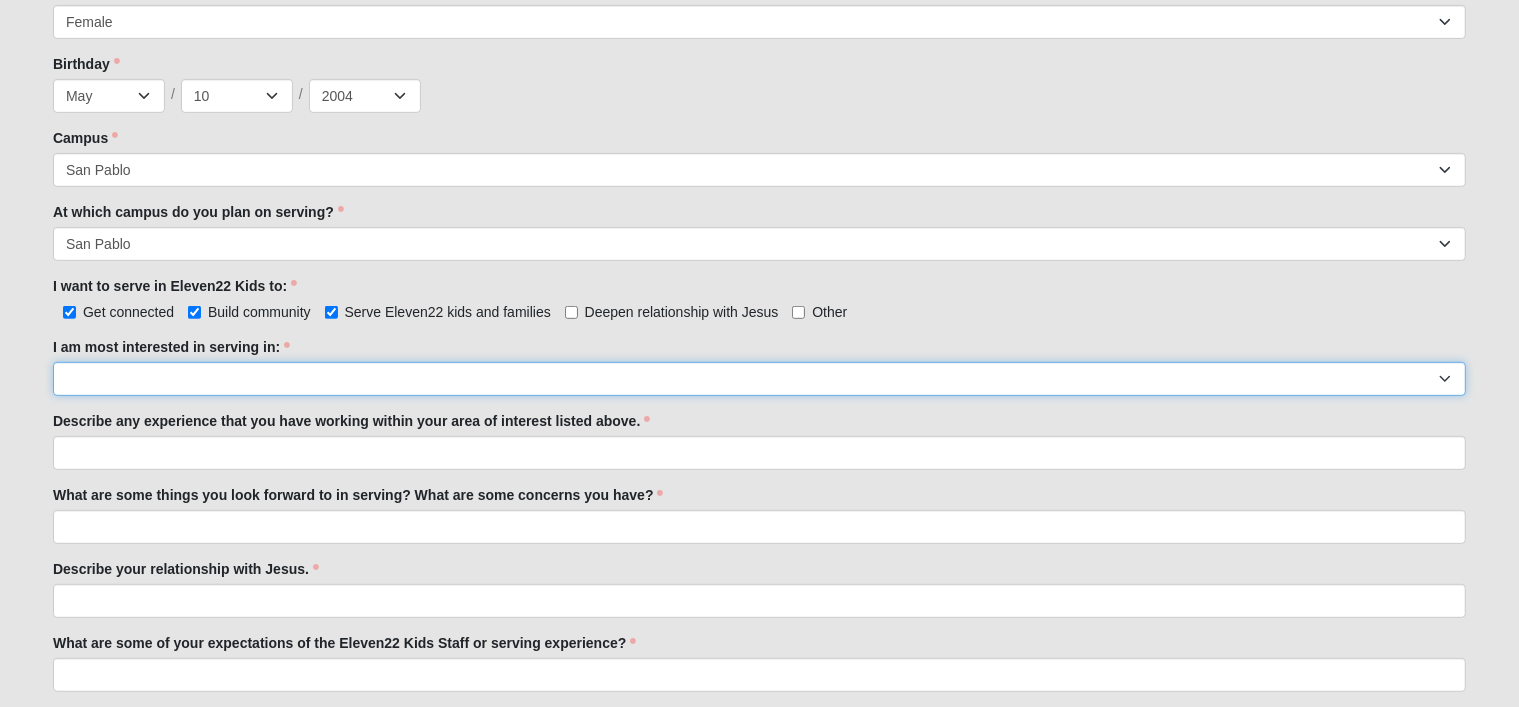 click on "Registration
Tour Guide
Preschool Disciple Group Leader
Elementary Disciple Group Leader
Large Group Leader
Large Group Worship
Large Group Production
Special Needs Disciple Group Leader
Classroom Buddy
Weekday Reset and Prep
Summer Serve Team
Undecided" at bounding box center [759, 379] 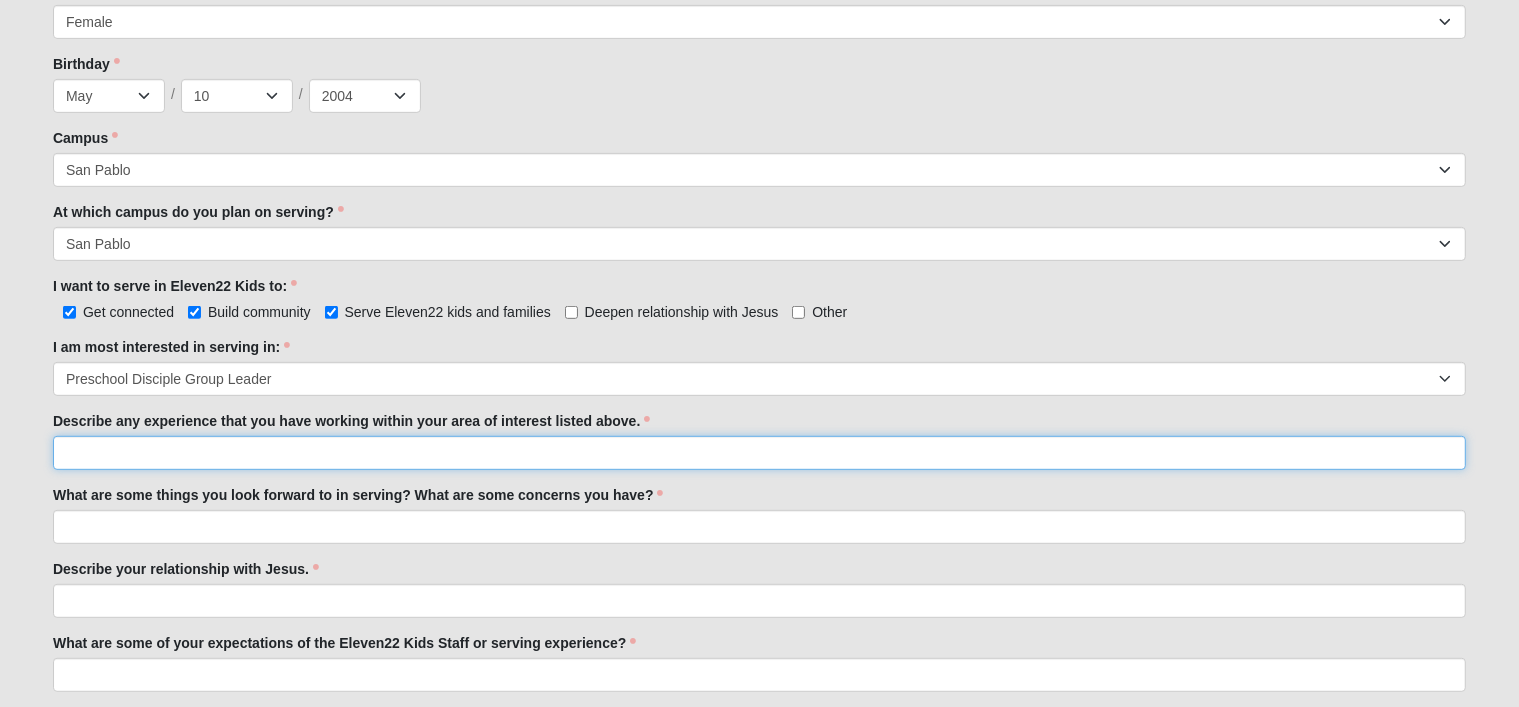 click on "Describe any experience that you have working within your area of interest listed above." at bounding box center (759, 453) 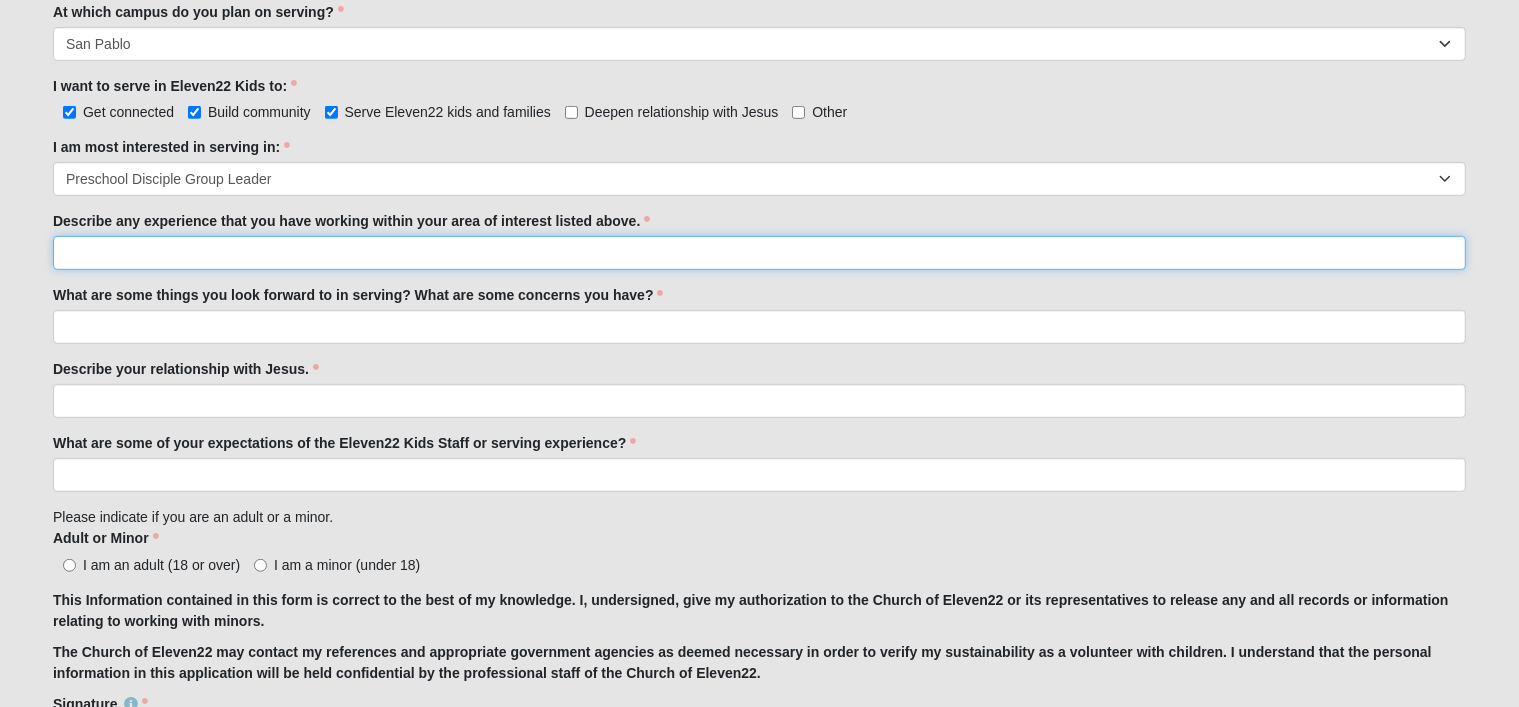 scroll, scrollTop: 1200, scrollLeft: 0, axis: vertical 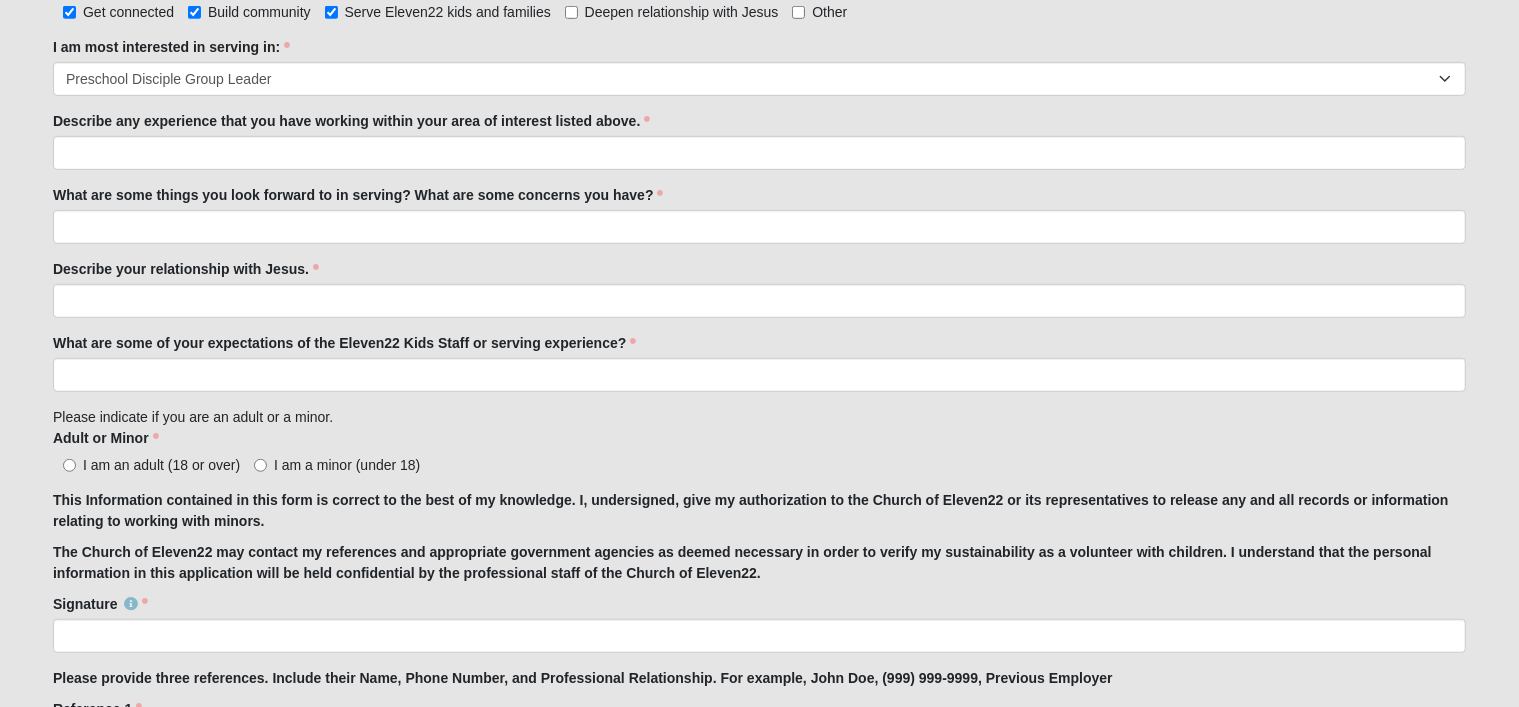 click on "I am an adult (18 or over)" at bounding box center [161, 465] 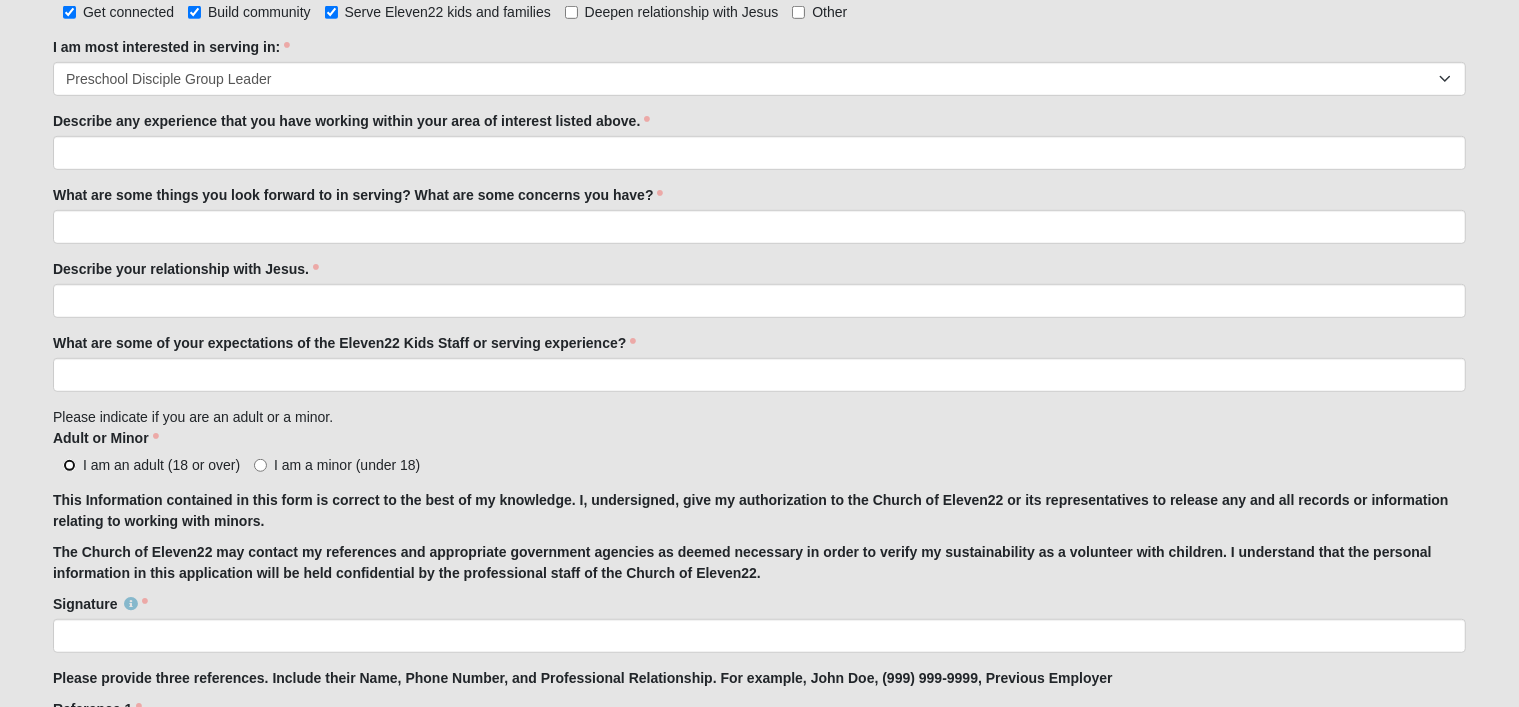 click on "I am an adult (18 or over)" at bounding box center (69, 465) 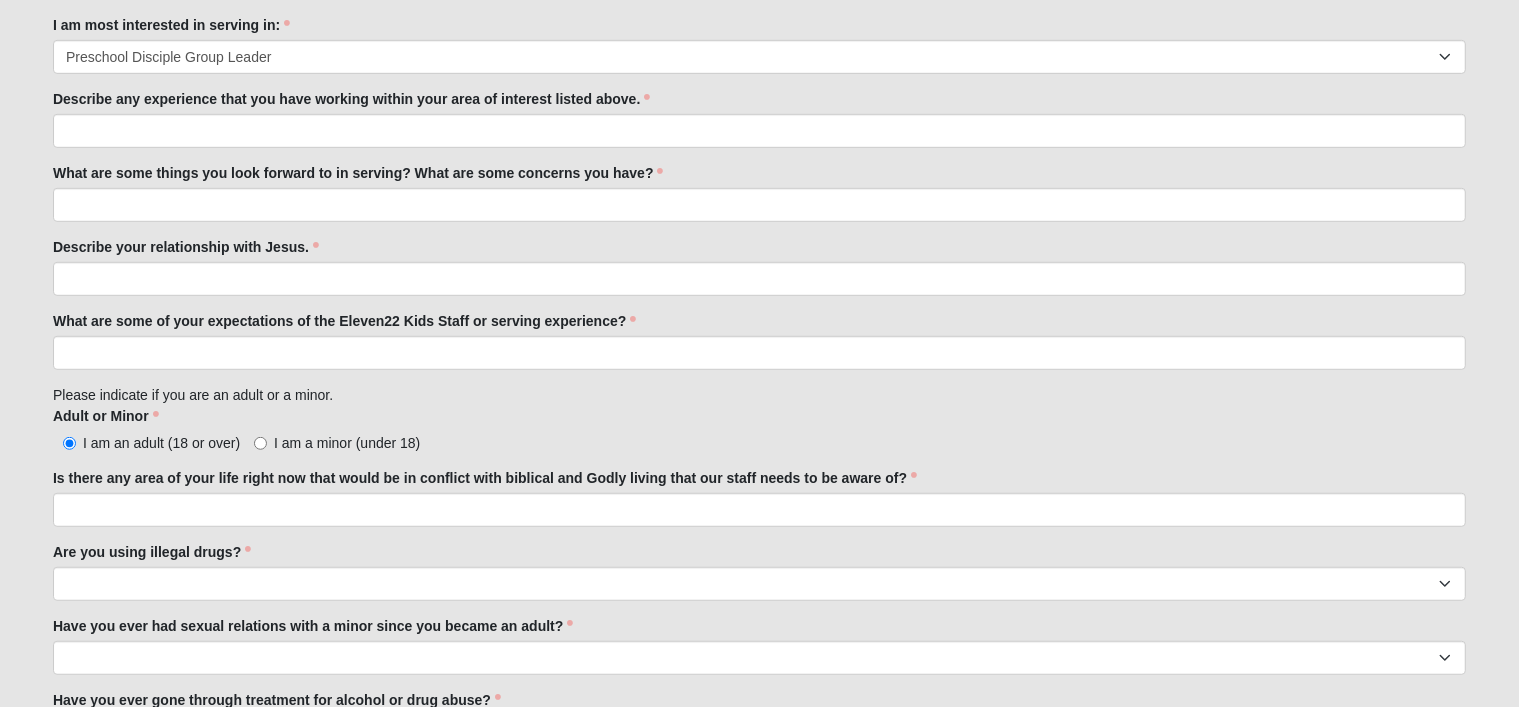 scroll, scrollTop: 1327, scrollLeft: 0, axis: vertical 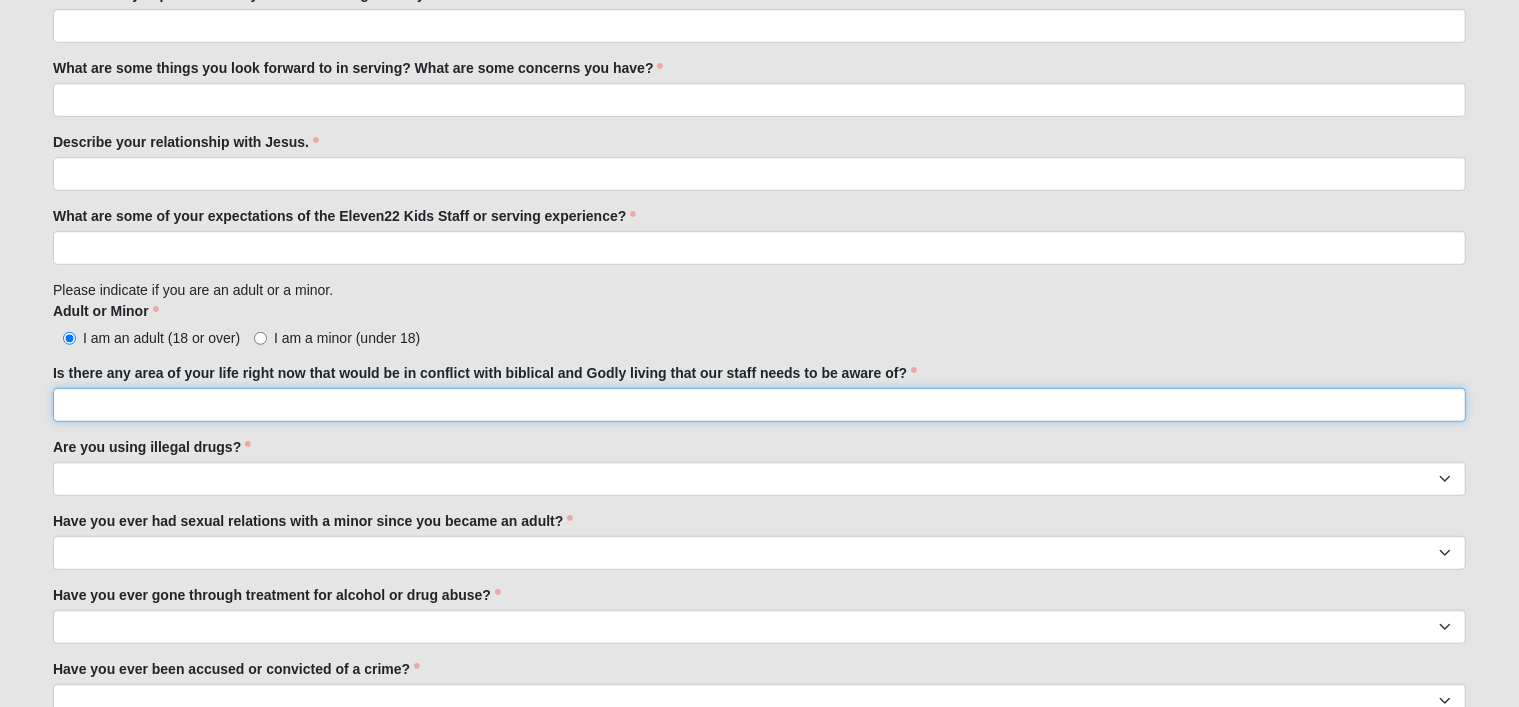click on "Is there any area of your life right now that would be in conflict with biblical and Godly living that our staff needs to be aware of?" at bounding box center (759, 405) 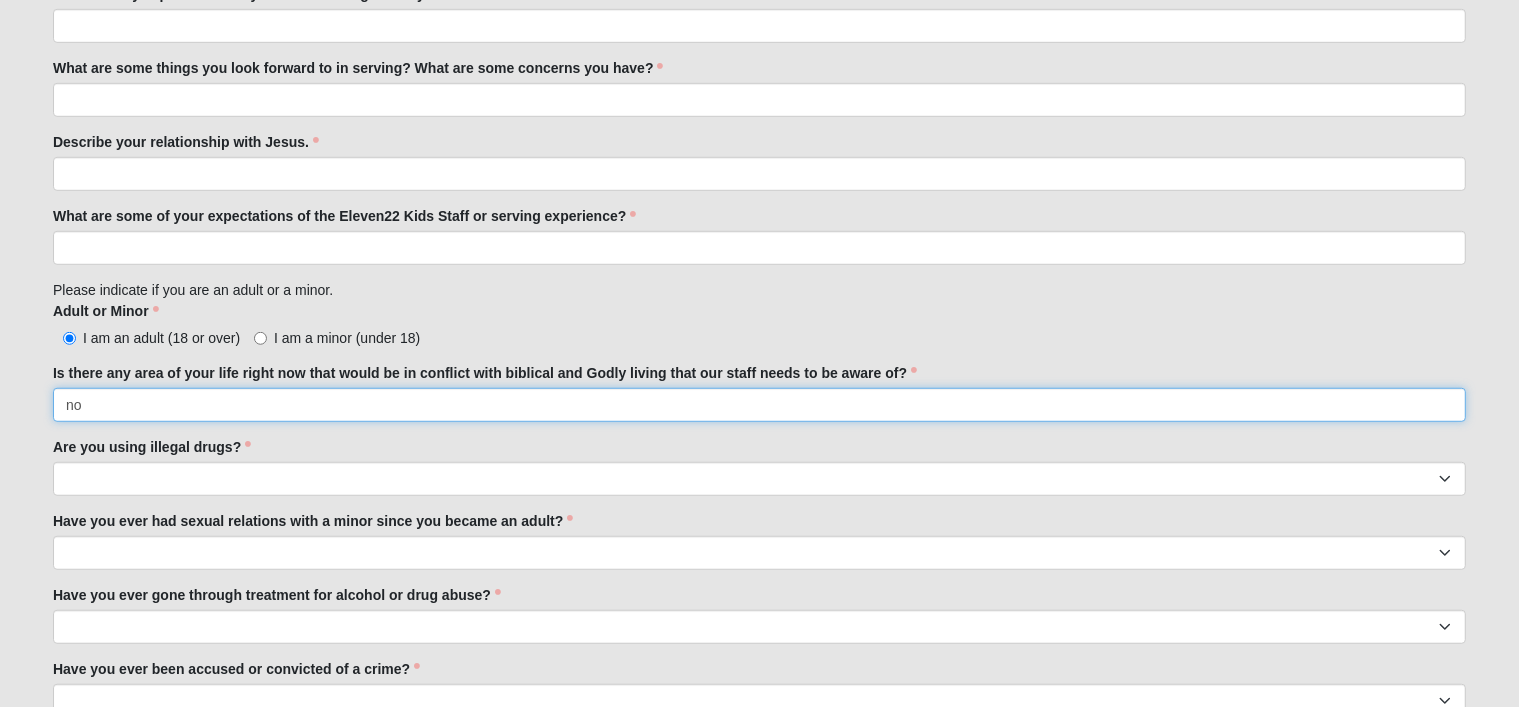 type on "no" 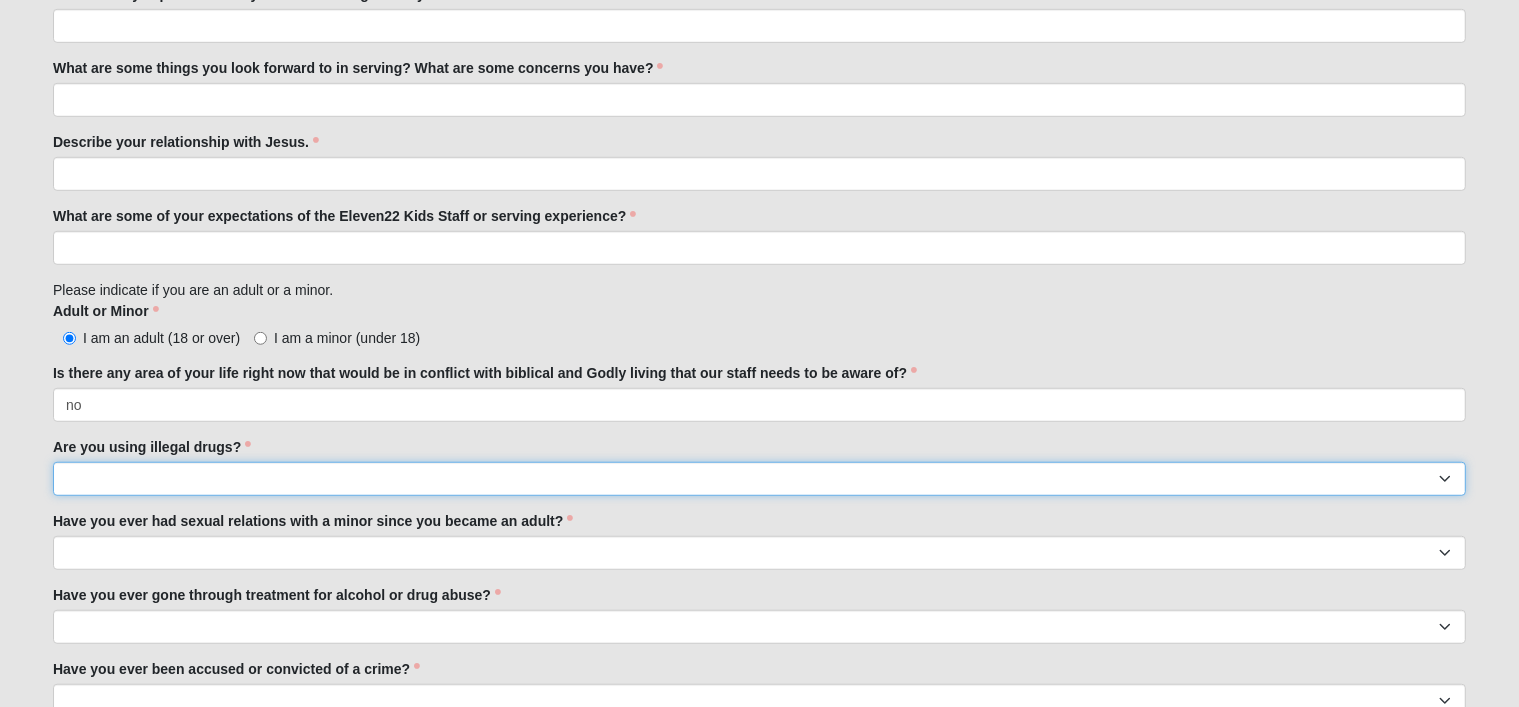 click on "Yes
No" at bounding box center (759, 479) 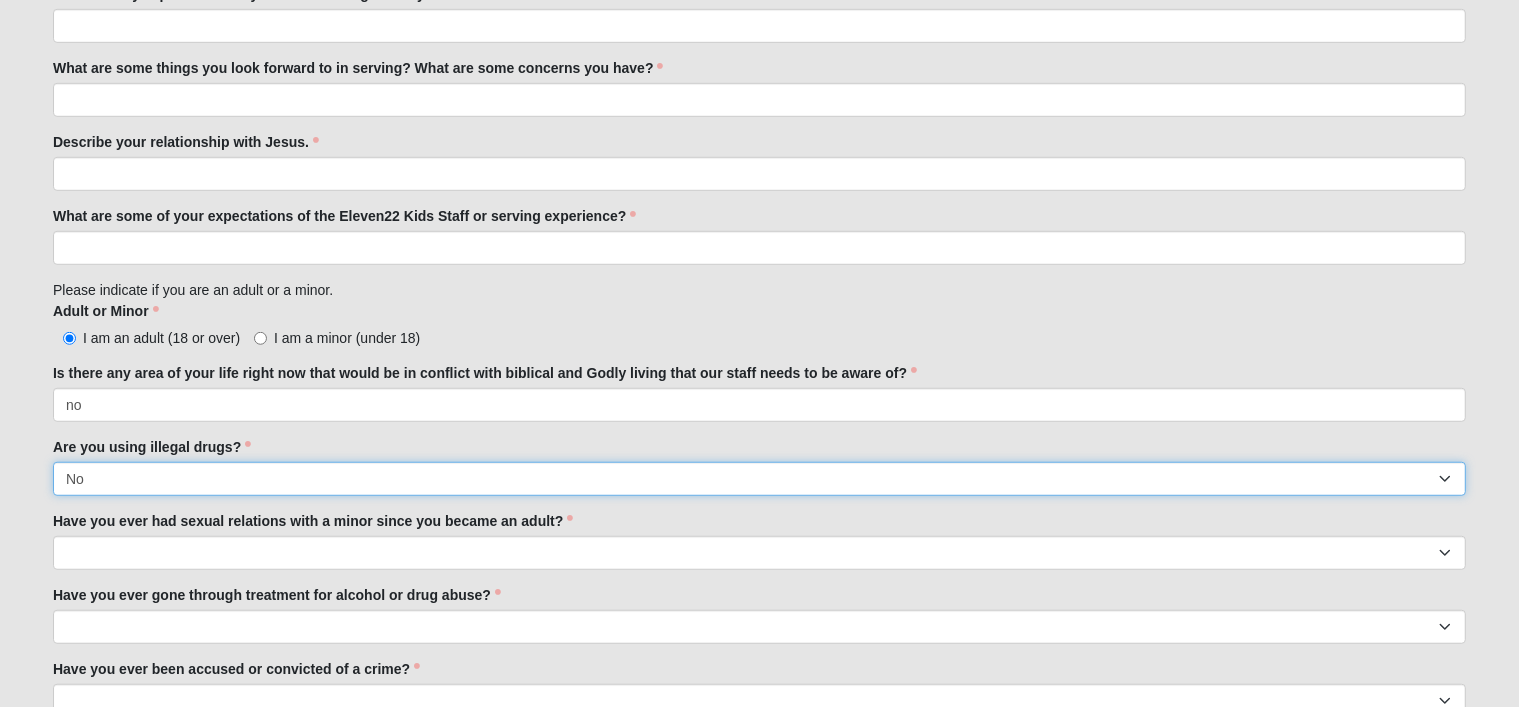 click on "Yes
No" at bounding box center [759, 479] 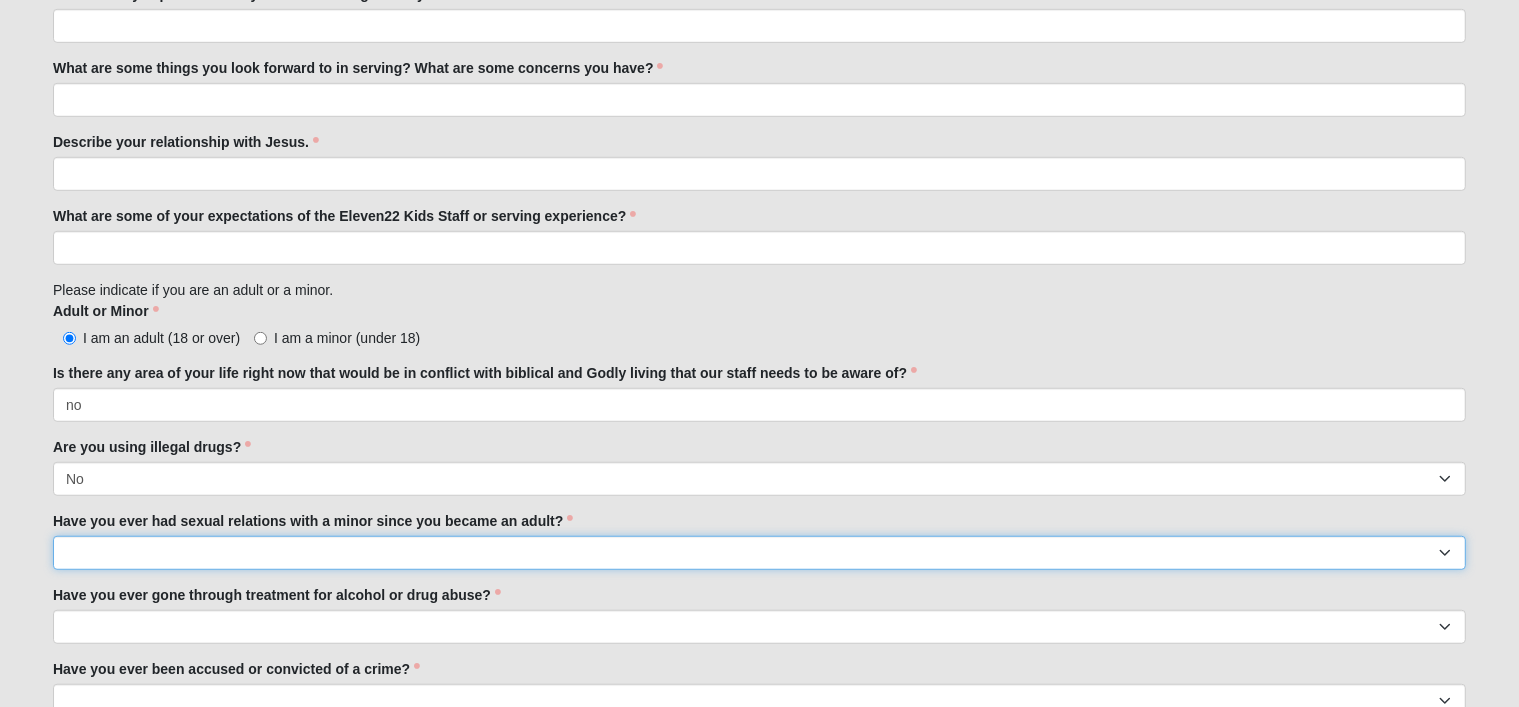 click on "Yes
No" at bounding box center (759, 553) 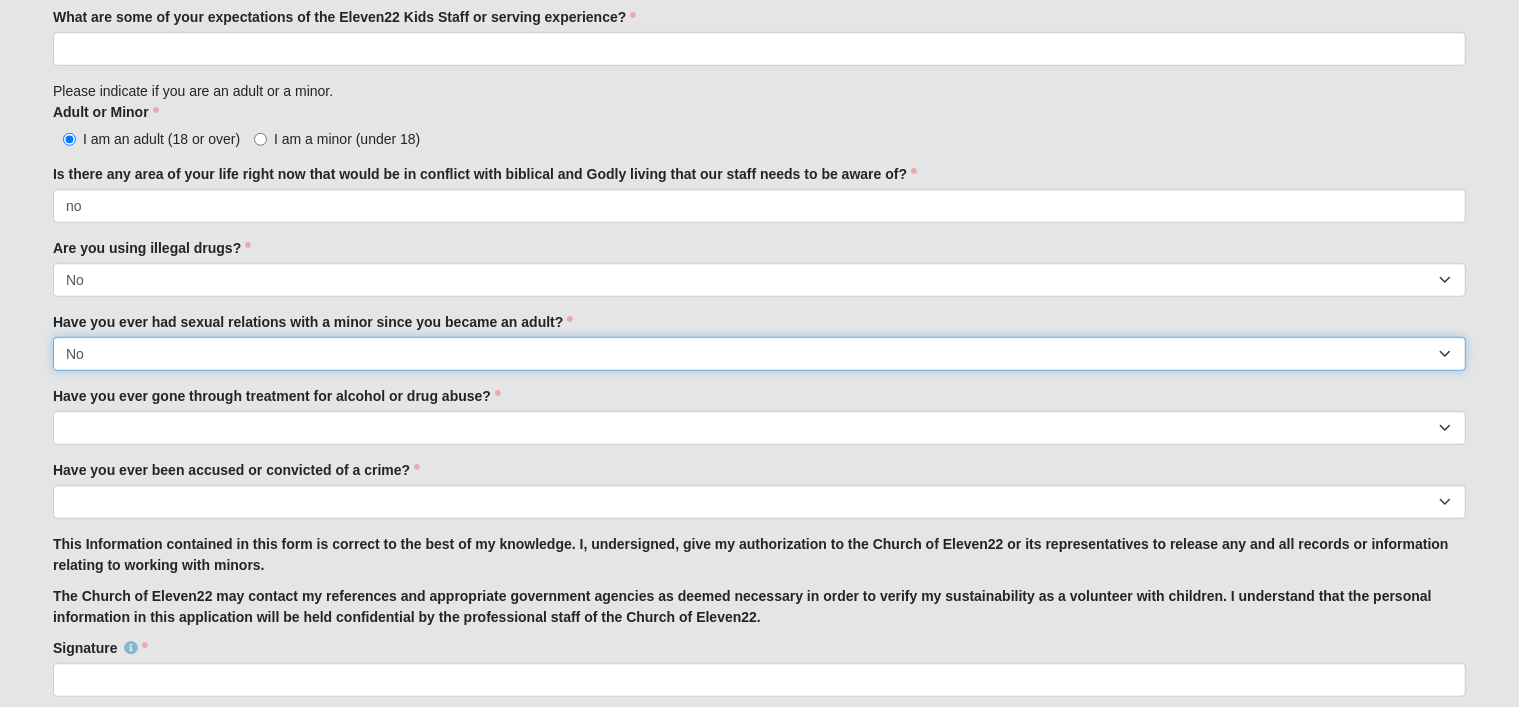scroll, scrollTop: 1527, scrollLeft: 0, axis: vertical 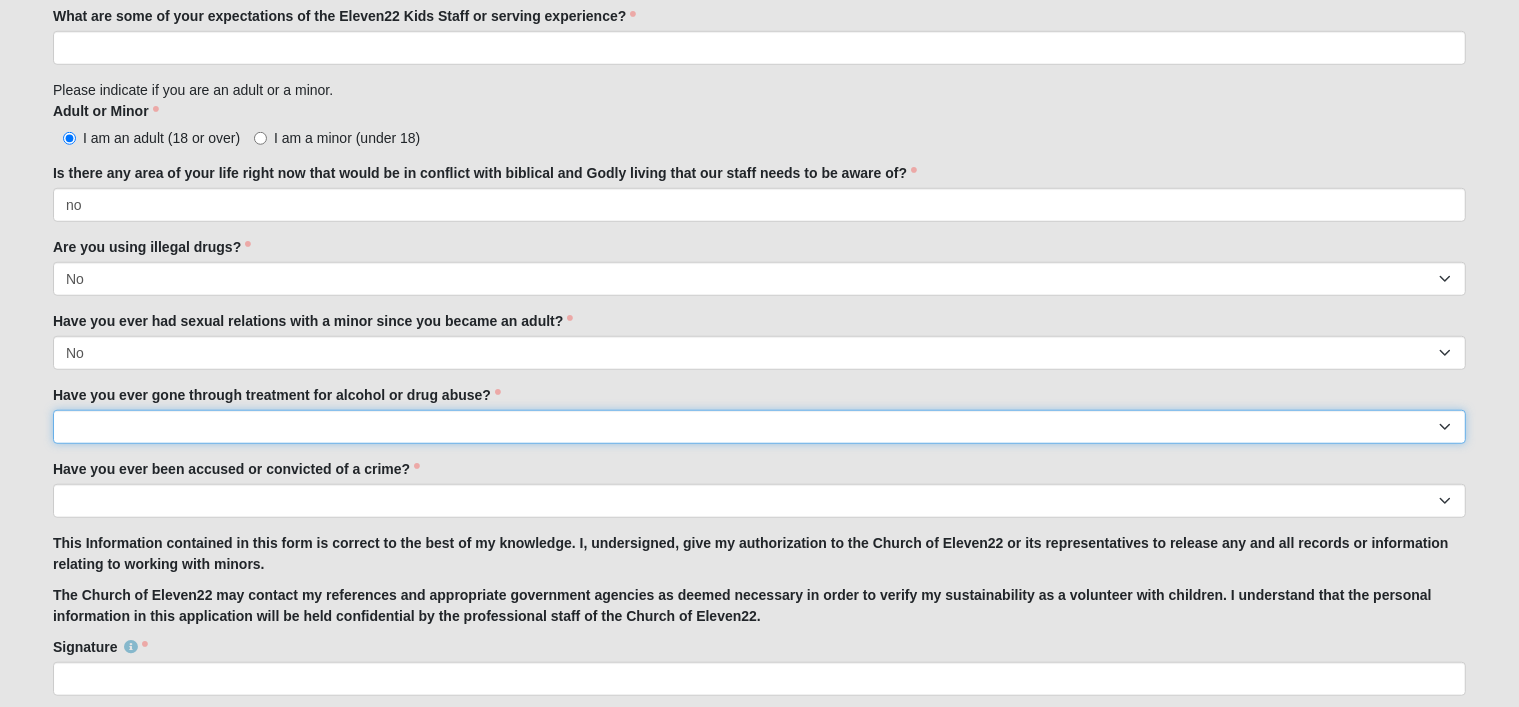 click on "Yes
No" at bounding box center (759, 427) 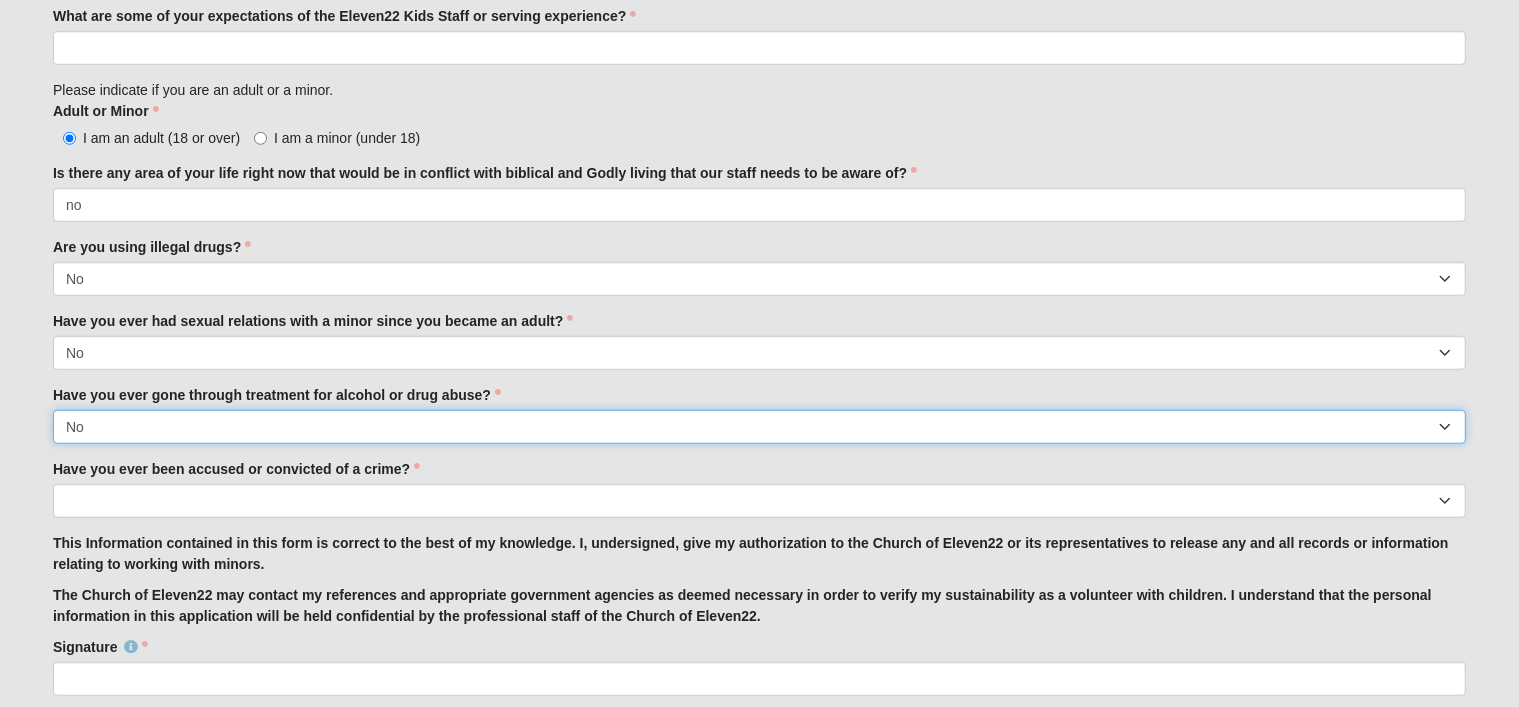 click on "Yes
No" at bounding box center [759, 427] 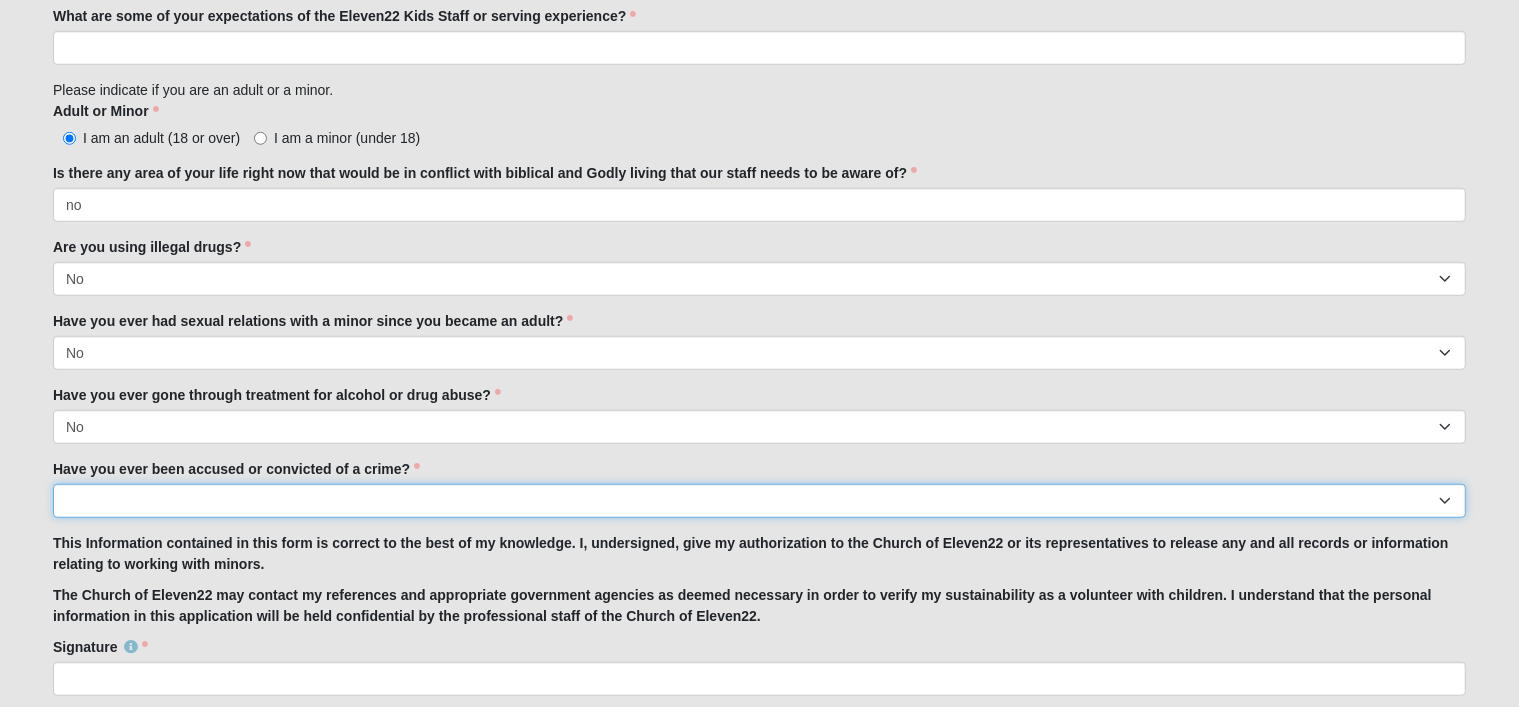 click on "Yes
No" at bounding box center [759, 501] 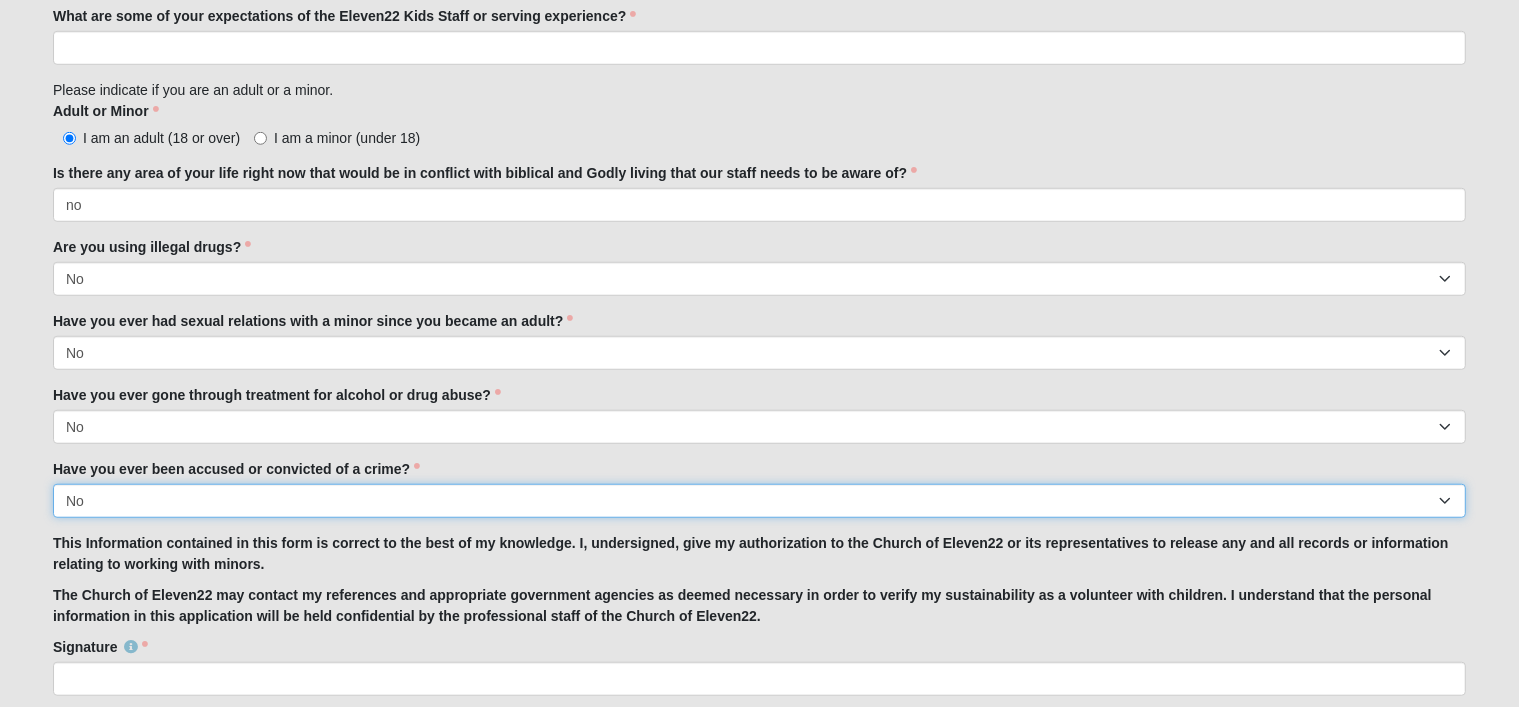 click on "Yes
No" at bounding box center (759, 501) 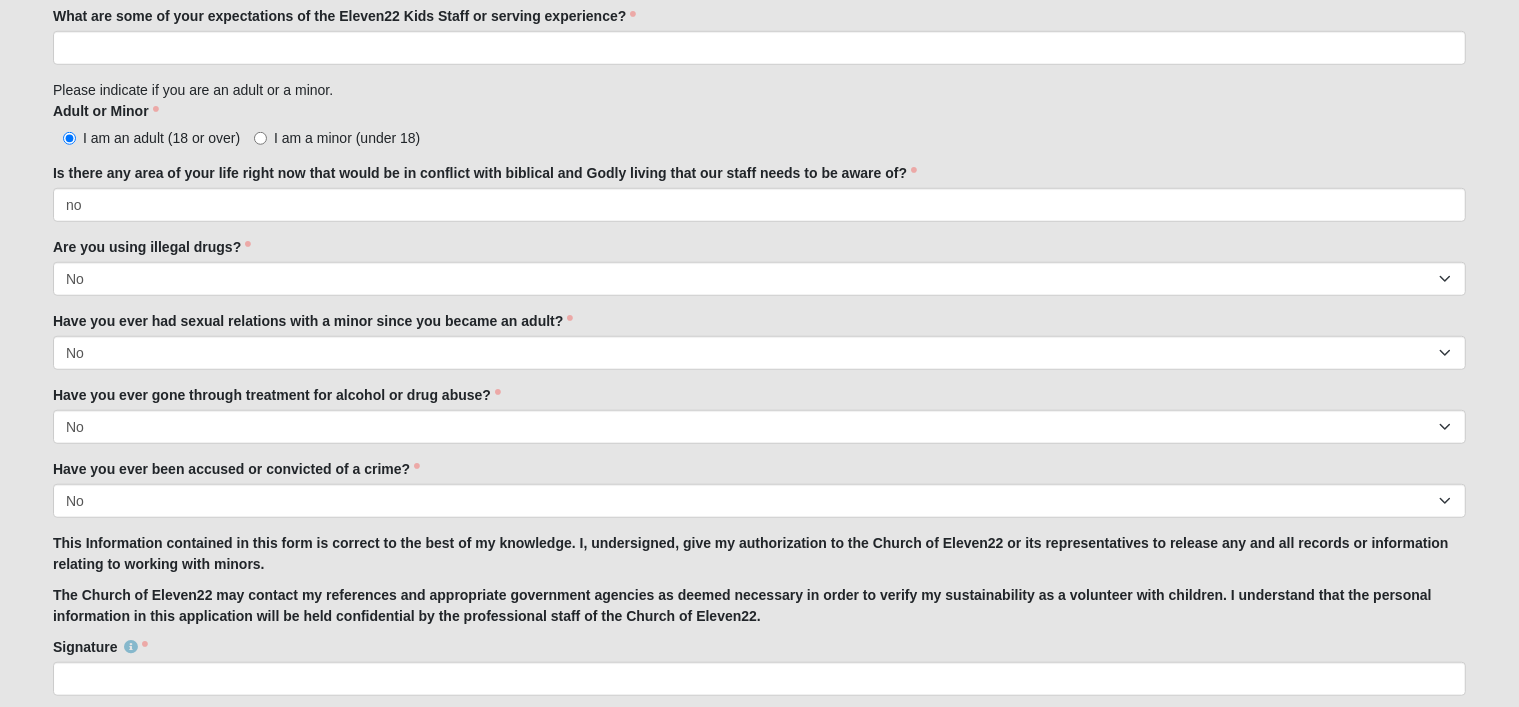 scroll, scrollTop: 1632, scrollLeft: 0, axis: vertical 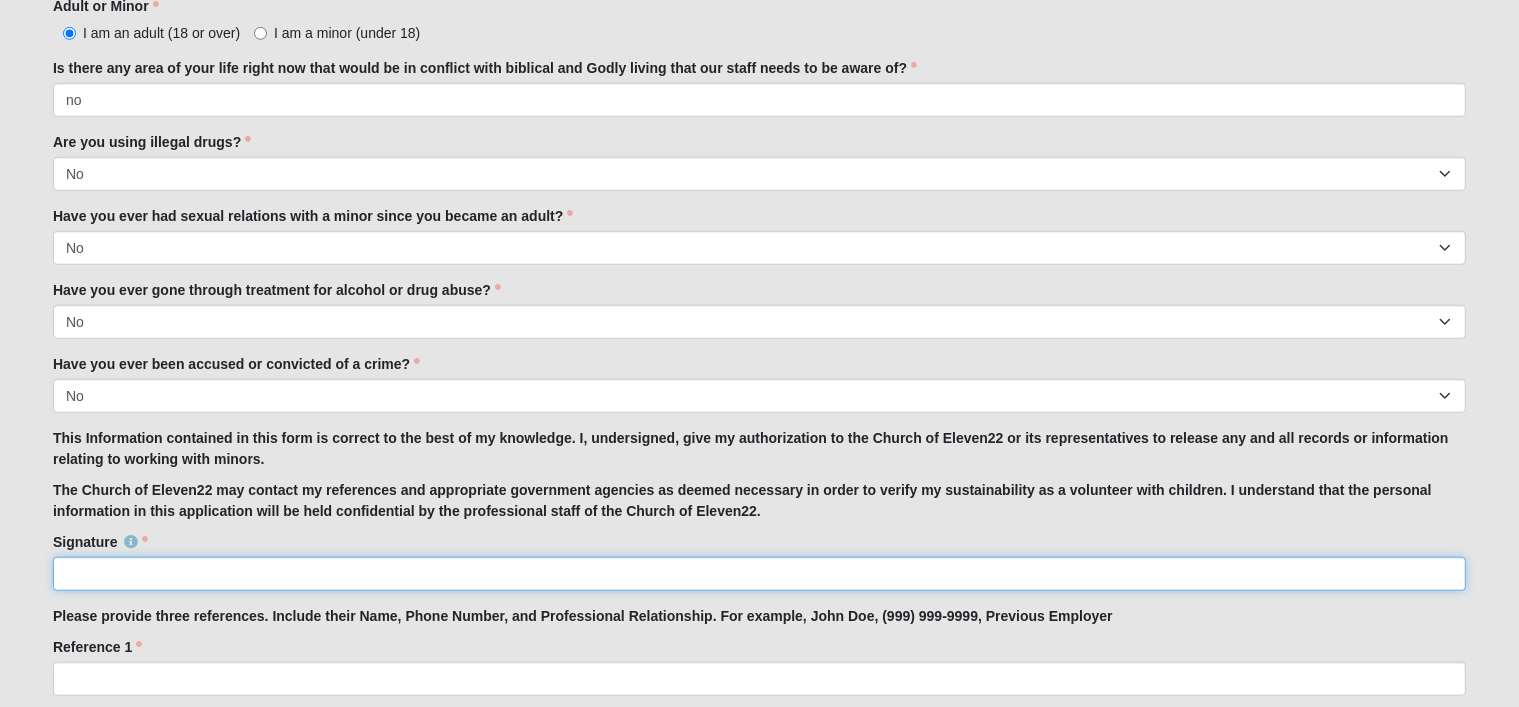 click on "Signature" at bounding box center [759, 574] 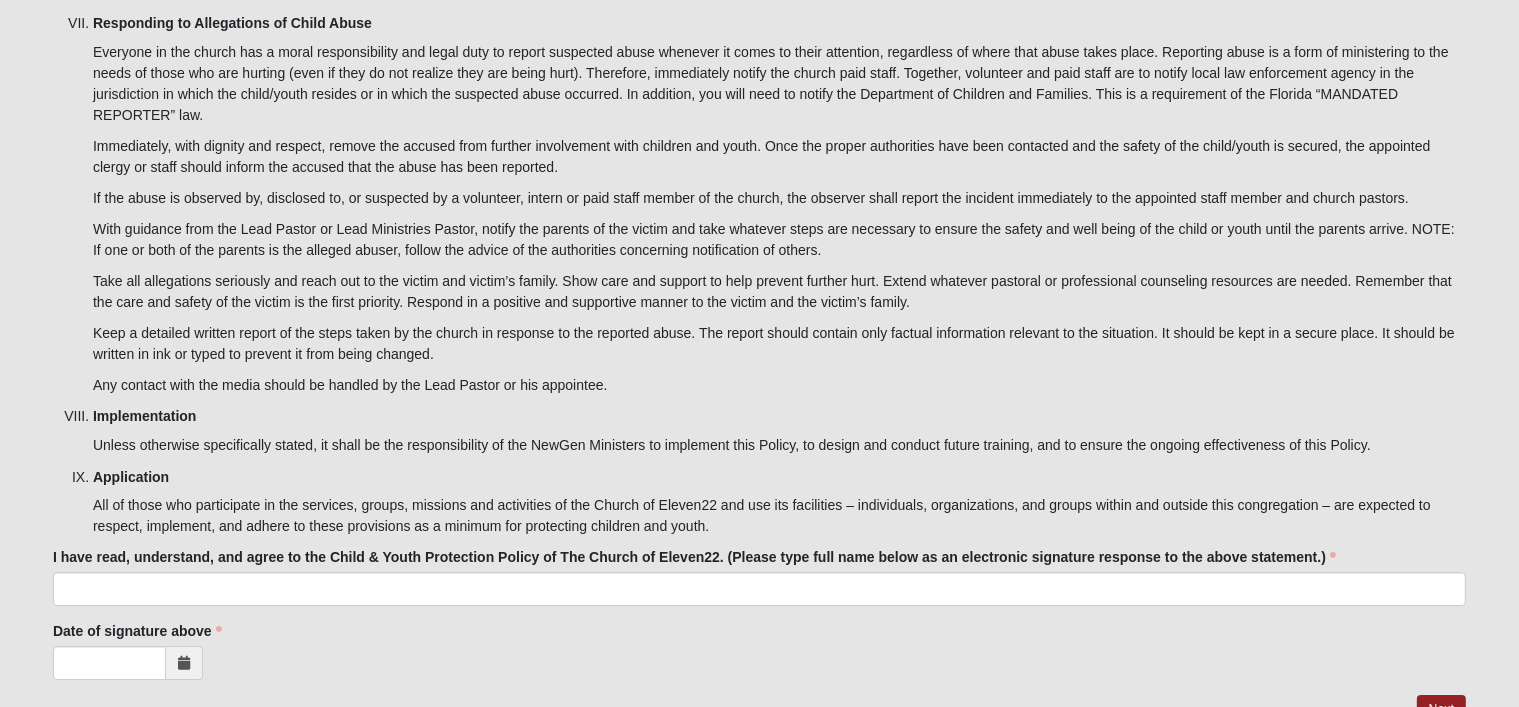 scroll, scrollTop: 6404, scrollLeft: 0, axis: vertical 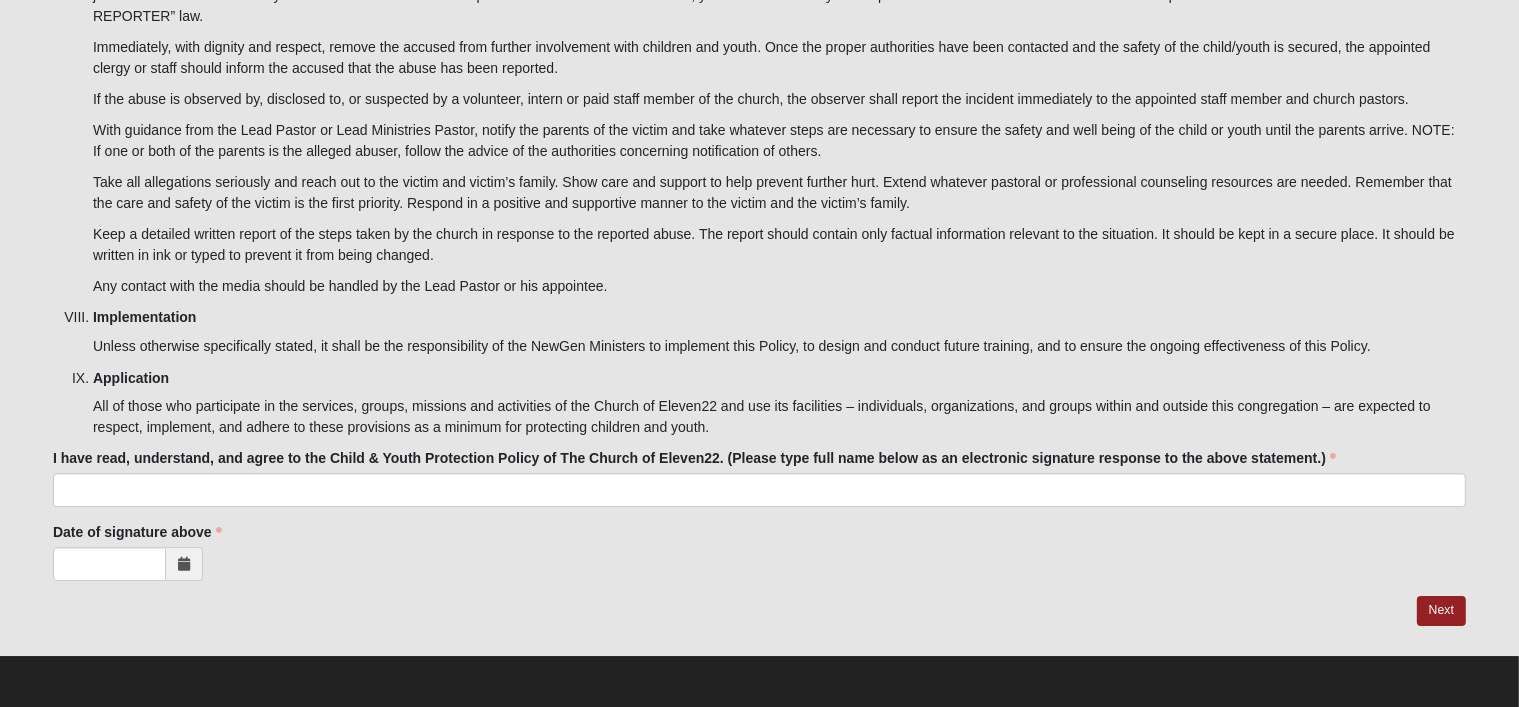 type on "Sarah M. Turner" 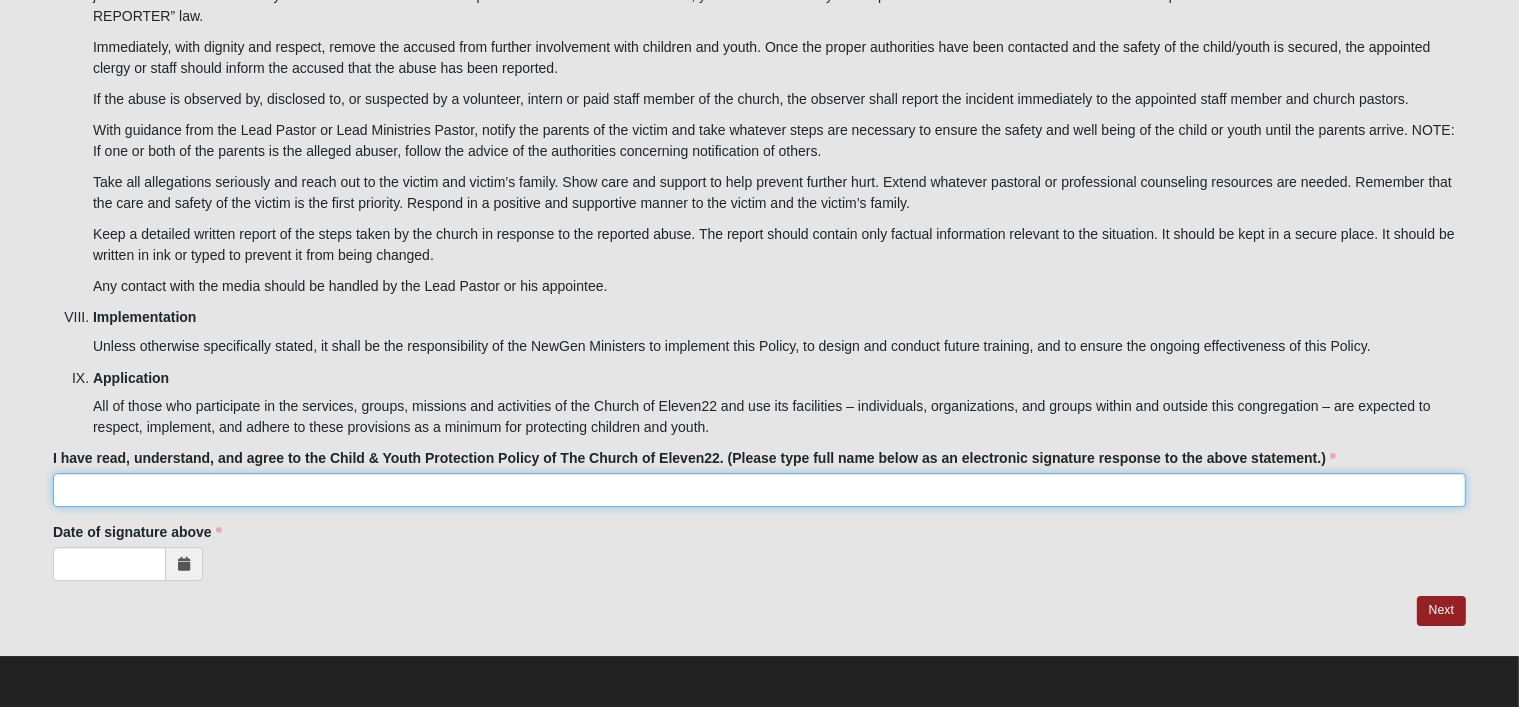 click on "I have read, understand, and agree to the Child & Youth Protection Policy of The Church of Eleven22. (Please type full name below as an electronic signature response to the above statement.)" at bounding box center [759, 490] 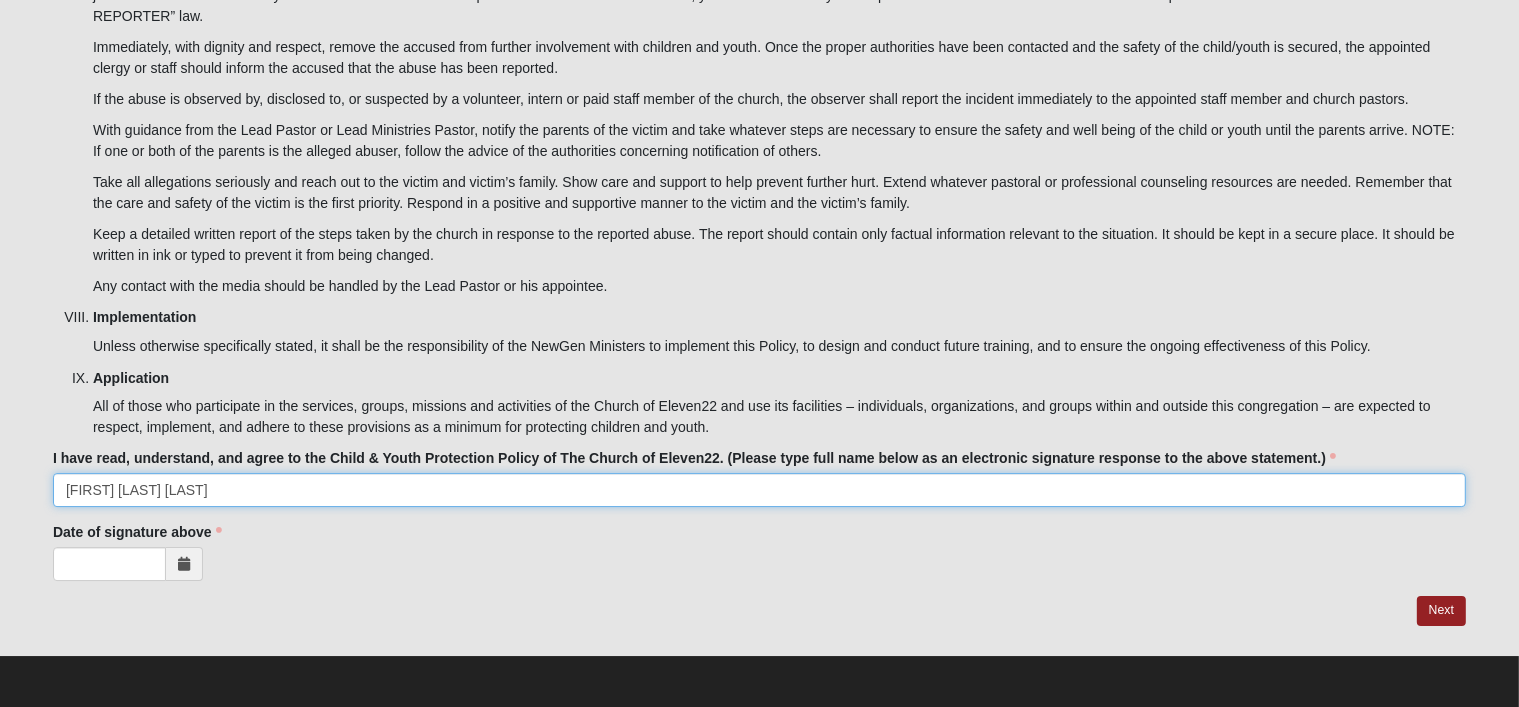 type on "Sarah M. Turner" 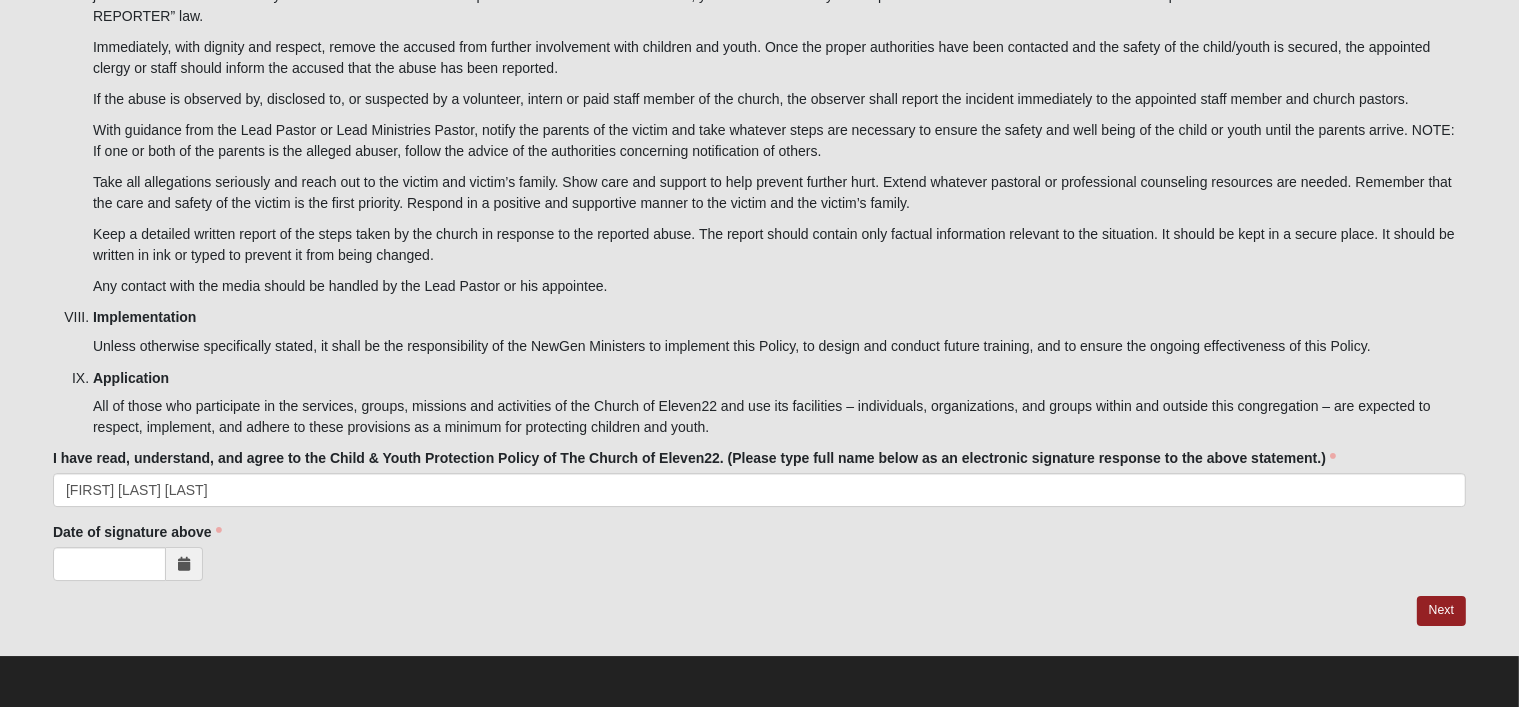 click at bounding box center [184, 564] 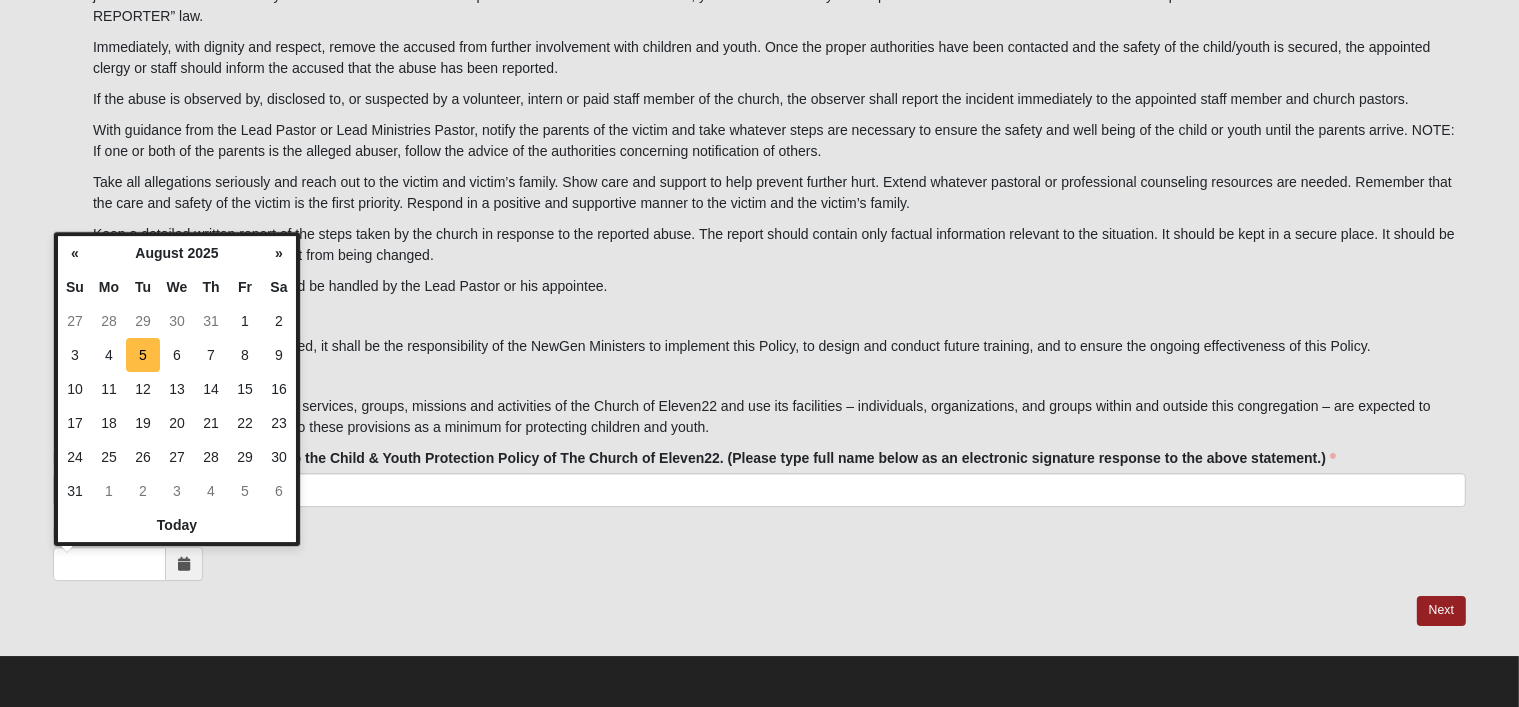 click on "5" at bounding box center (143, 355) 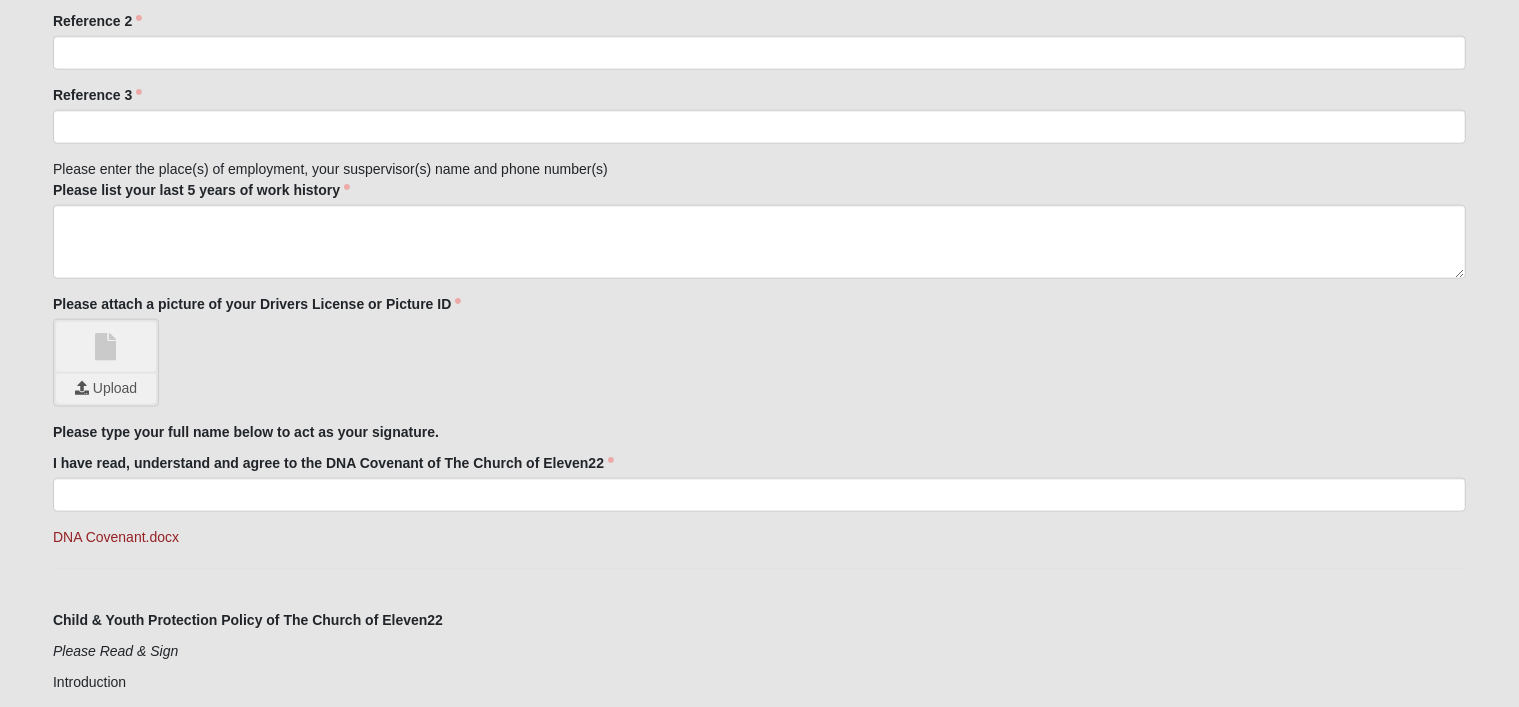 scroll, scrollTop: 2304, scrollLeft: 0, axis: vertical 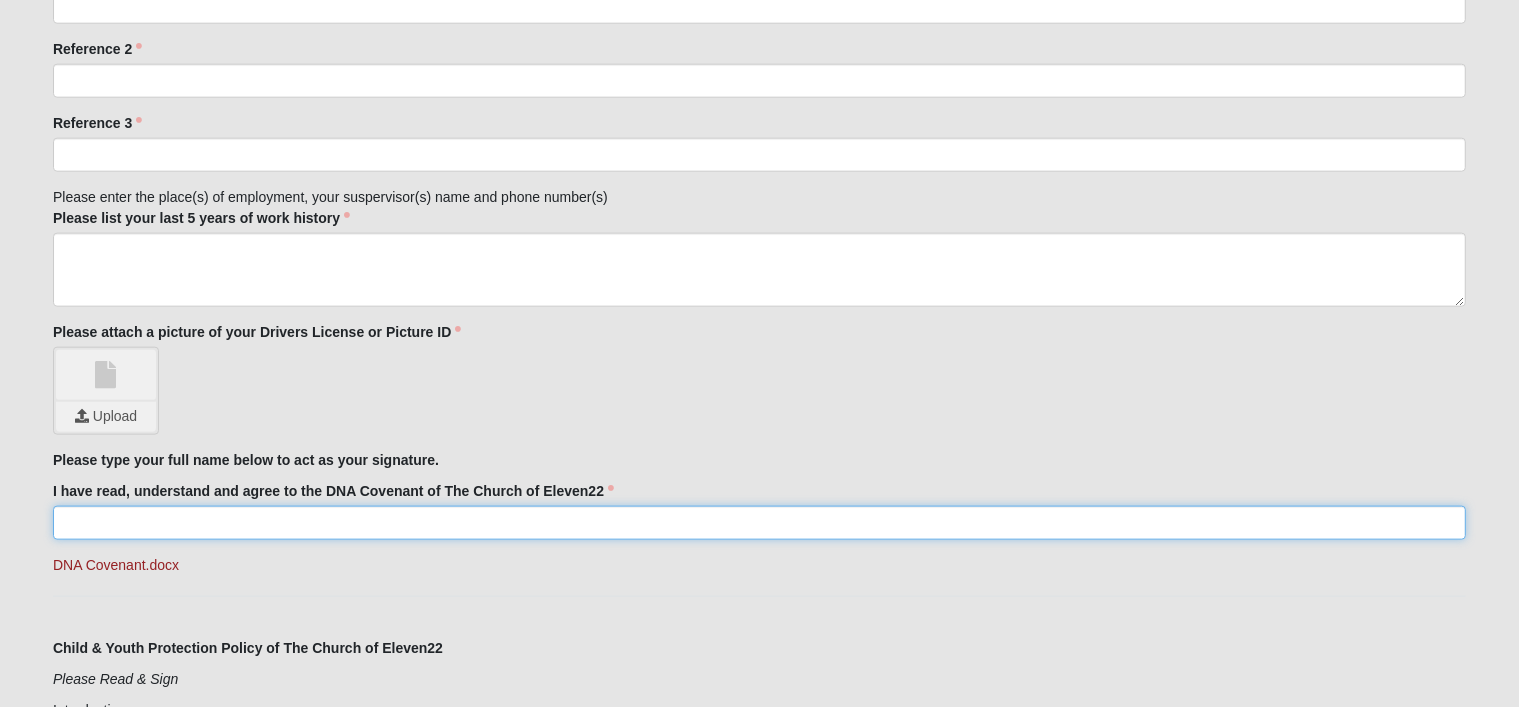 click on "I have read, understand and agree to the DNA Covenant of The Church of Eleven22" at bounding box center [759, 523] 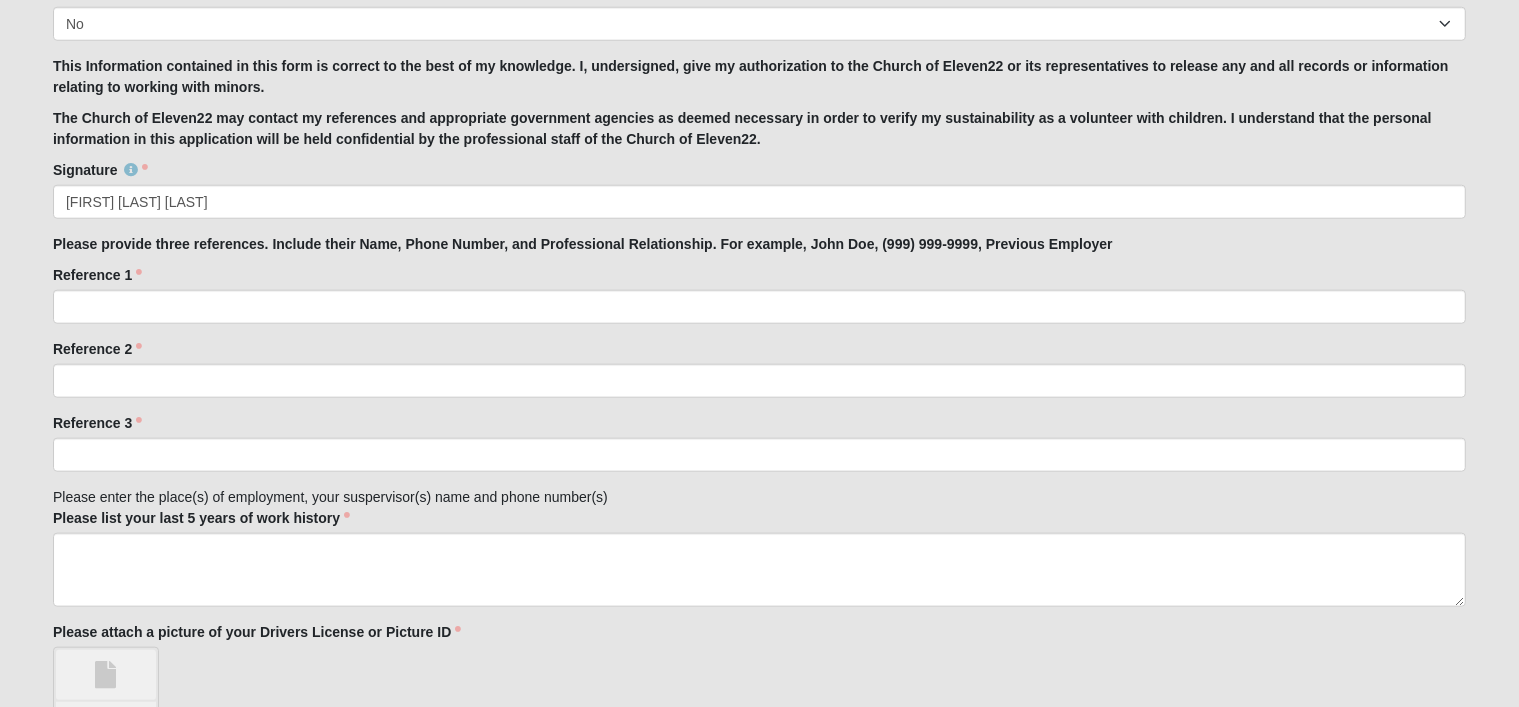 scroll, scrollTop: 1904, scrollLeft: 0, axis: vertical 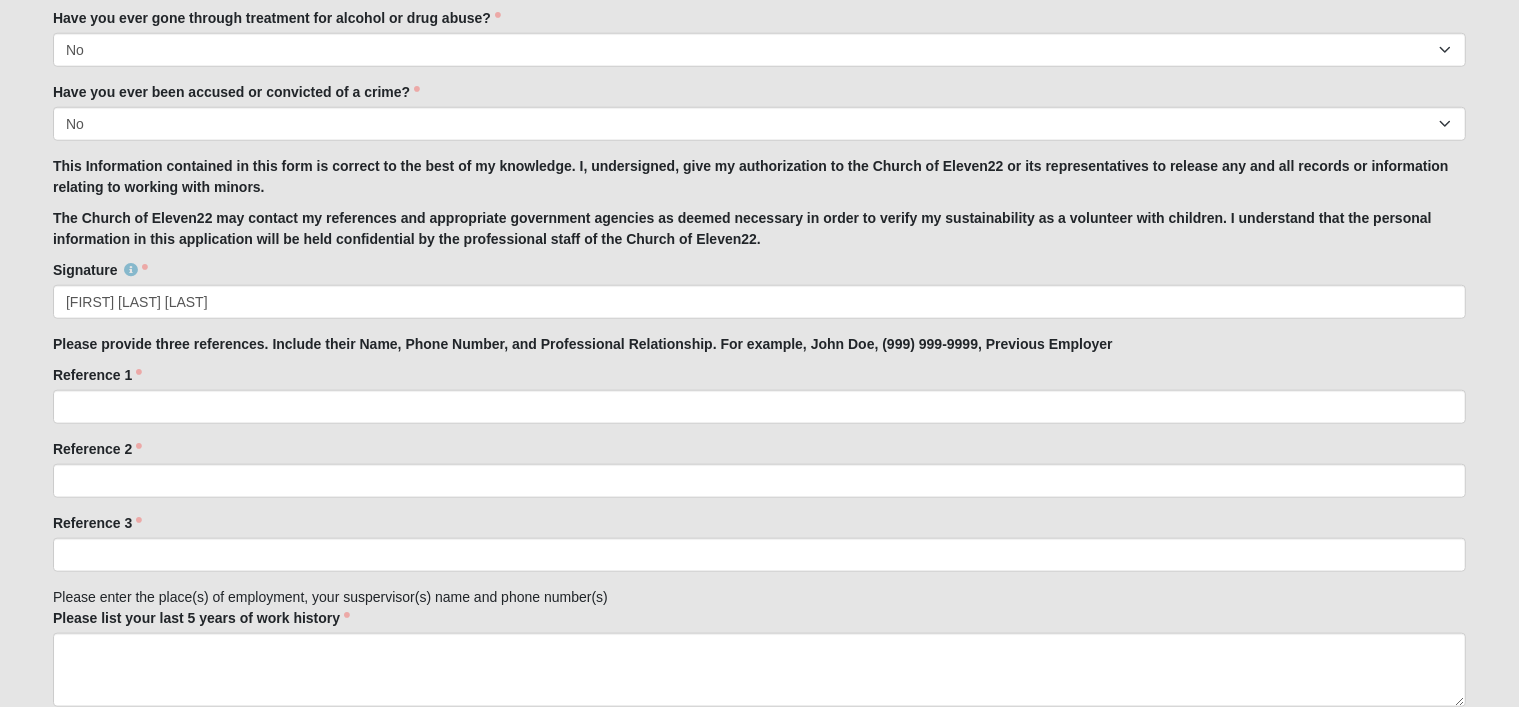 type on "Sarah M. Turner" 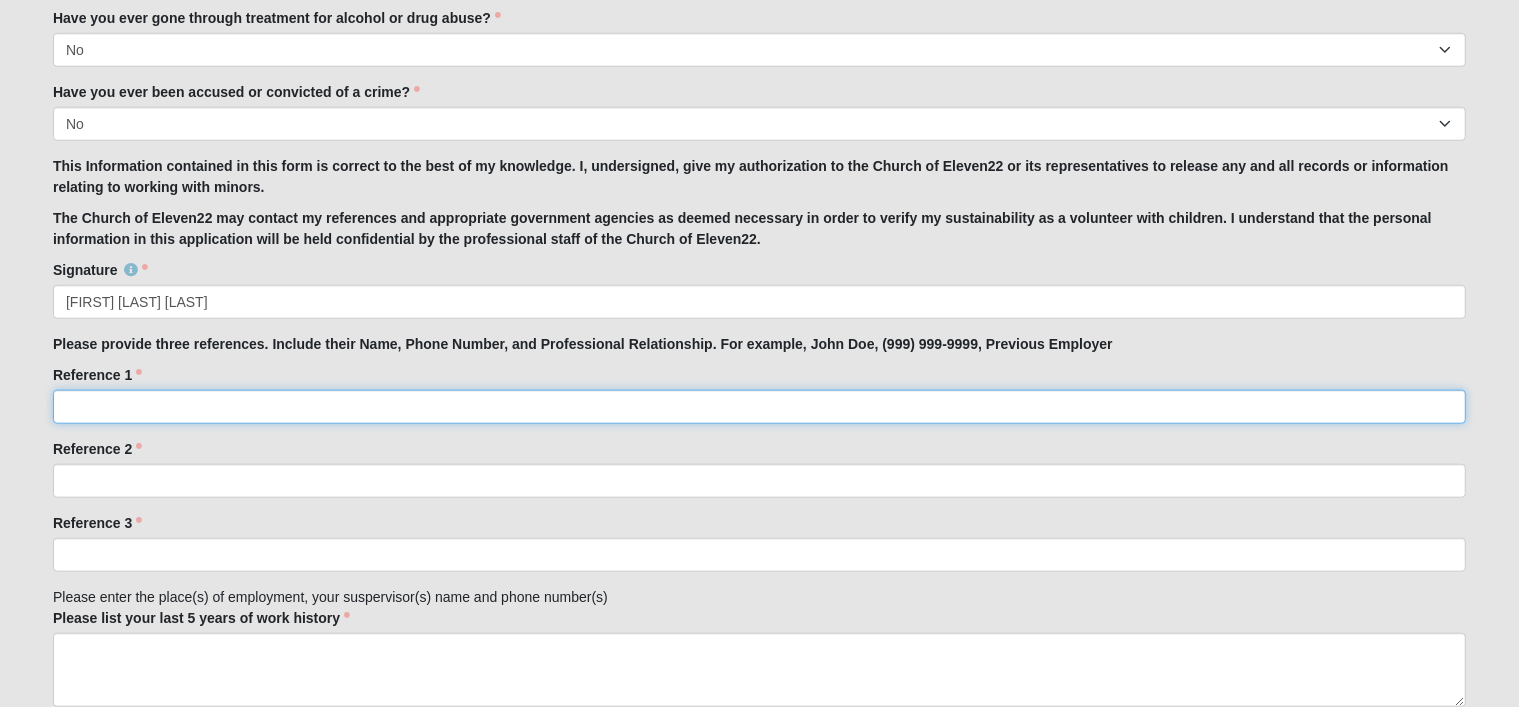 click on "Reference 1" at bounding box center (759, 407) 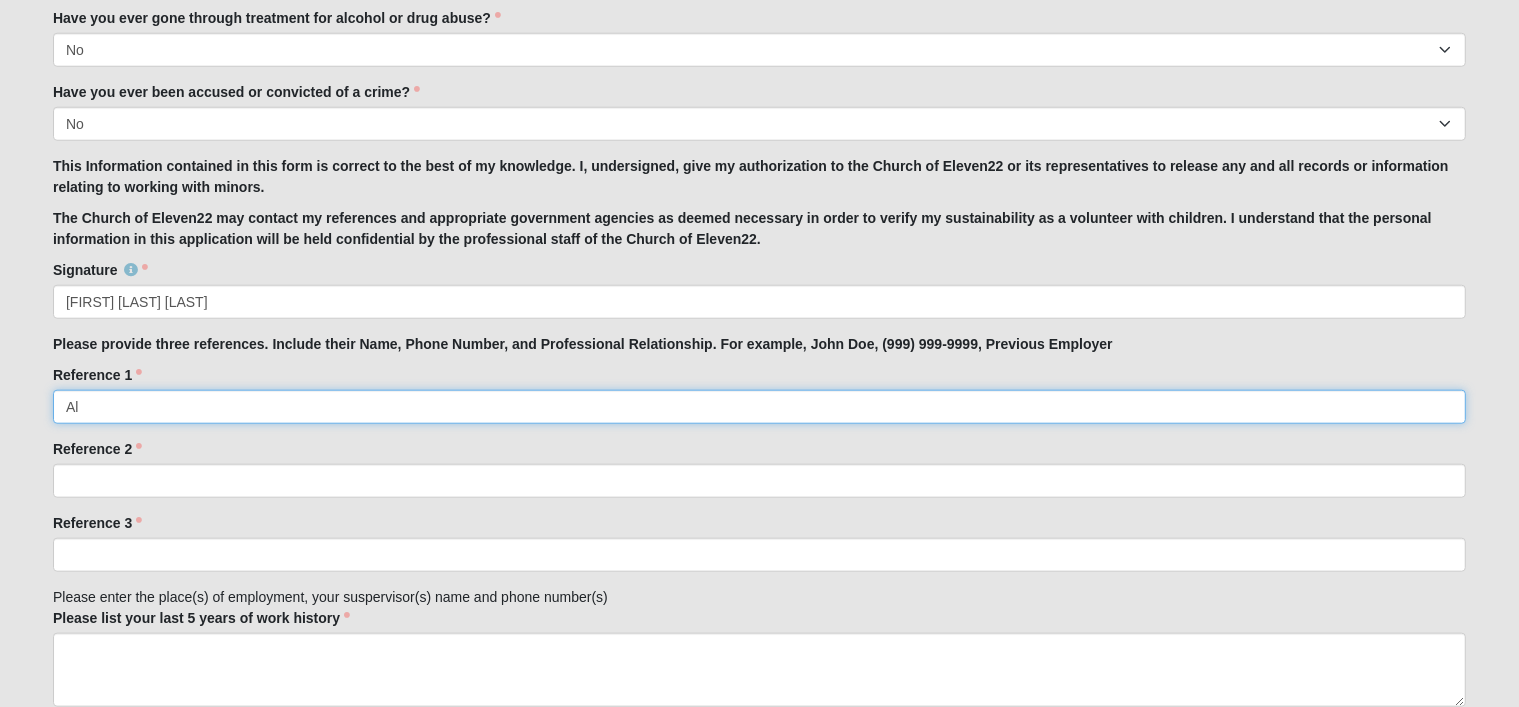 type on "A" 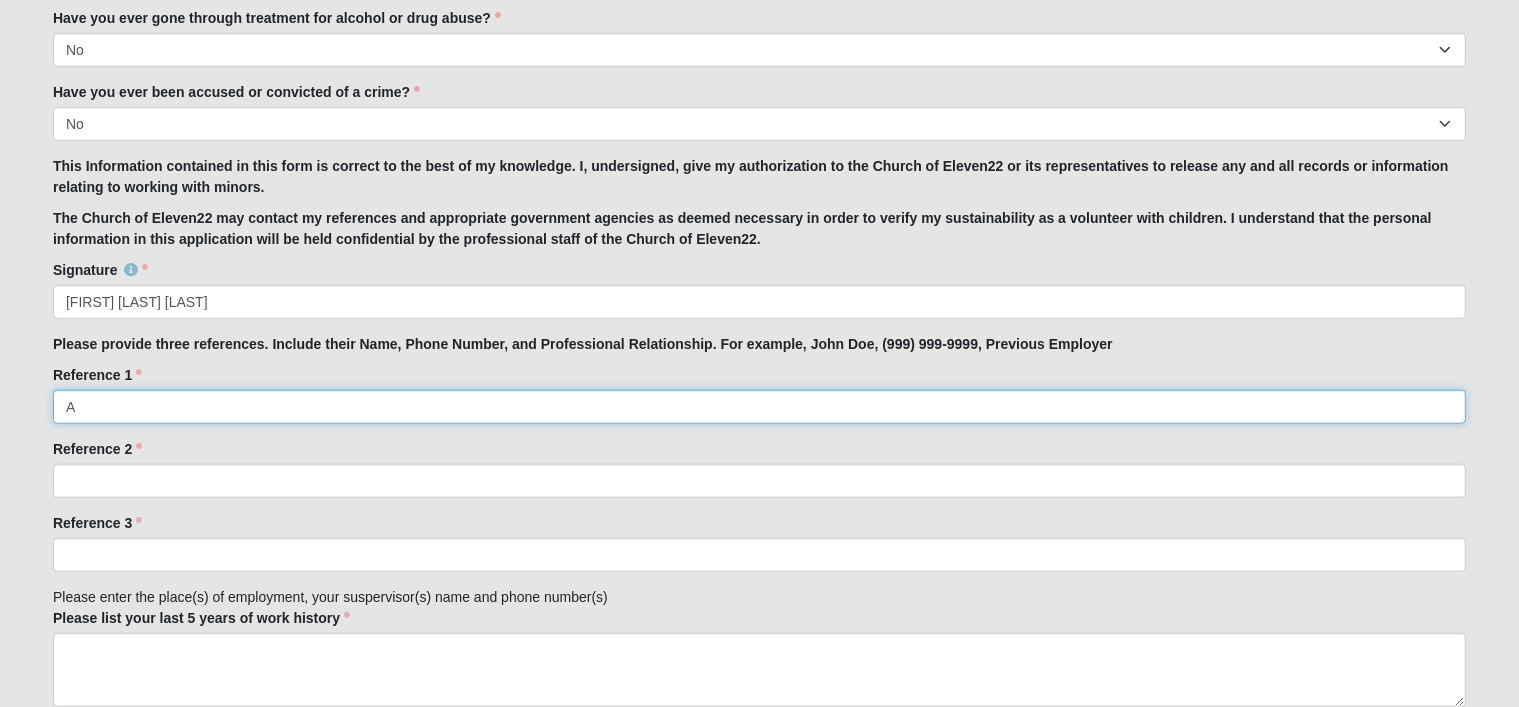 type 